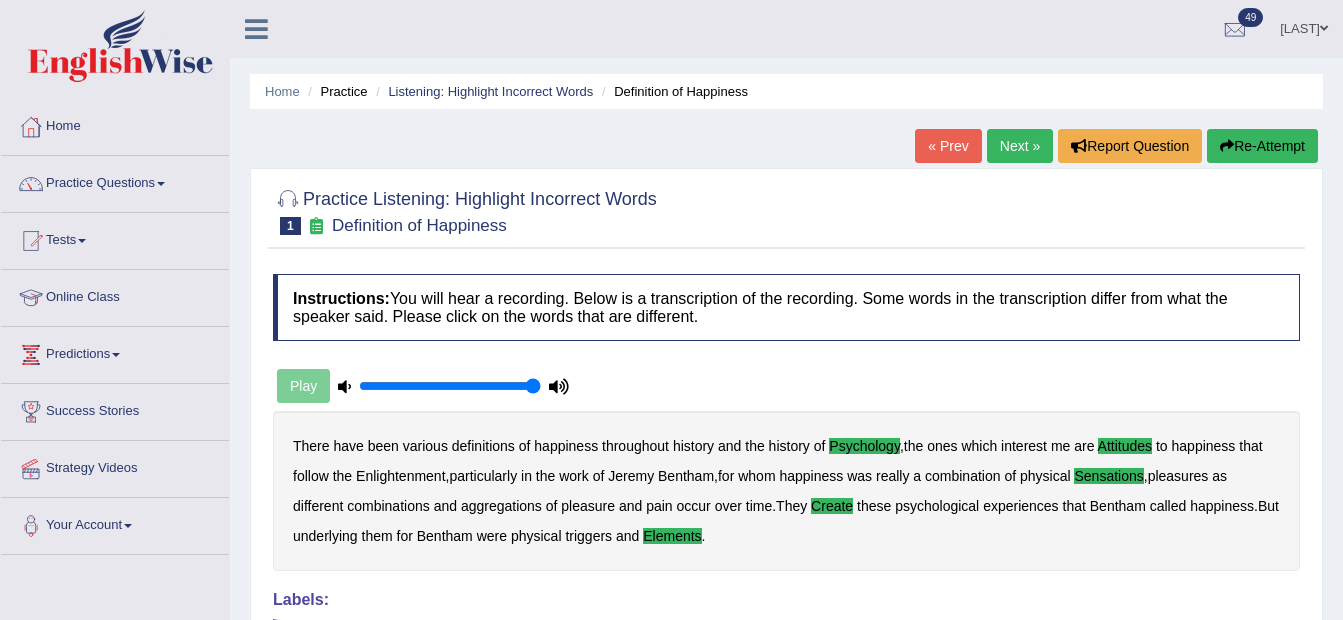scroll, scrollTop: 100, scrollLeft: 0, axis: vertical 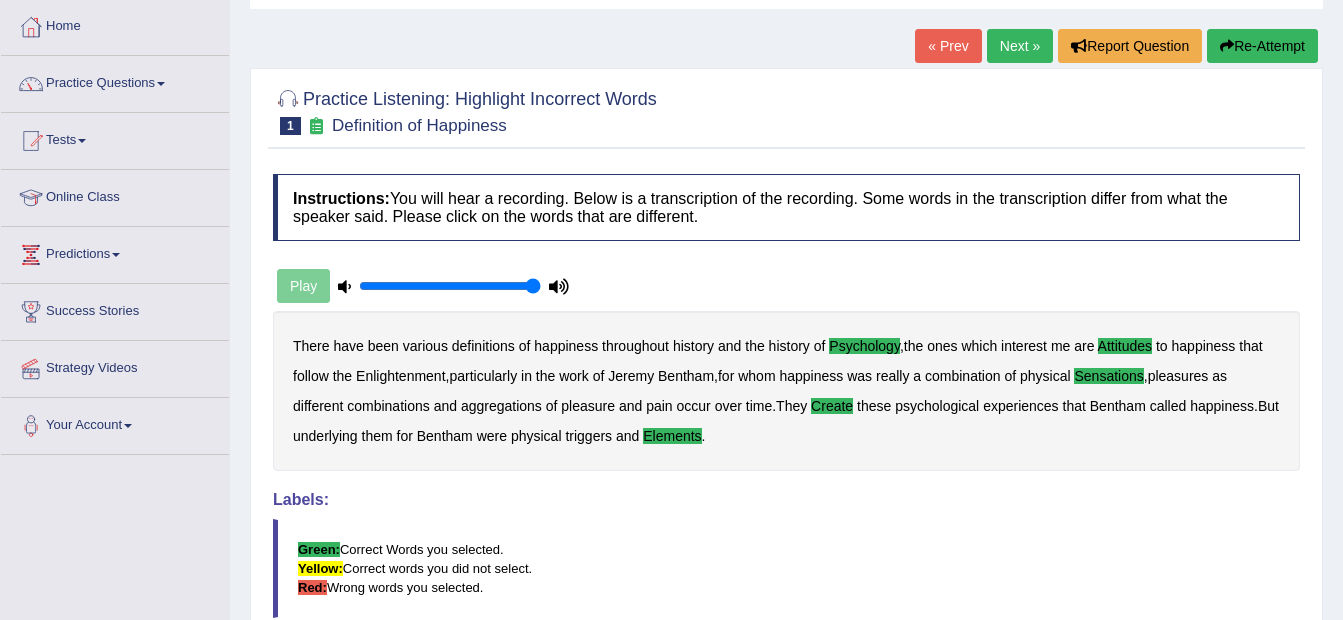 click on "Next »" at bounding box center (1020, 46) 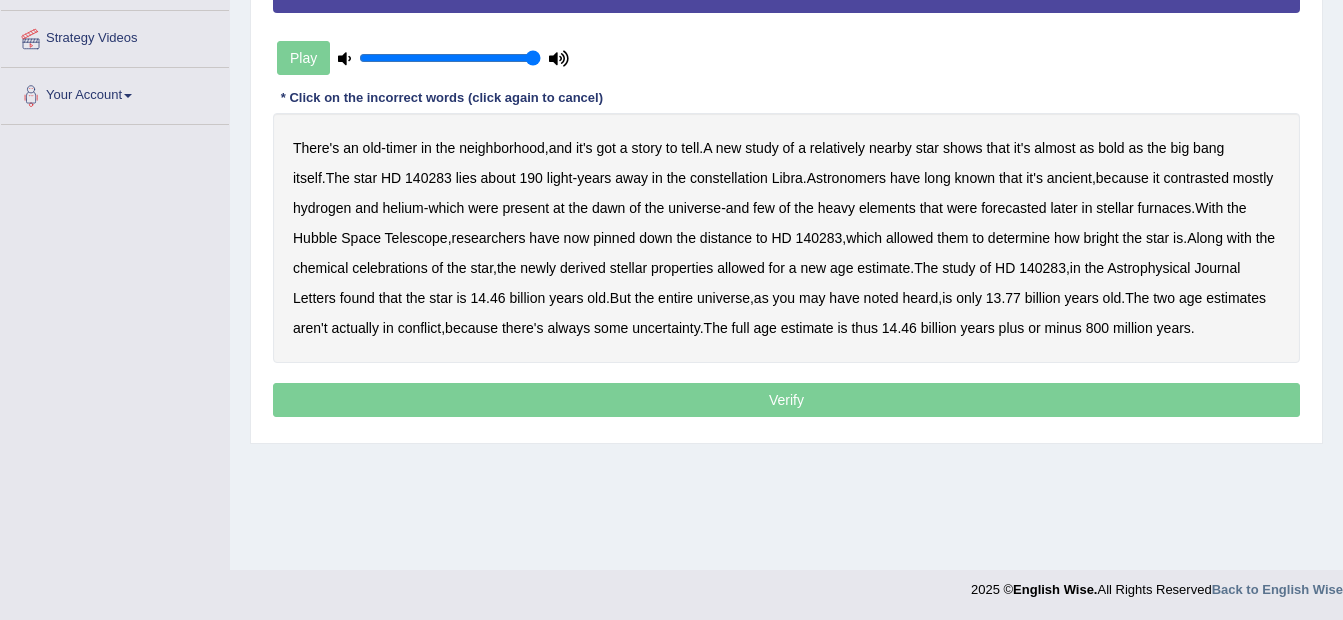 scroll, scrollTop: 430, scrollLeft: 0, axis: vertical 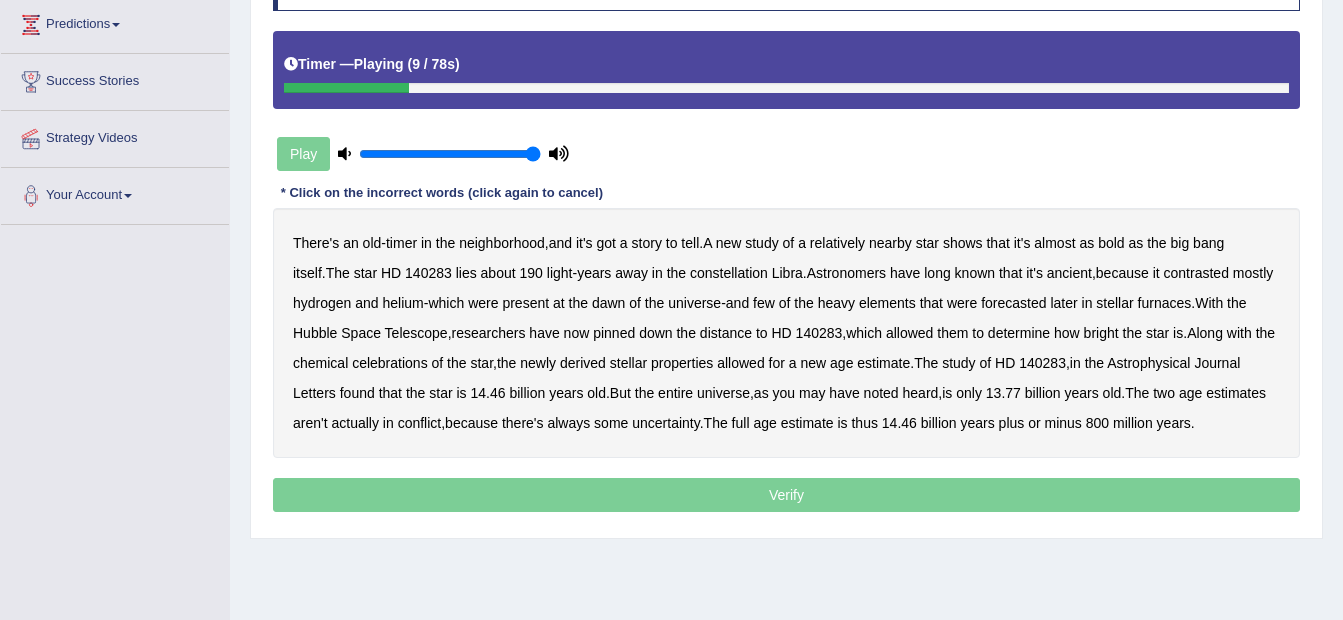 click on "bold" at bounding box center [1111, 243] 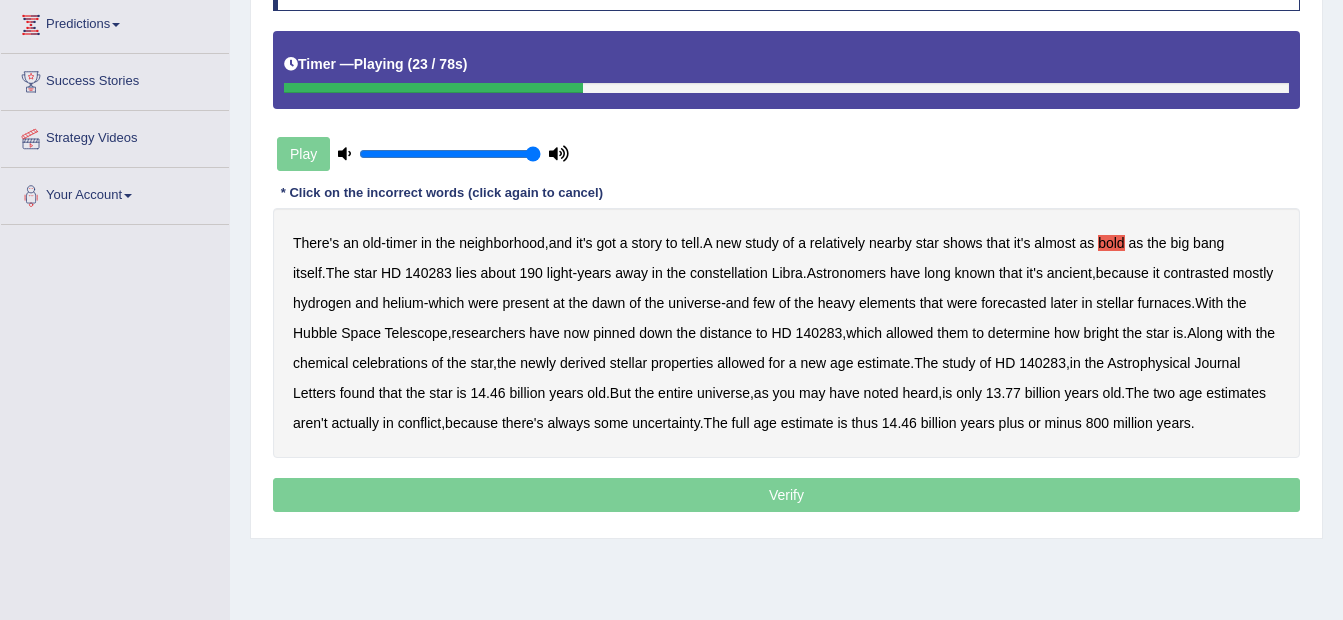 click on "contrasted" at bounding box center (1196, 273) 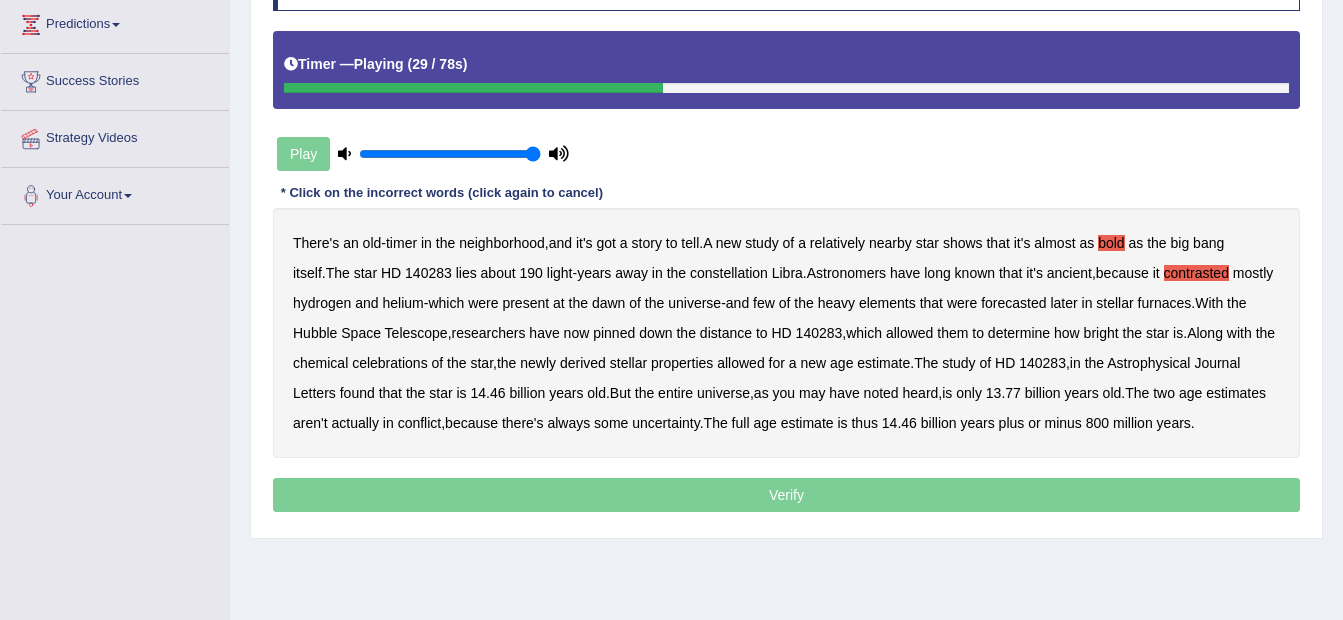 click on "were" at bounding box center [962, 303] 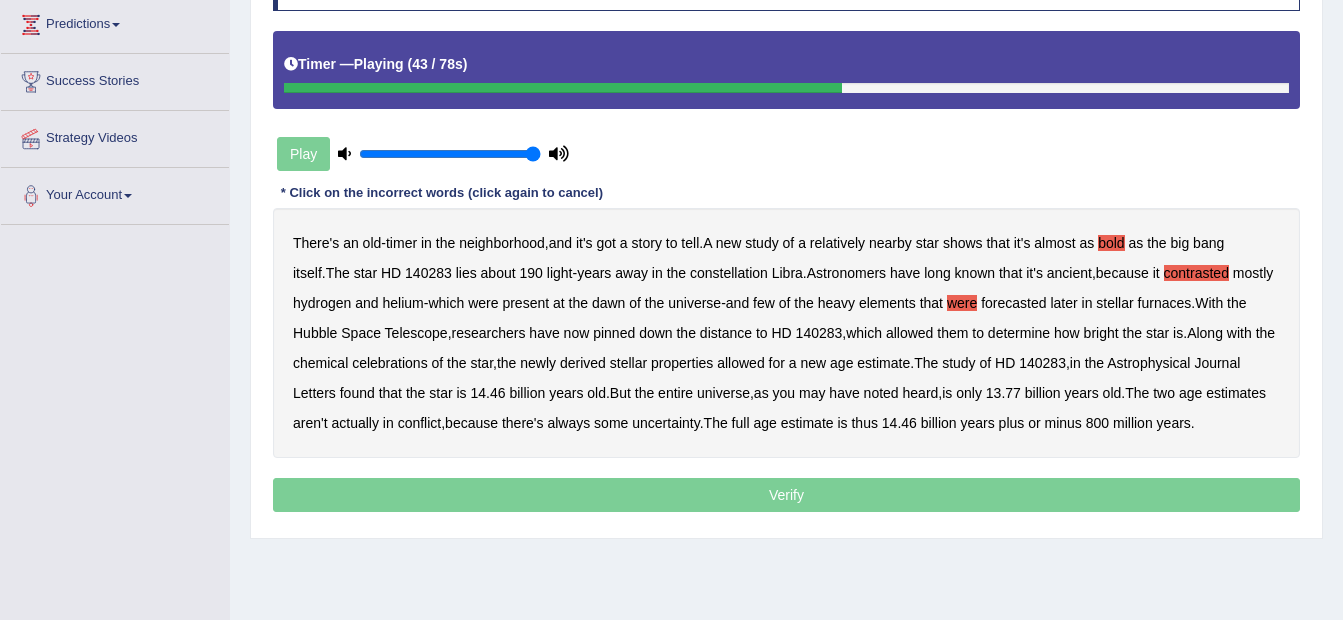 click on "celebrations" at bounding box center (390, 363) 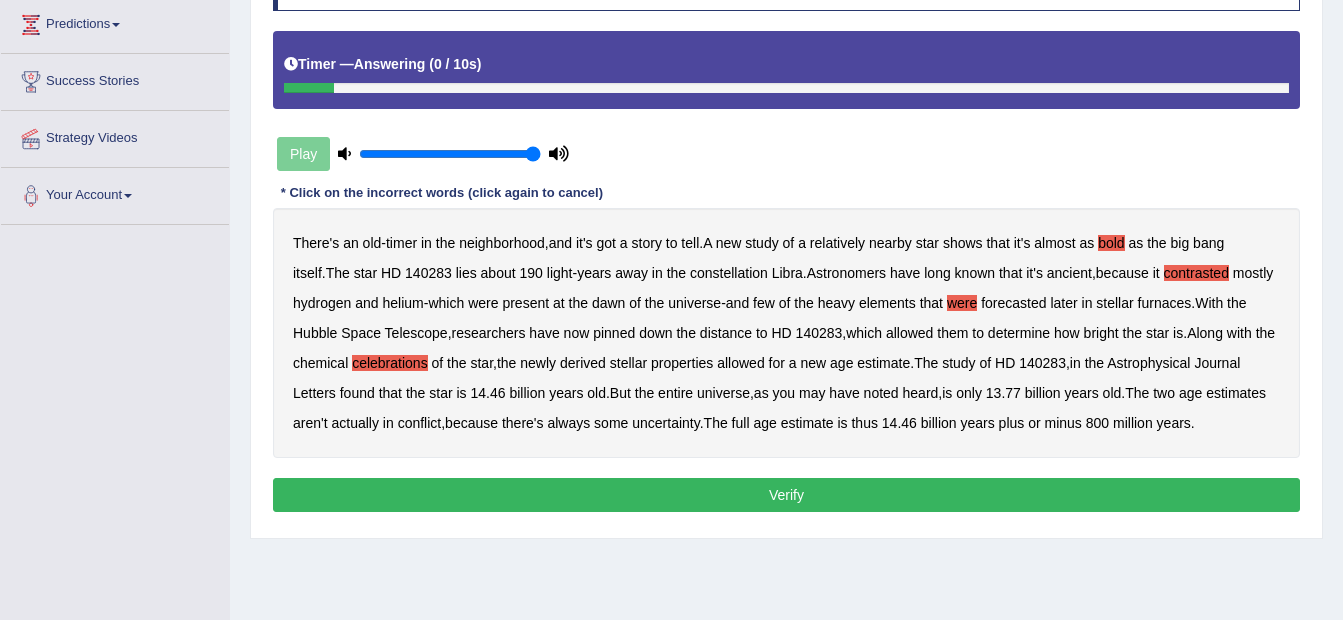 click on "Verify" at bounding box center (786, 495) 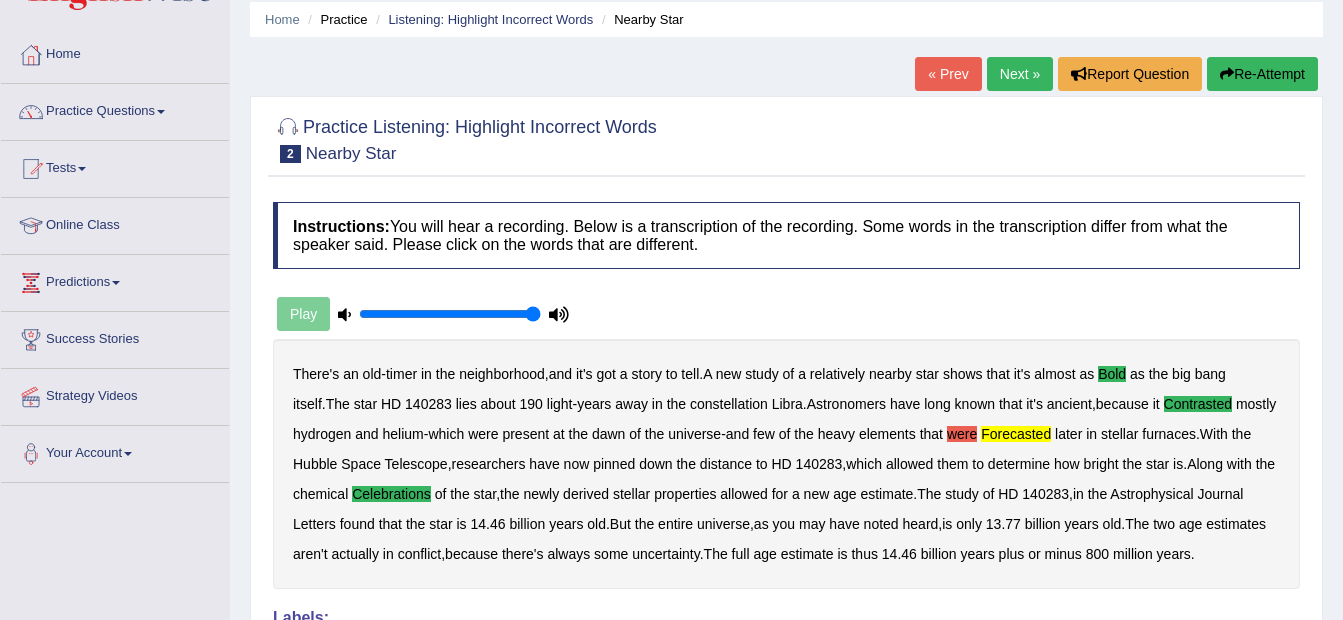 scroll, scrollTop: 30, scrollLeft: 0, axis: vertical 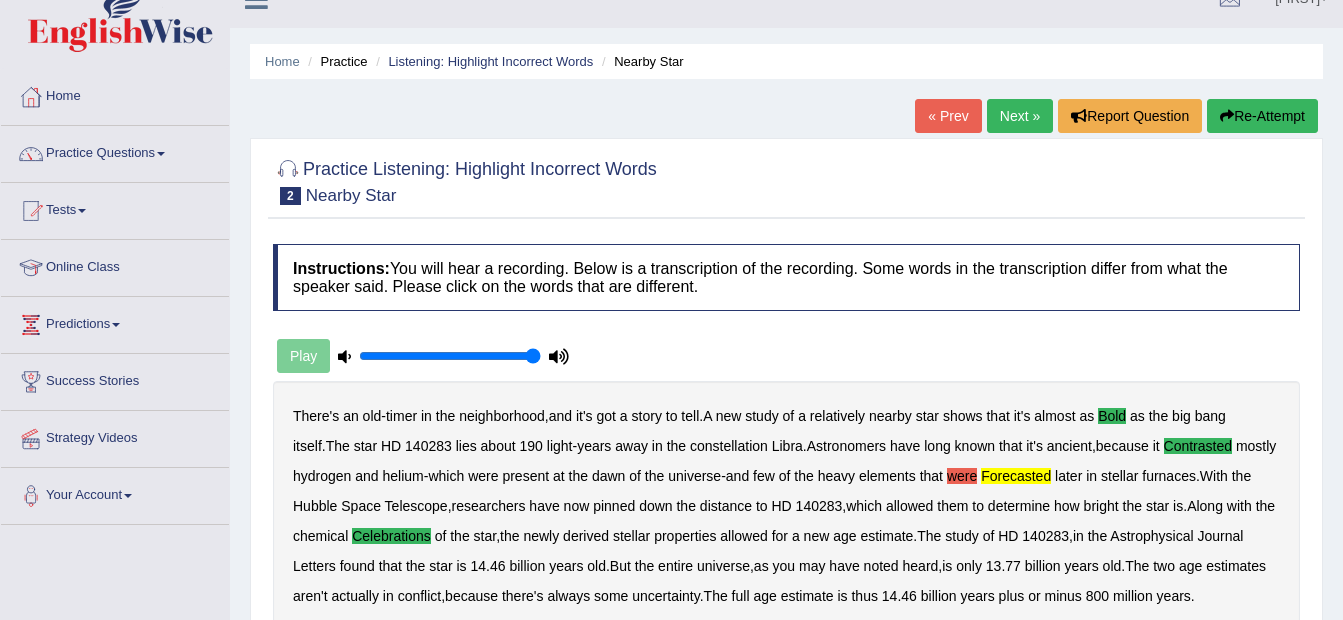 click on "Next »" at bounding box center [1020, 116] 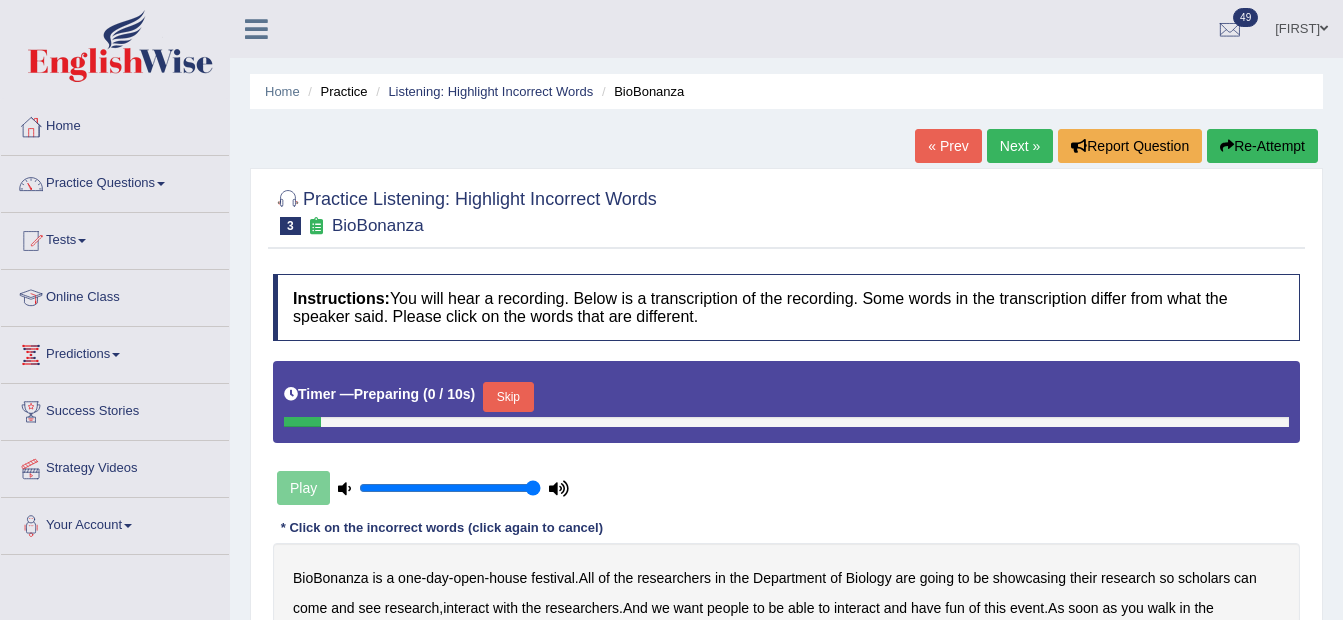scroll, scrollTop: 430, scrollLeft: 0, axis: vertical 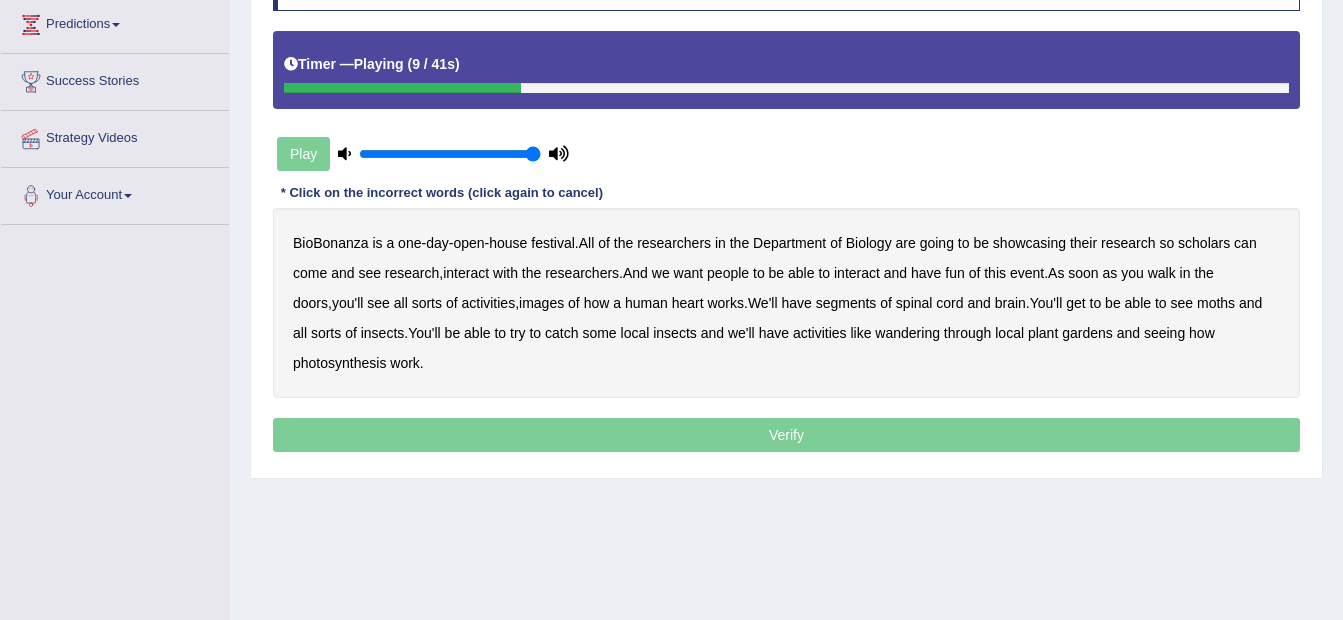 click on "scholars" at bounding box center [1204, 243] 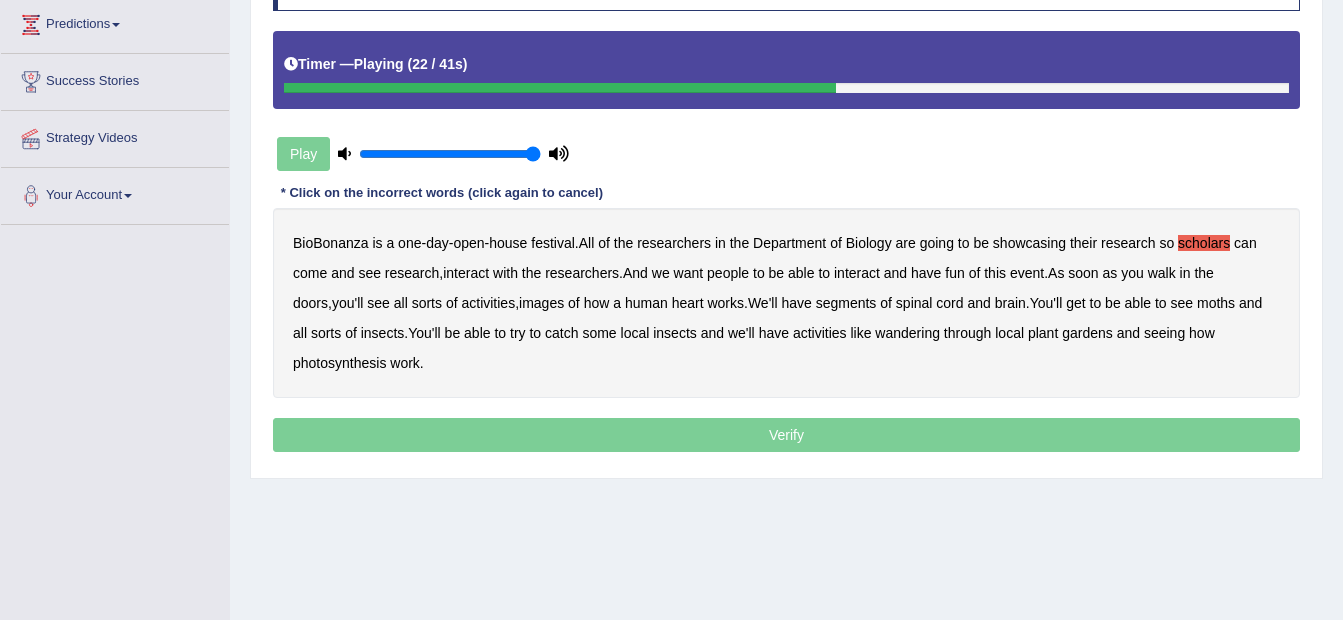 click on "images" at bounding box center [541, 303] 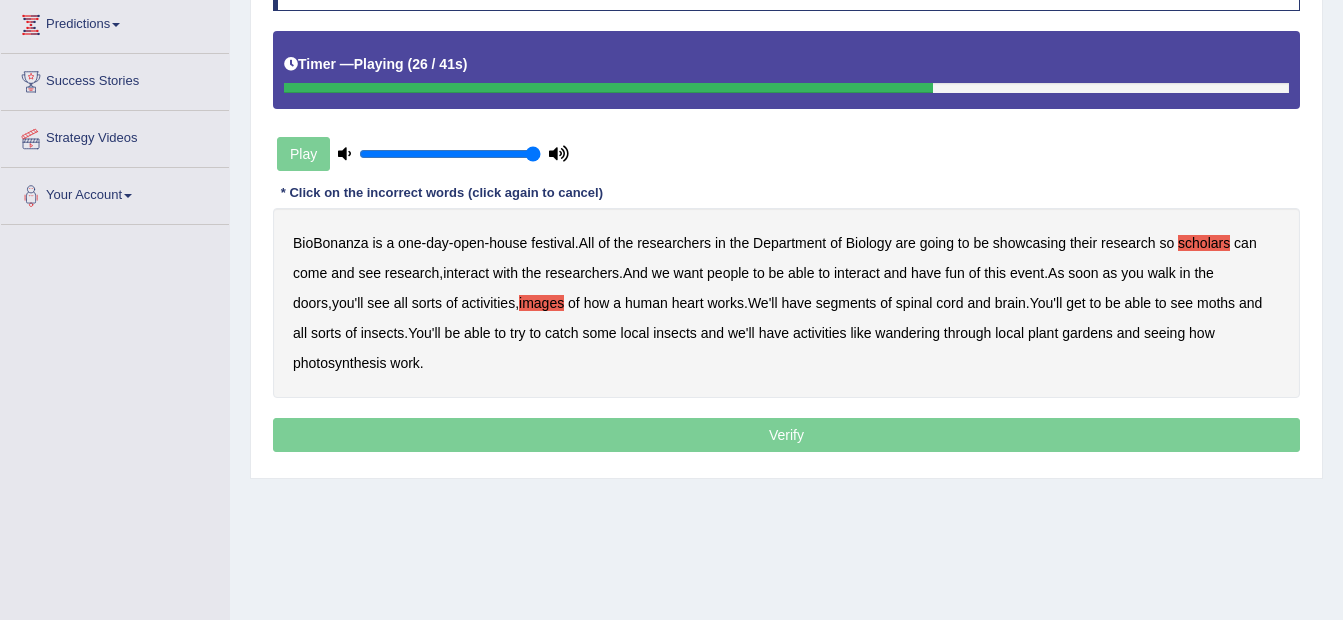 click on "segments" at bounding box center (846, 303) 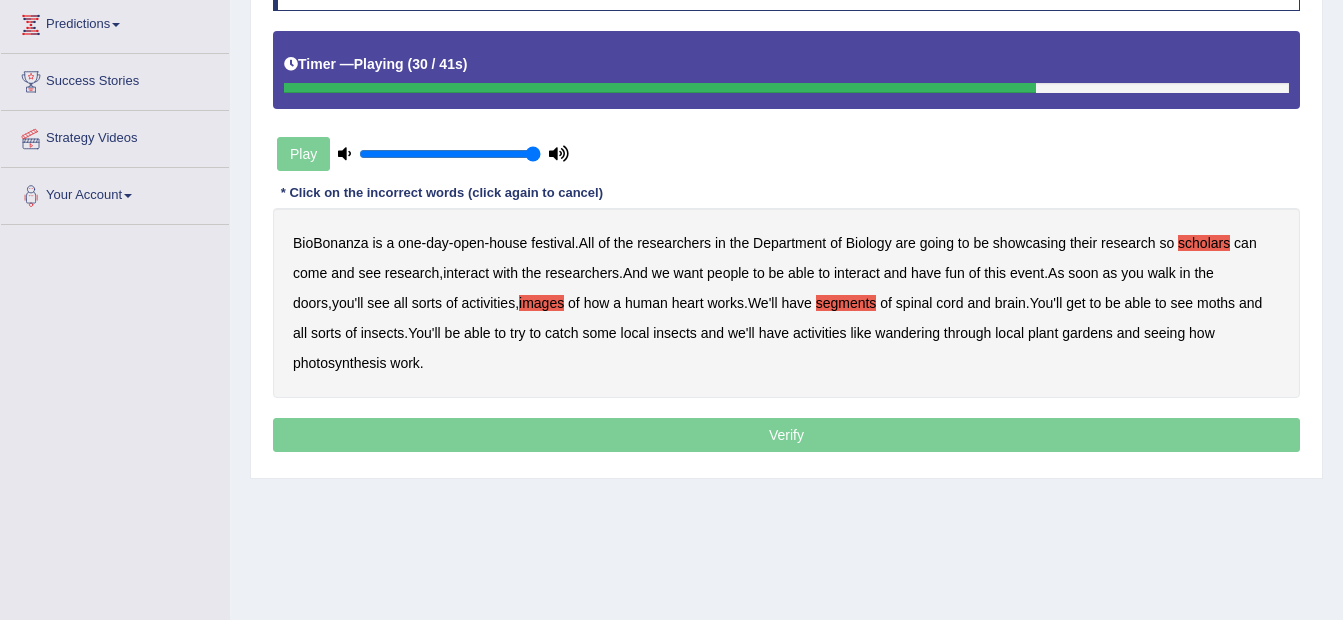click on "moths" at bounding box center (1216, 303) 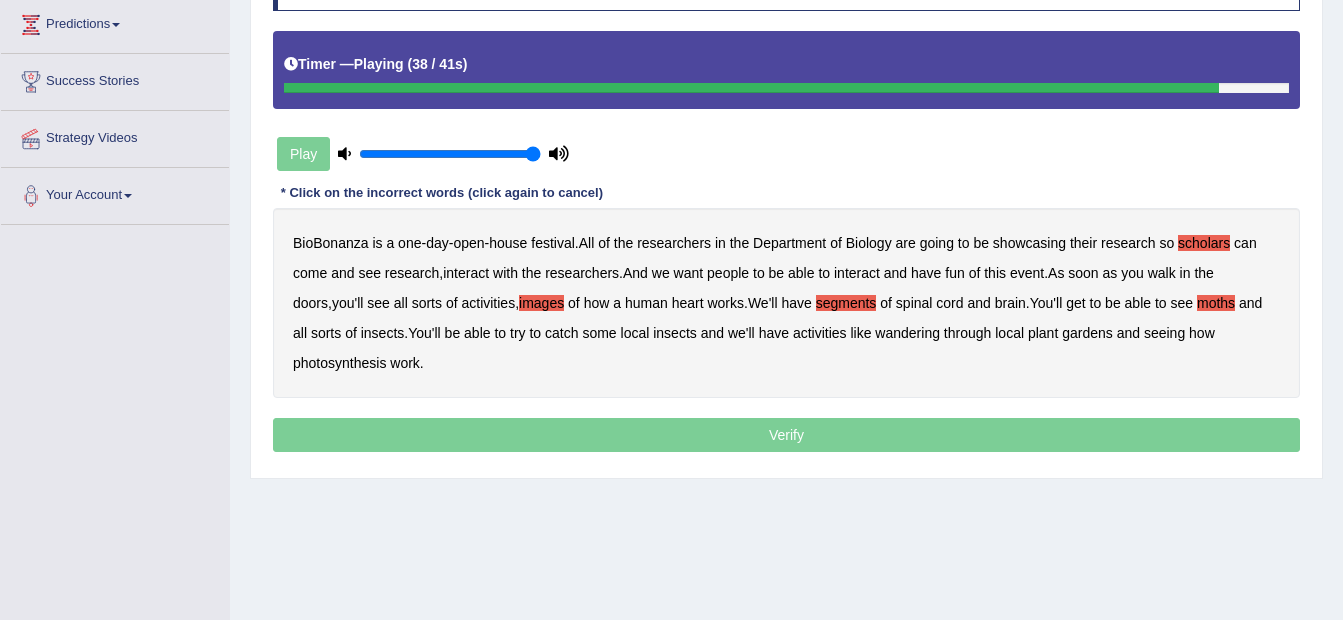 click on "wandering" at bounding box center [907, 333] 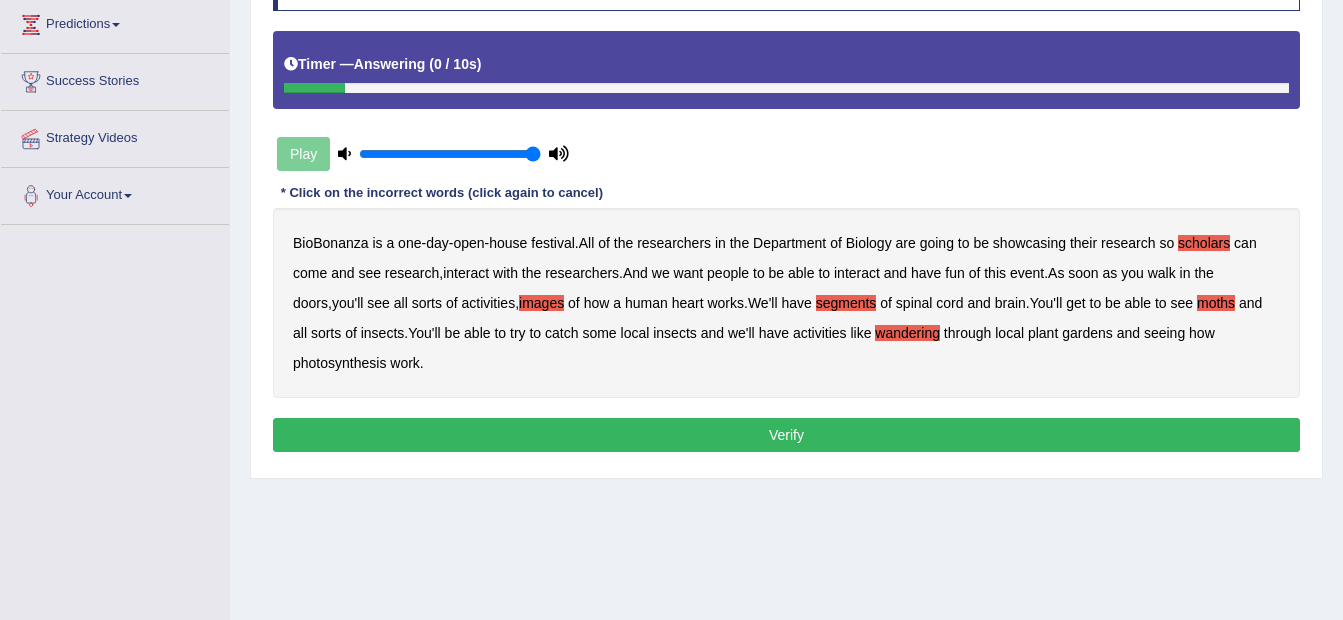 click on "Verify" at bounding box center [786, 435] 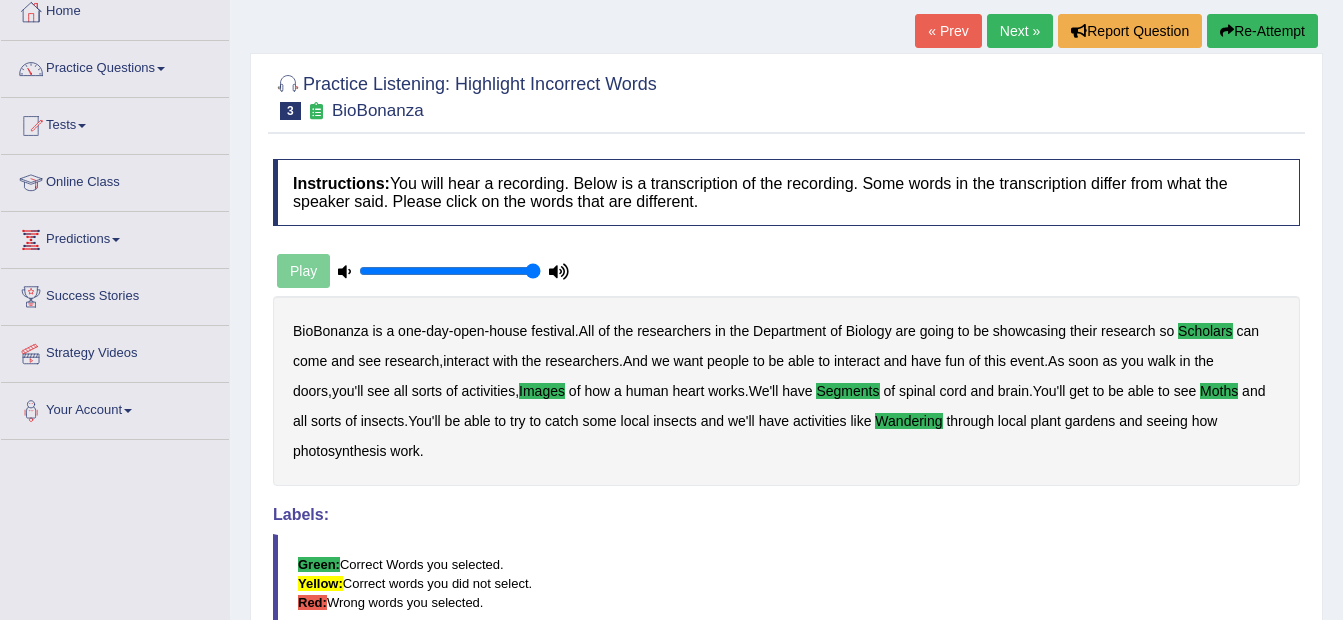 scroll, scrollTop: 30, scrollLeft: 0, axis: vertical 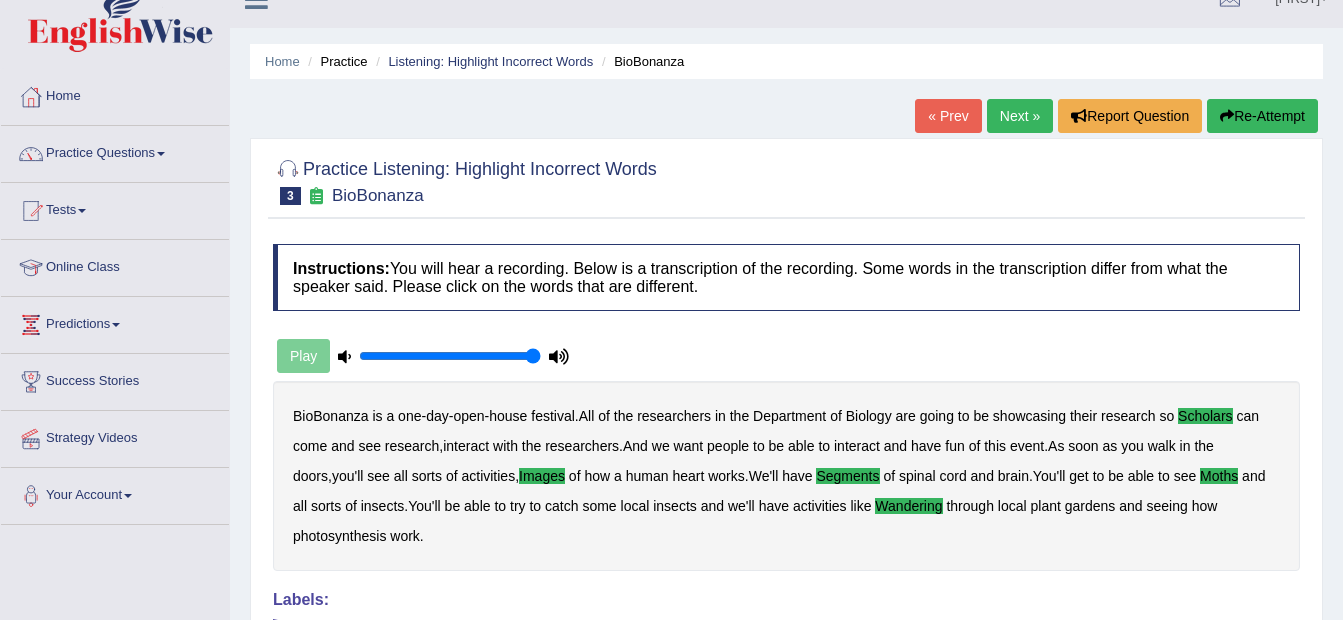 click on "Next »" at bounding box center (1020, 116) 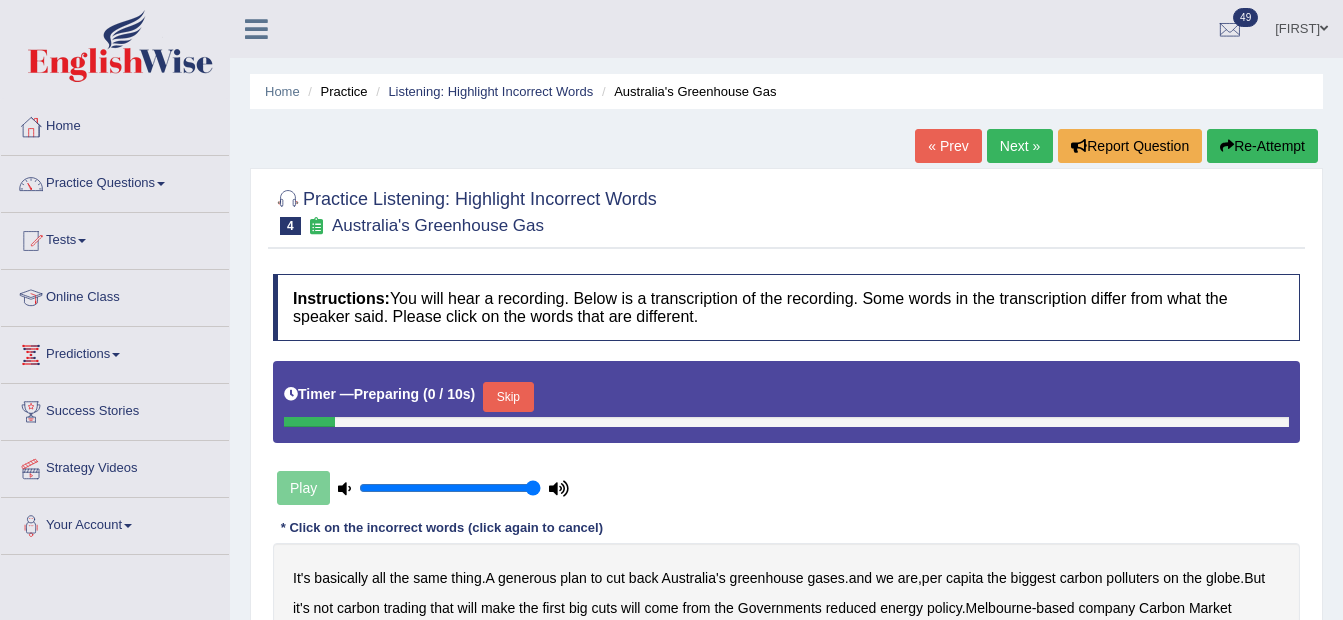 scroll, scrollTop: 300, scrollLeft: 0, axis: vertical 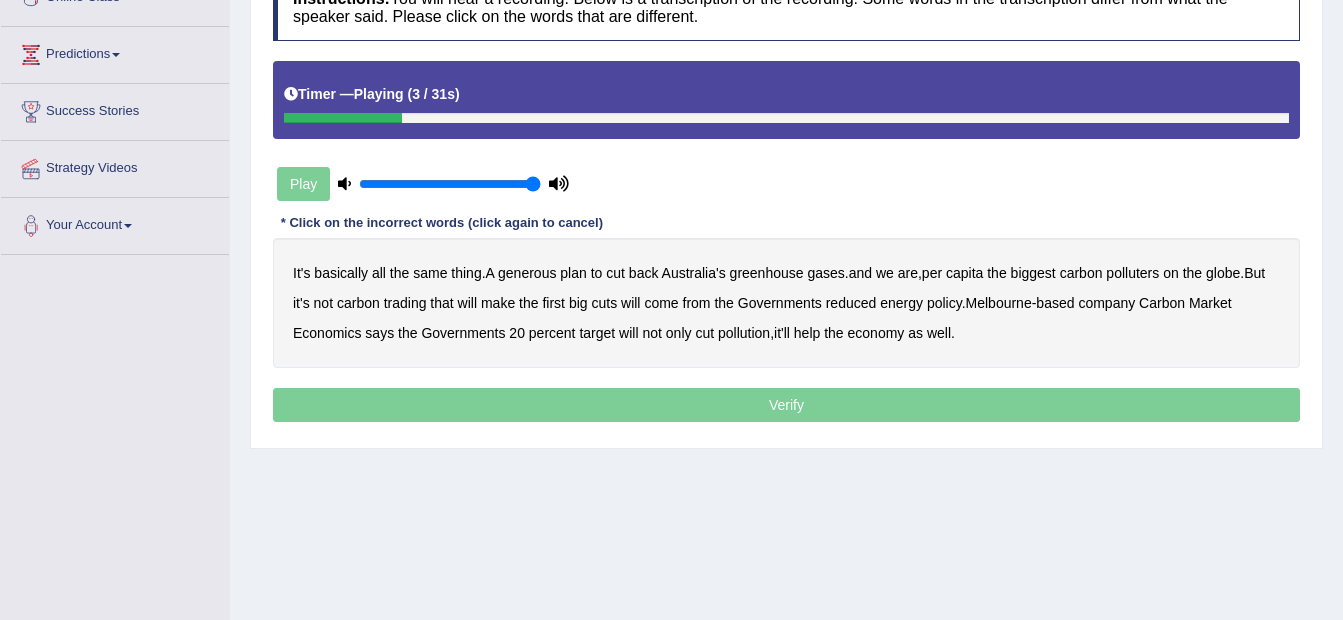 click on "generous" at bounding box center [527, 273] 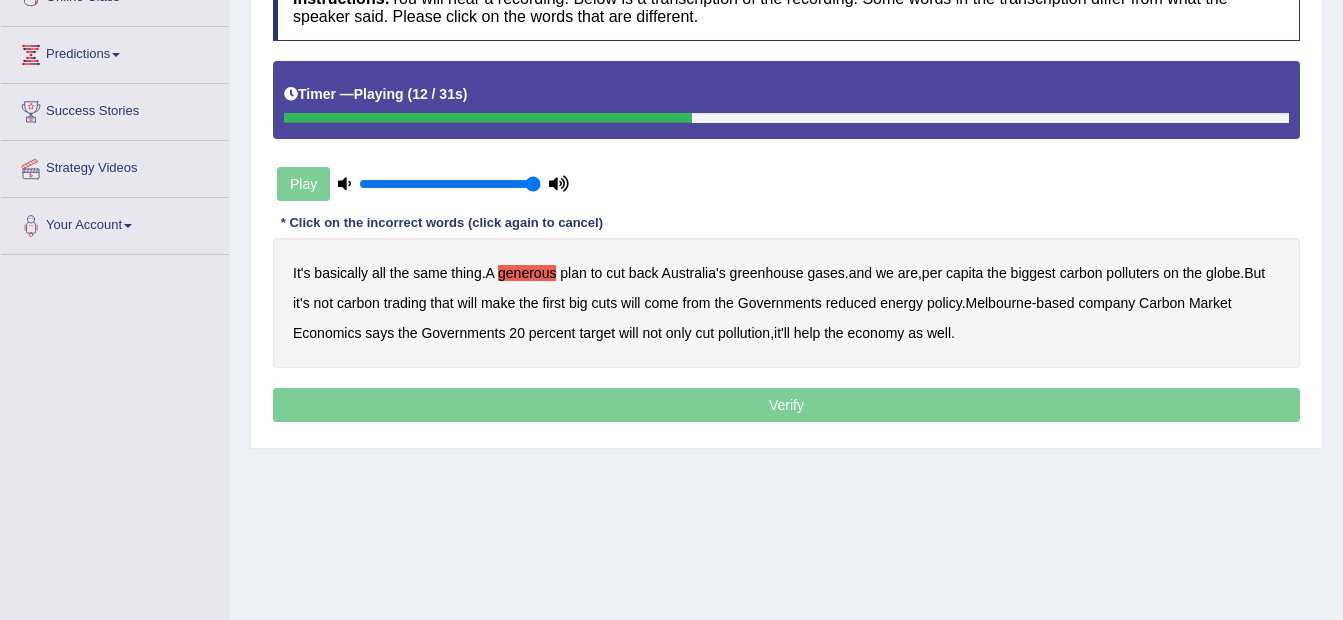 click on "globe" at bounding box center [1223, 273] 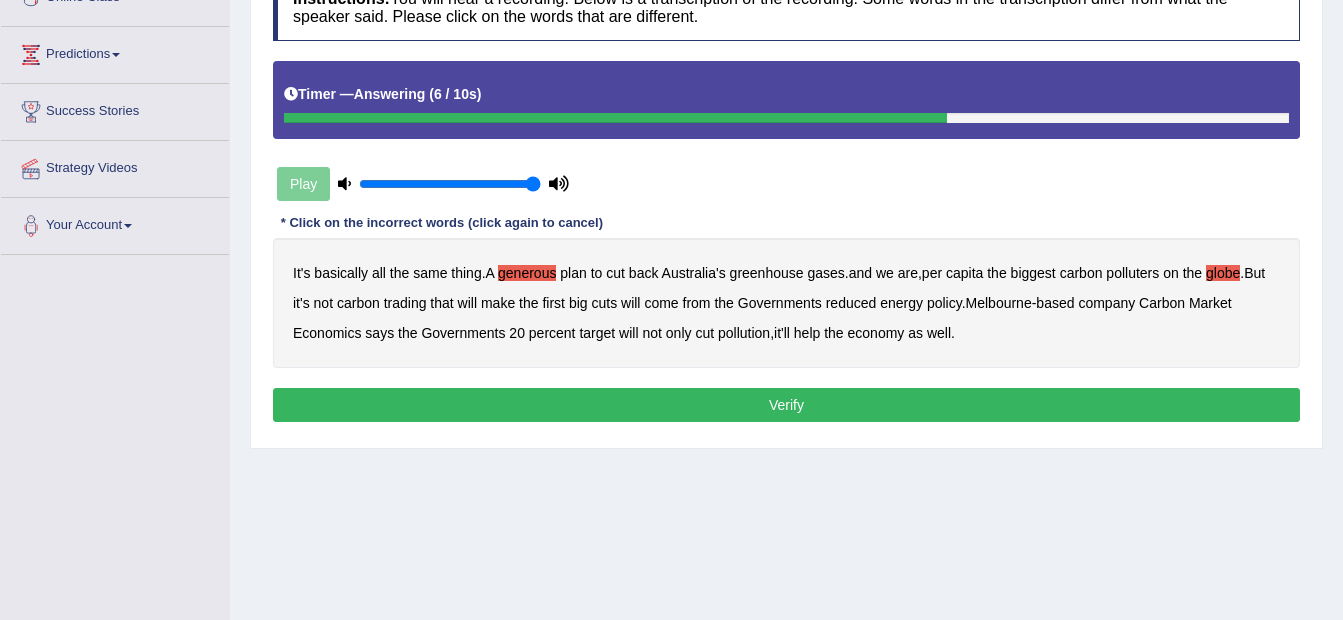 click on "Governments" at bounding box center (780, 303) 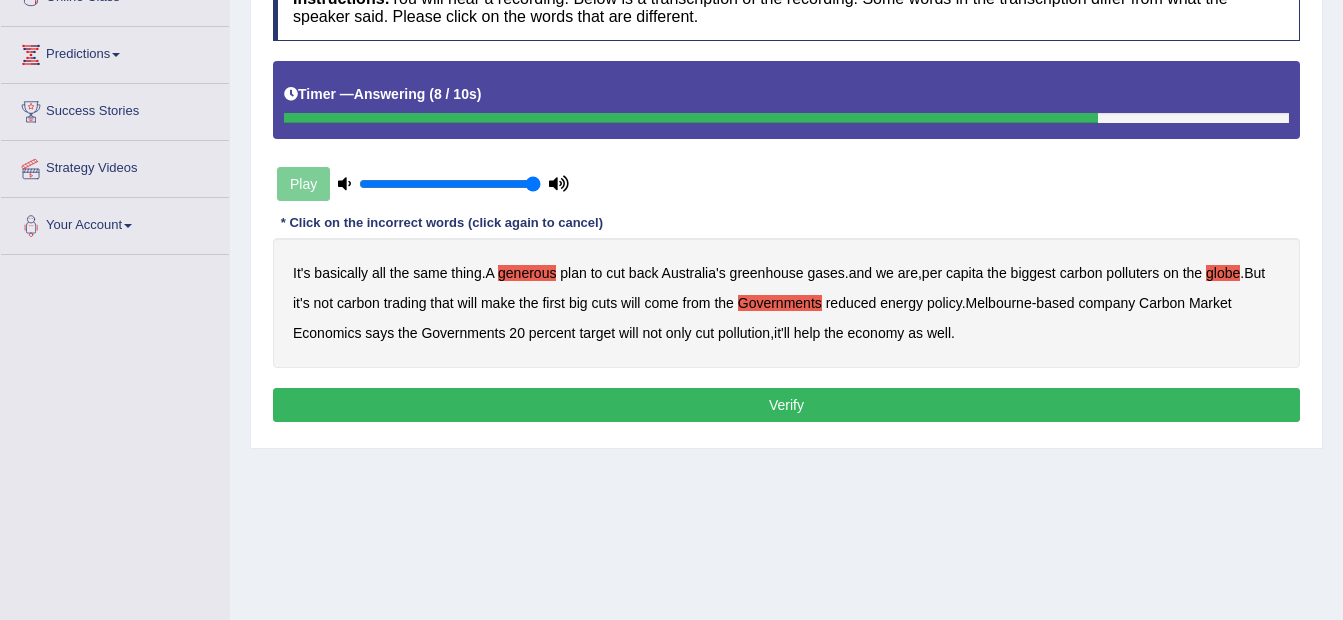 click on "Verify" at bounding box center (786, 405) 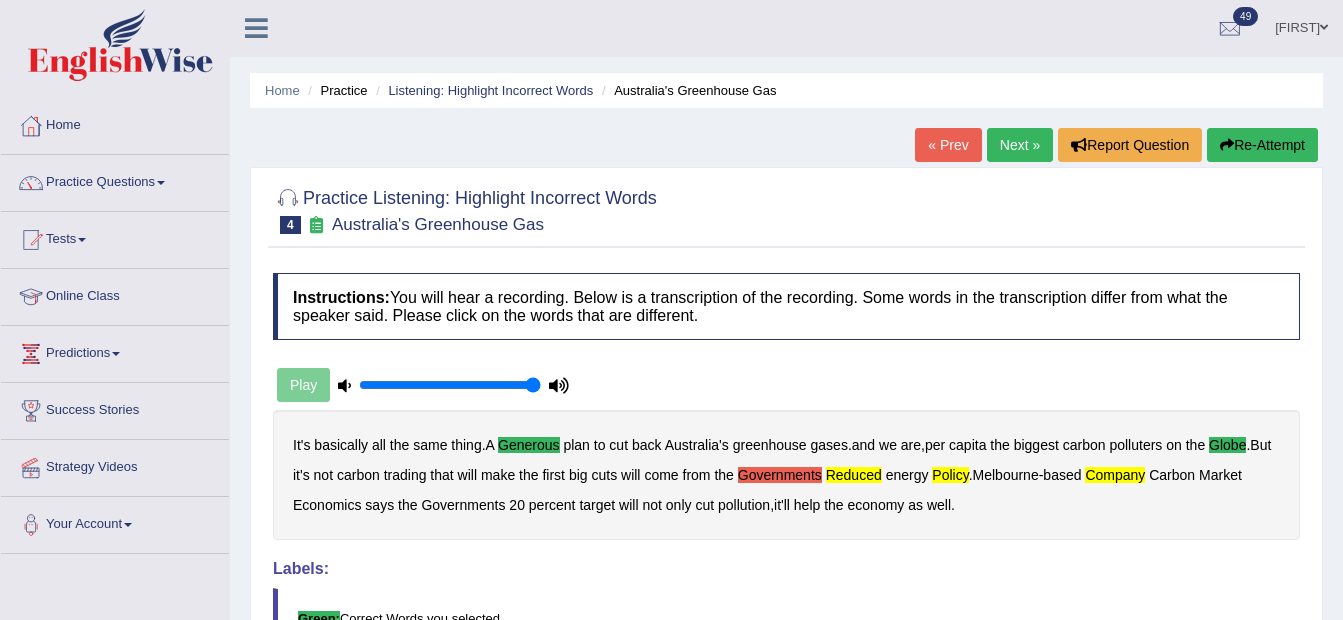 scroll, scrollTop: 0, scrollLeft: 0, axis: both 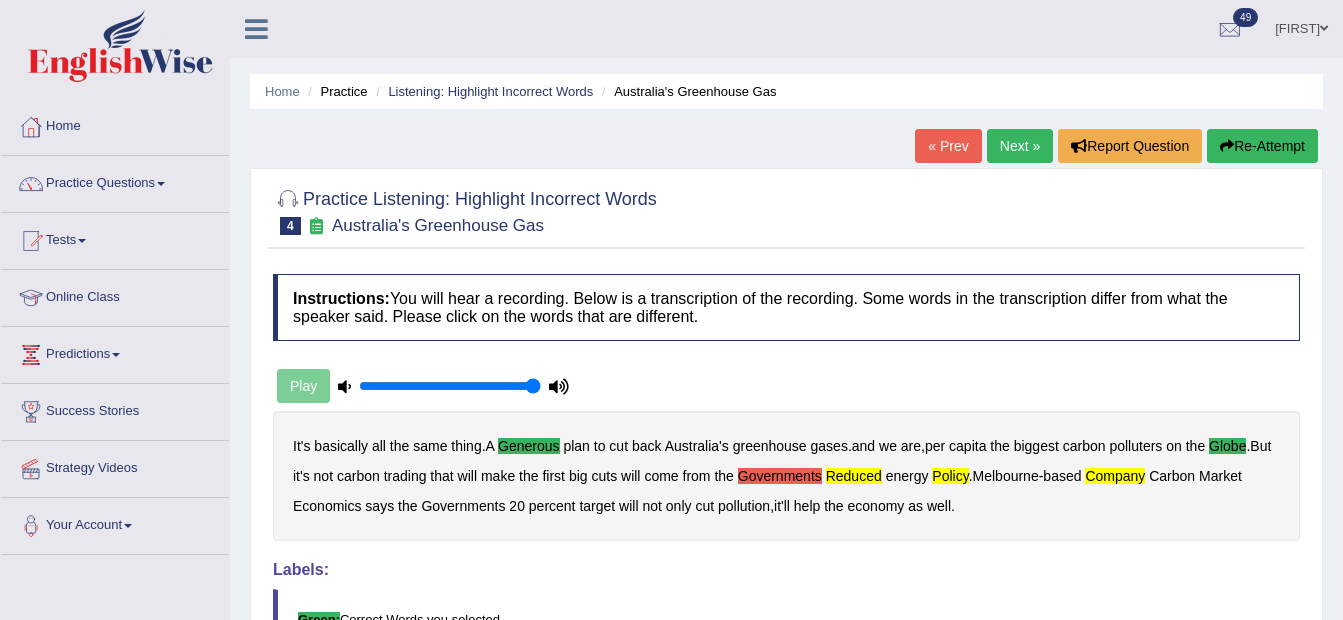 click on "Re-Attempt" at bounding box center (1262, 146) 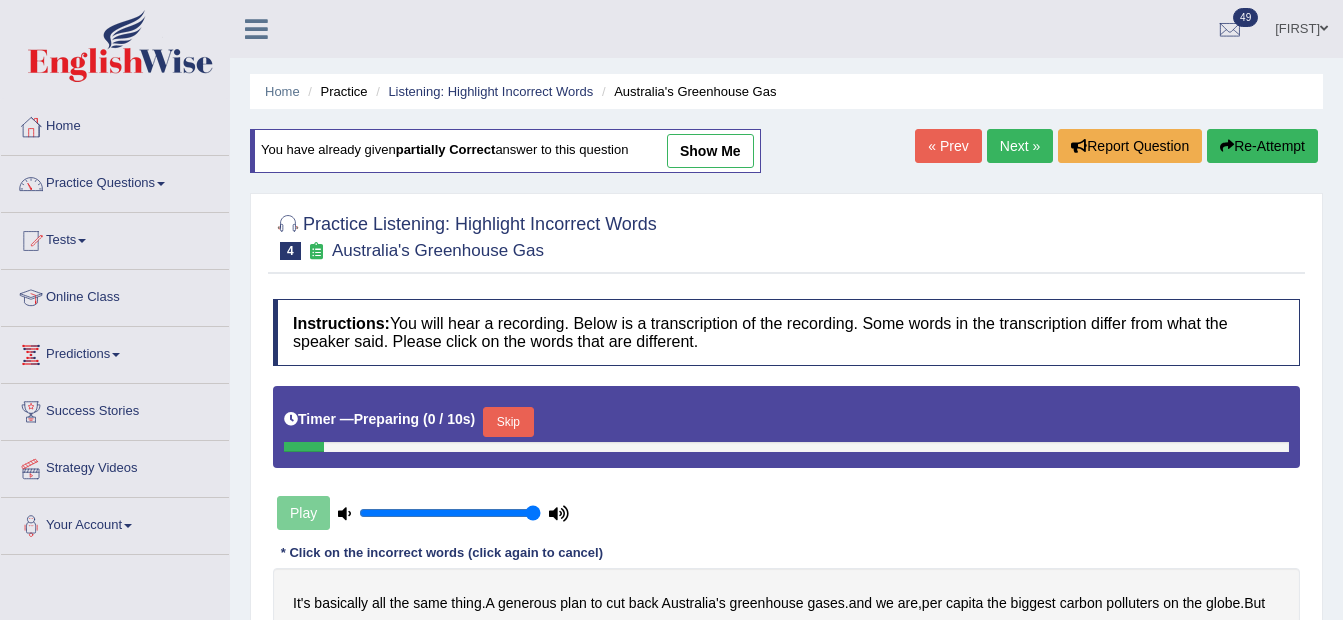 scroll, scrollTop: 197, scrollLeft: 0, axis: vertical 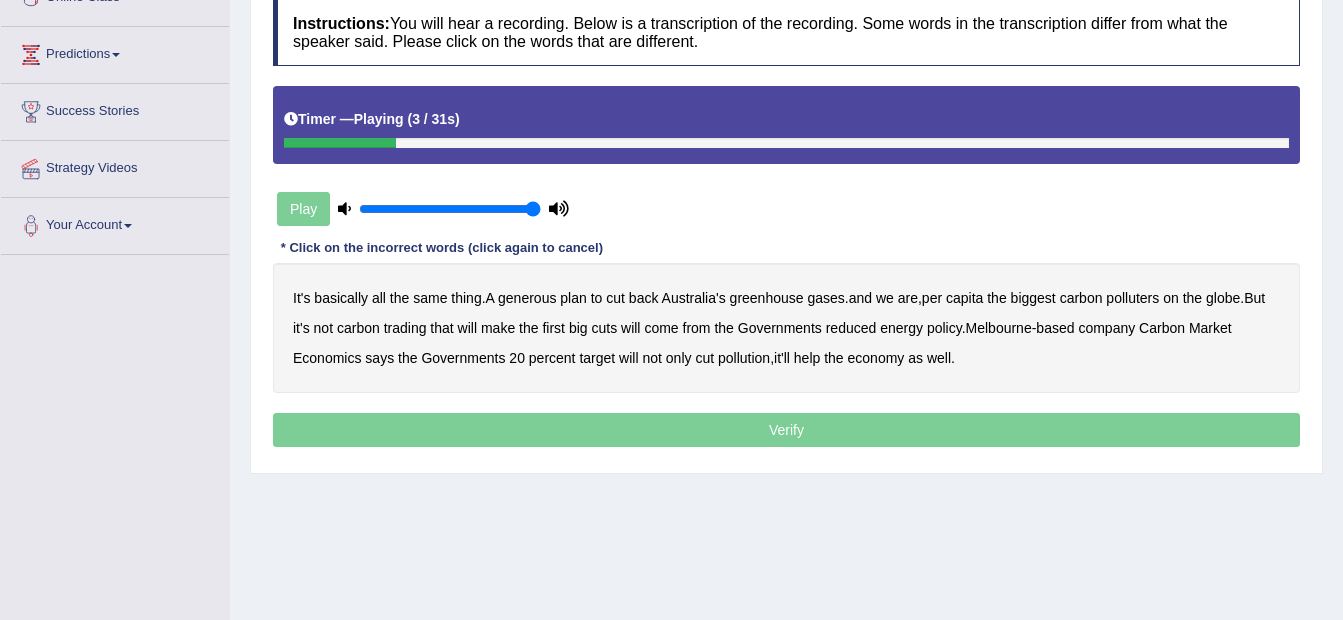 click on "generous" at bounding box center [527, 298] 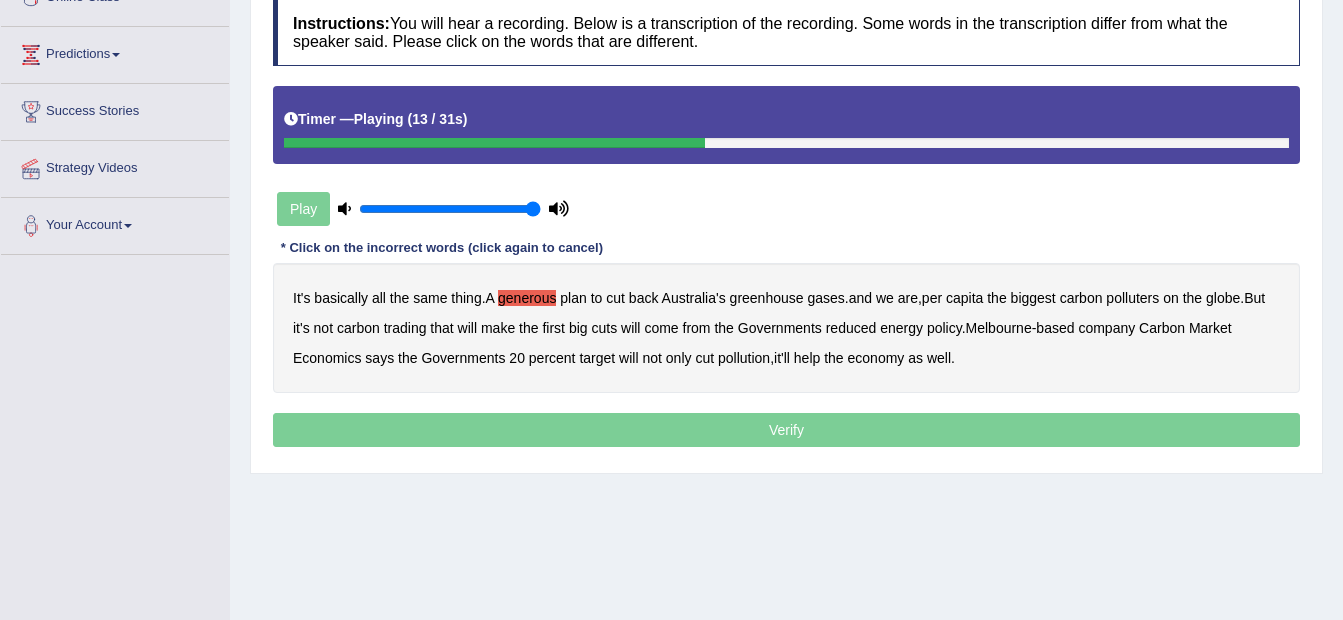 click on "globe" at bounding box center (1223, 298) 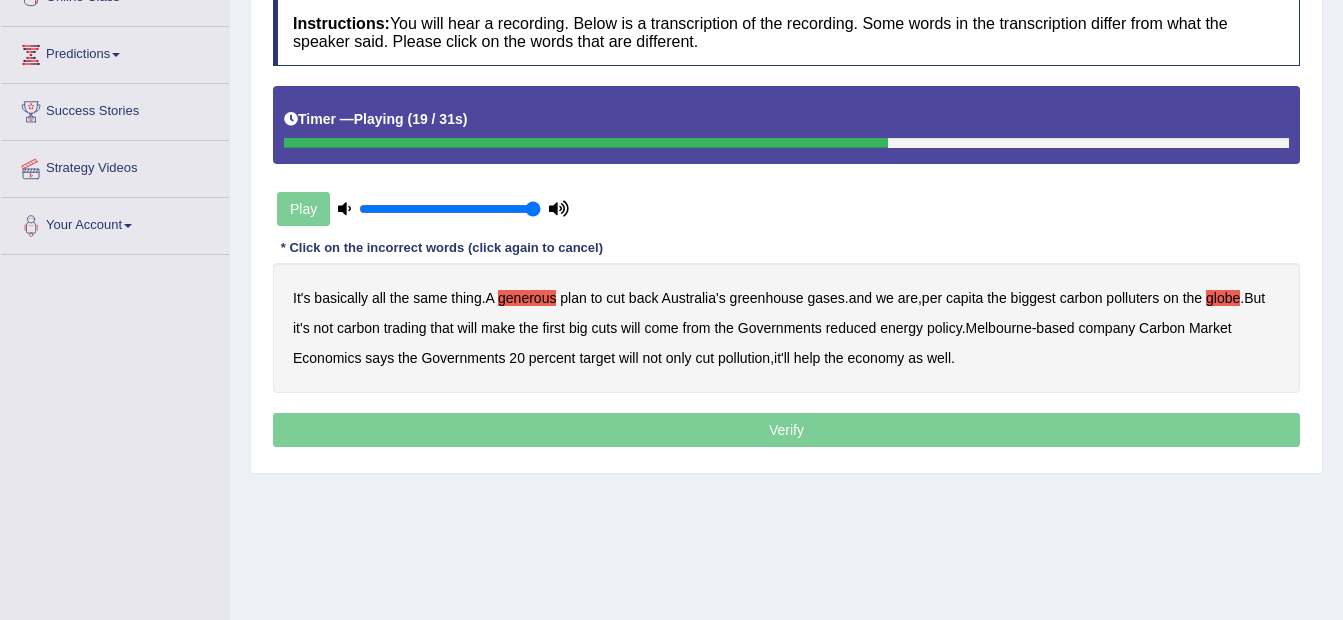 click on "come" at bounding box center (661, 328) 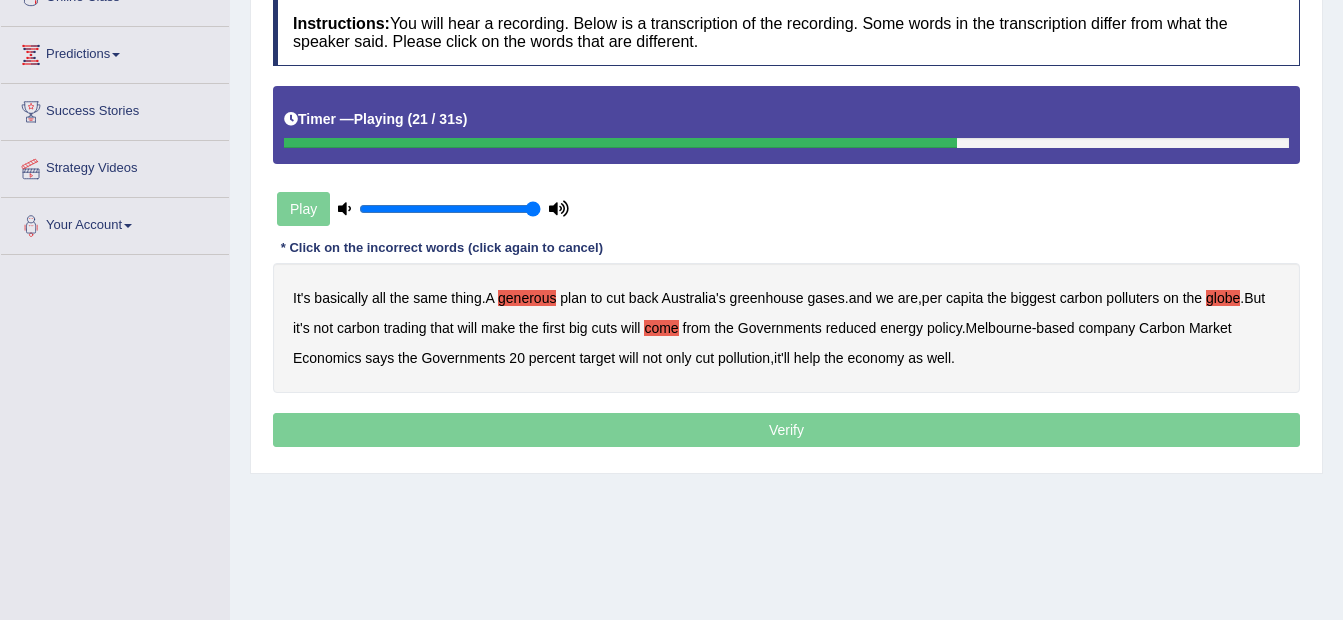 click on "will" at bounding box center (630, 328) 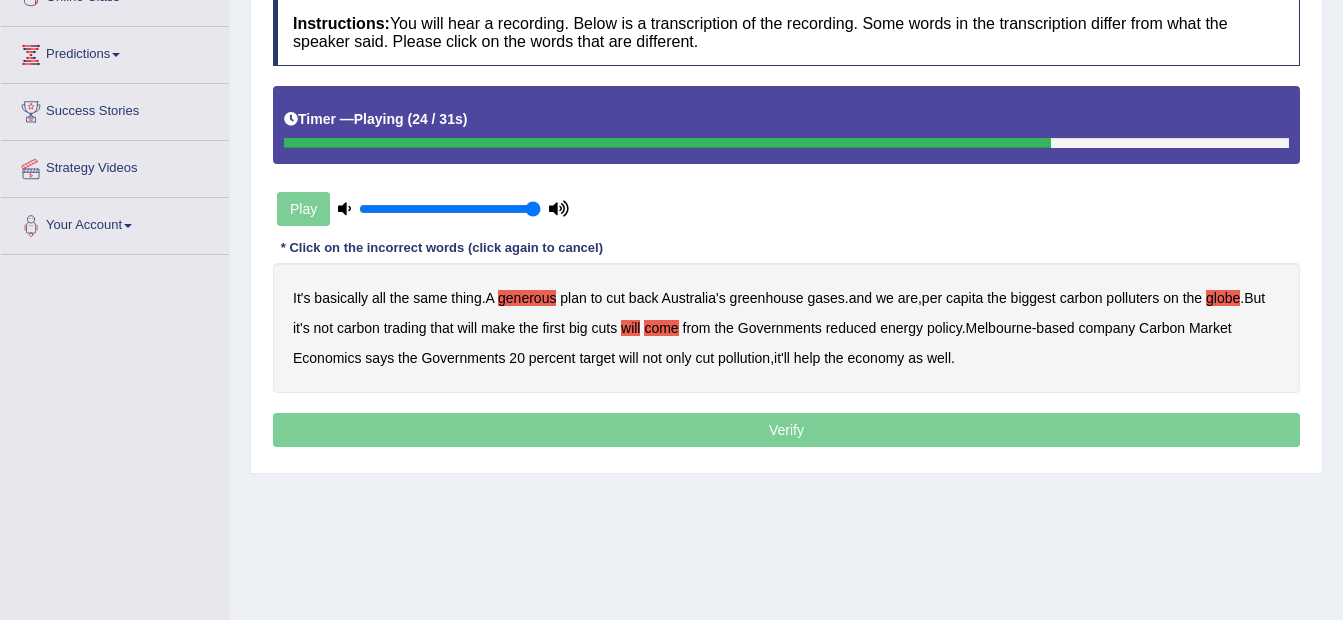 click on "policy" at bounding box center (944, 328) 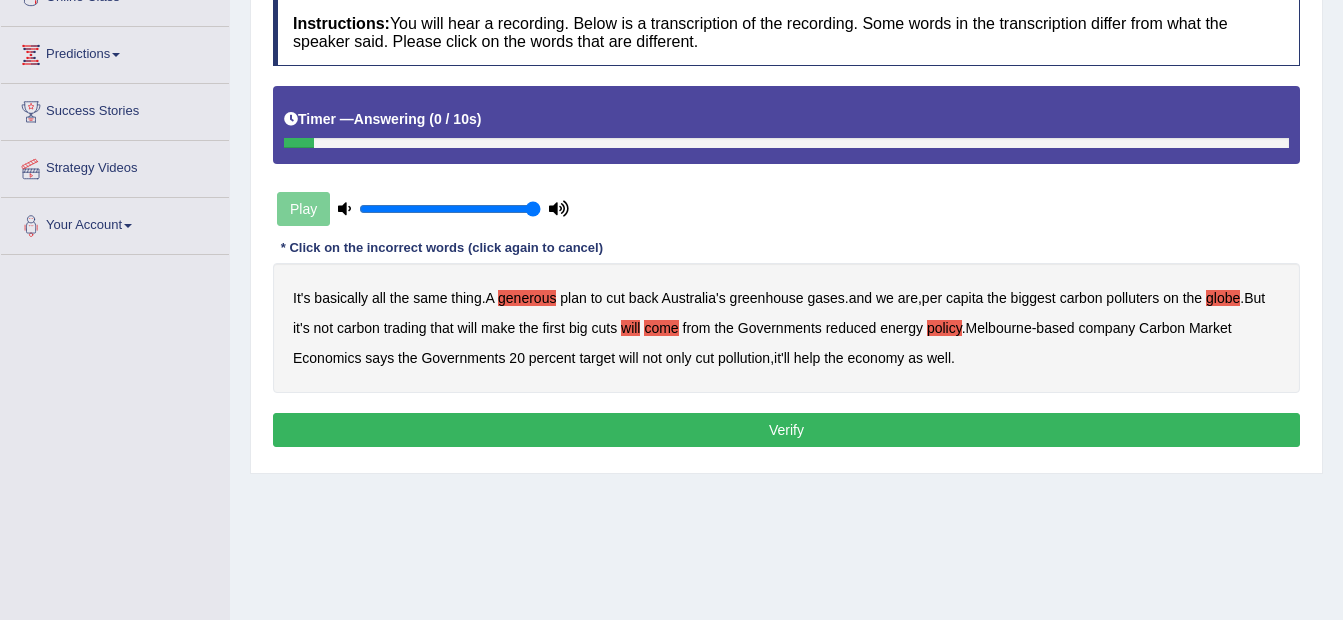 click on "Verify" at bounding box center (786, 430) 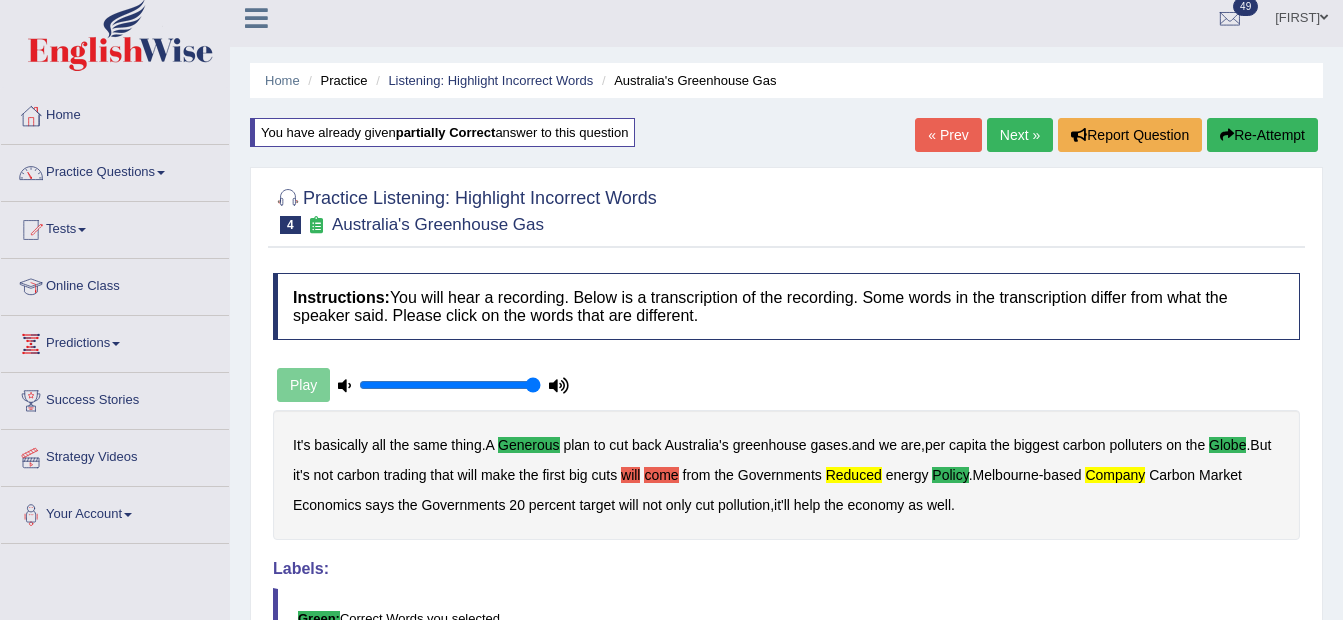 scroll, scrollTop: 0, scrollLeft: 0, axis: both 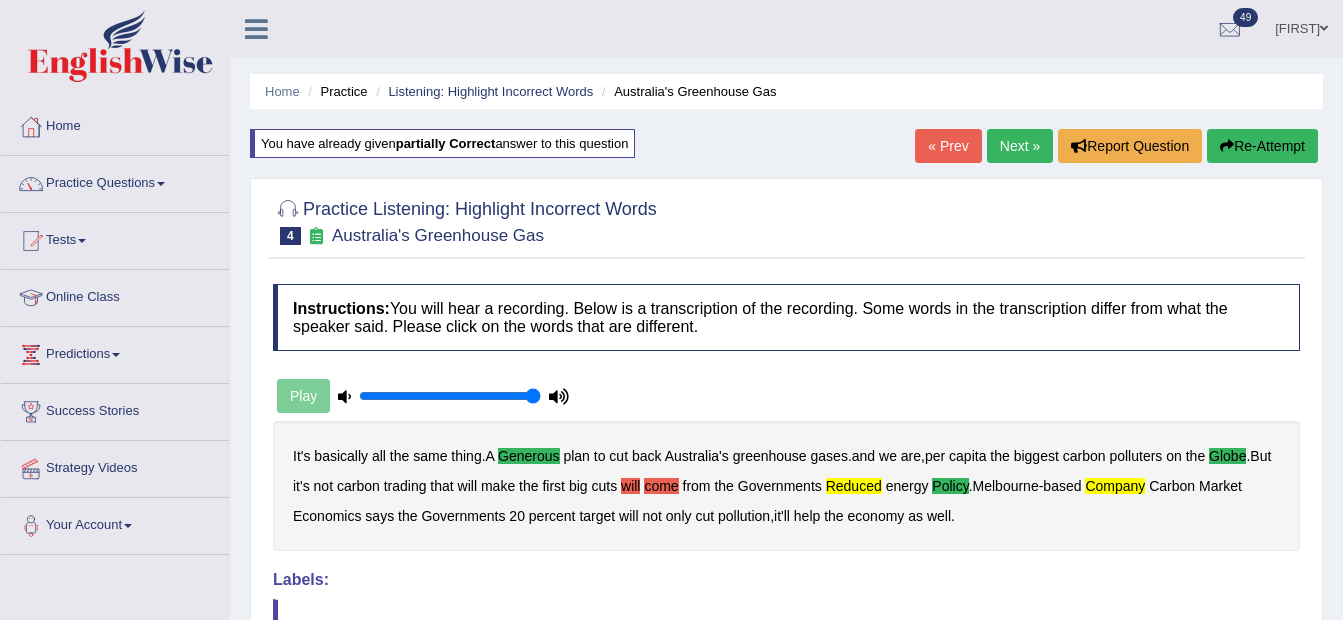click on "Next »" at bounding box center [1020, 146] 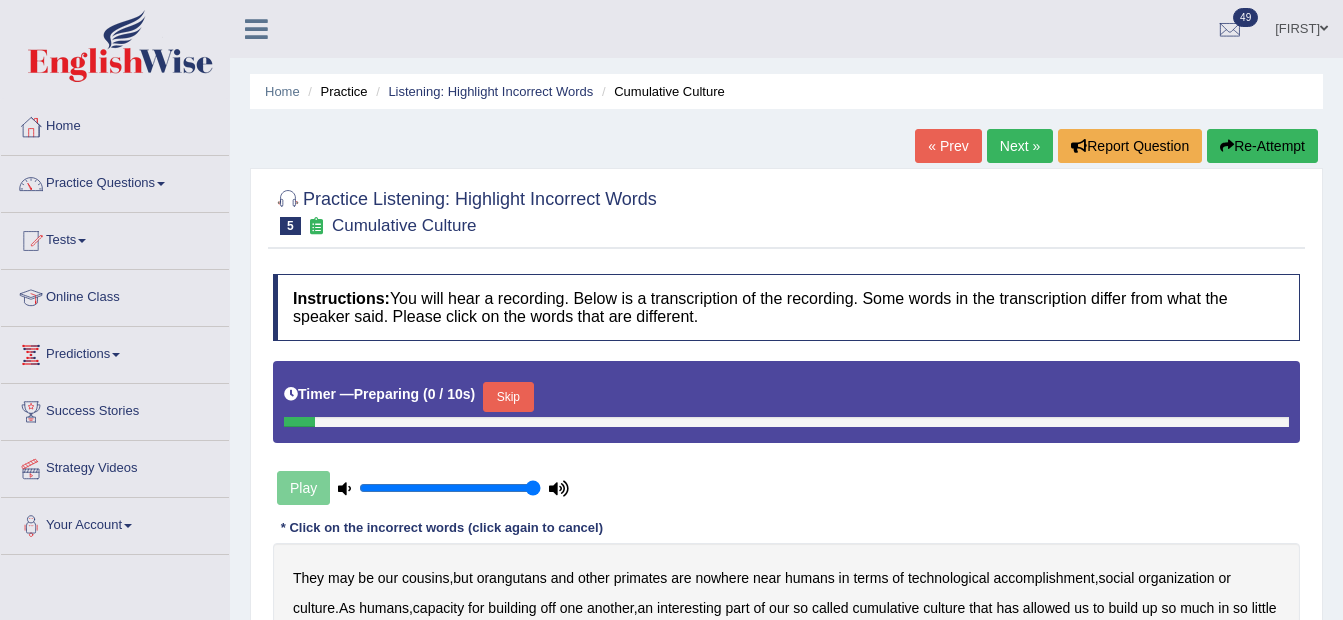 scroll, scrollTop: 0, scrollLeft: 0, axis: both 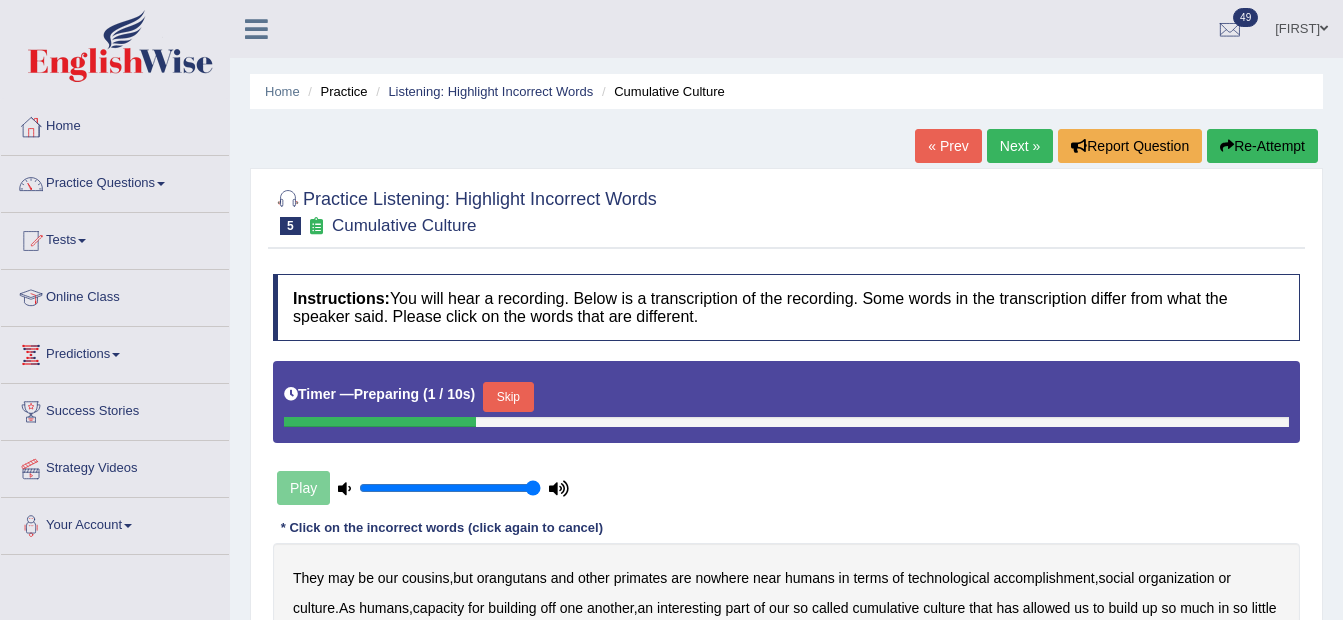 click on "« Prev" at bounding box center (948, 146) 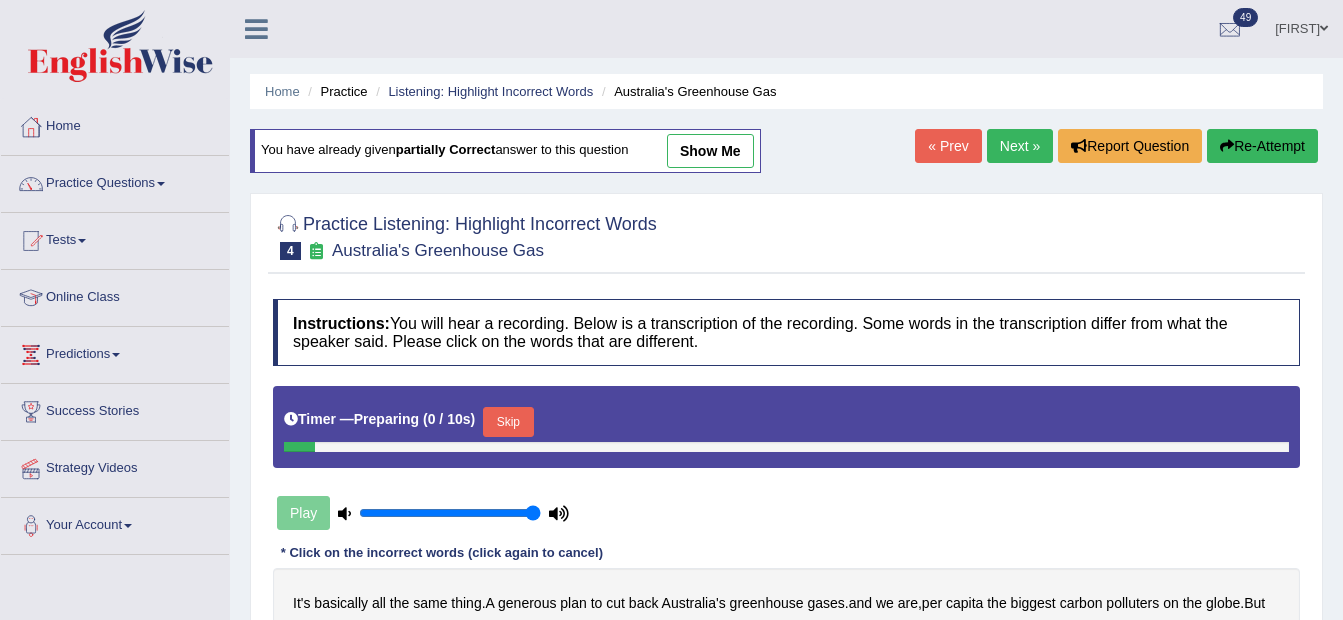 scroll, scrollTop: 0, scrollLeft: 0, axis: both 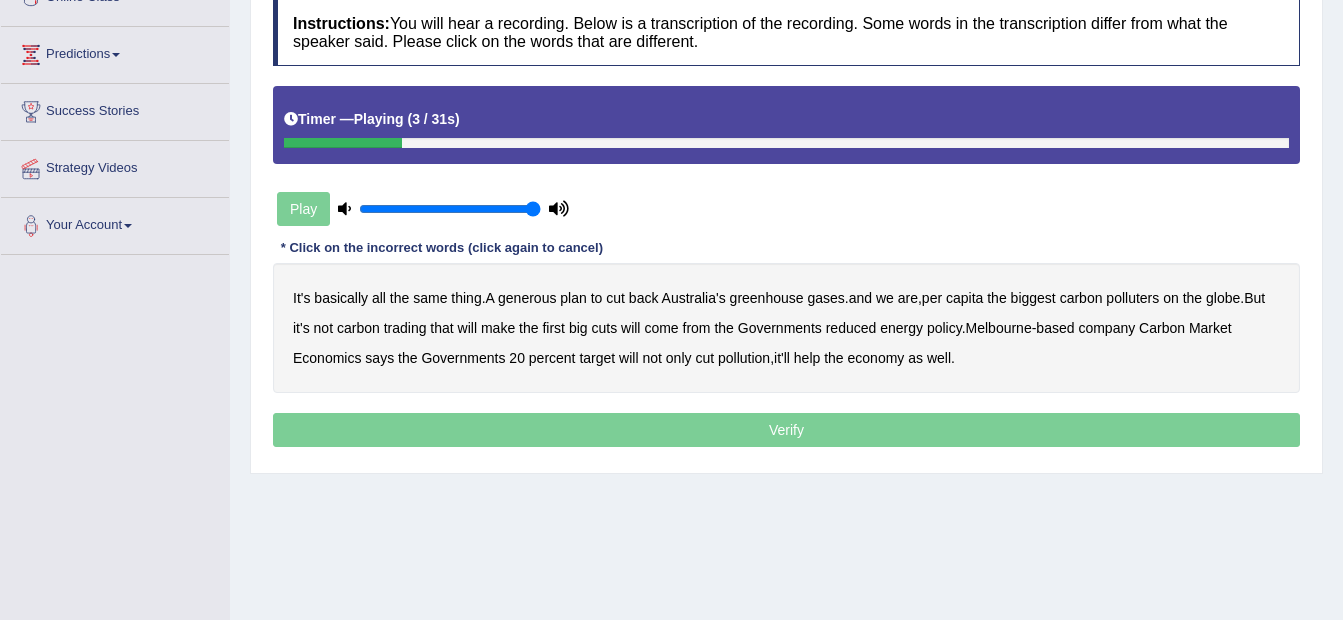 click on "generous" at bounding box center (527, 298) 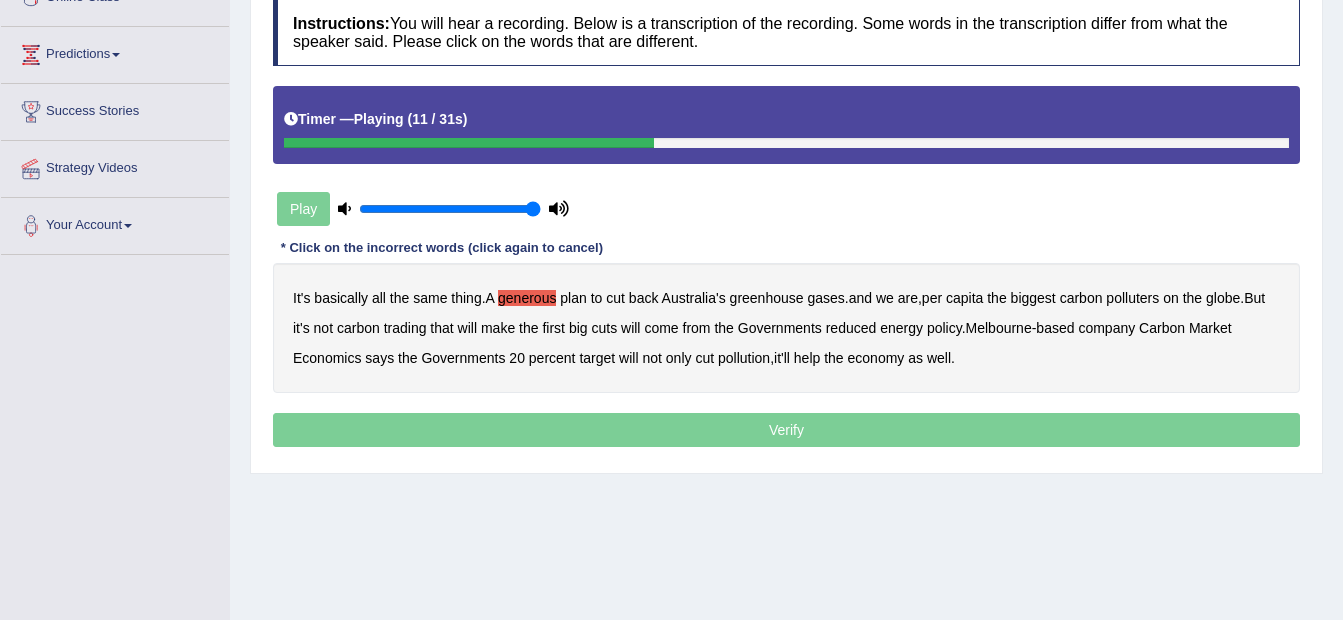 click on "globe" at bounding box center [1223, 298] 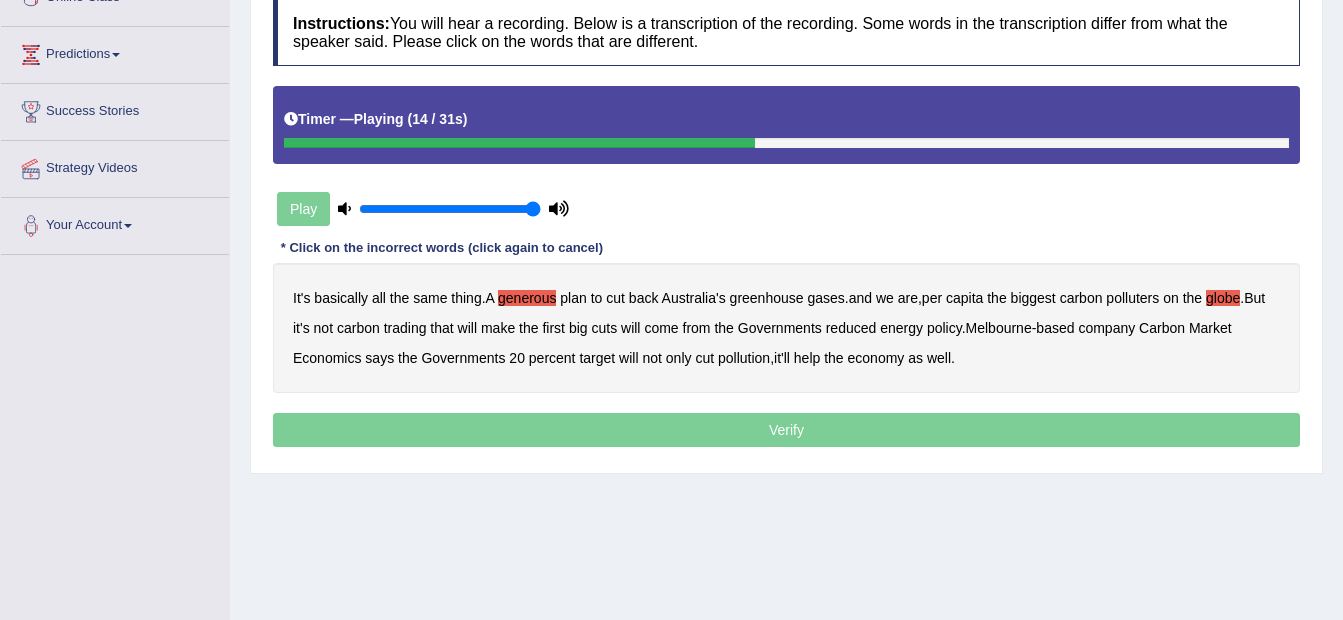 click on "will" at bounding box center [467, 328] 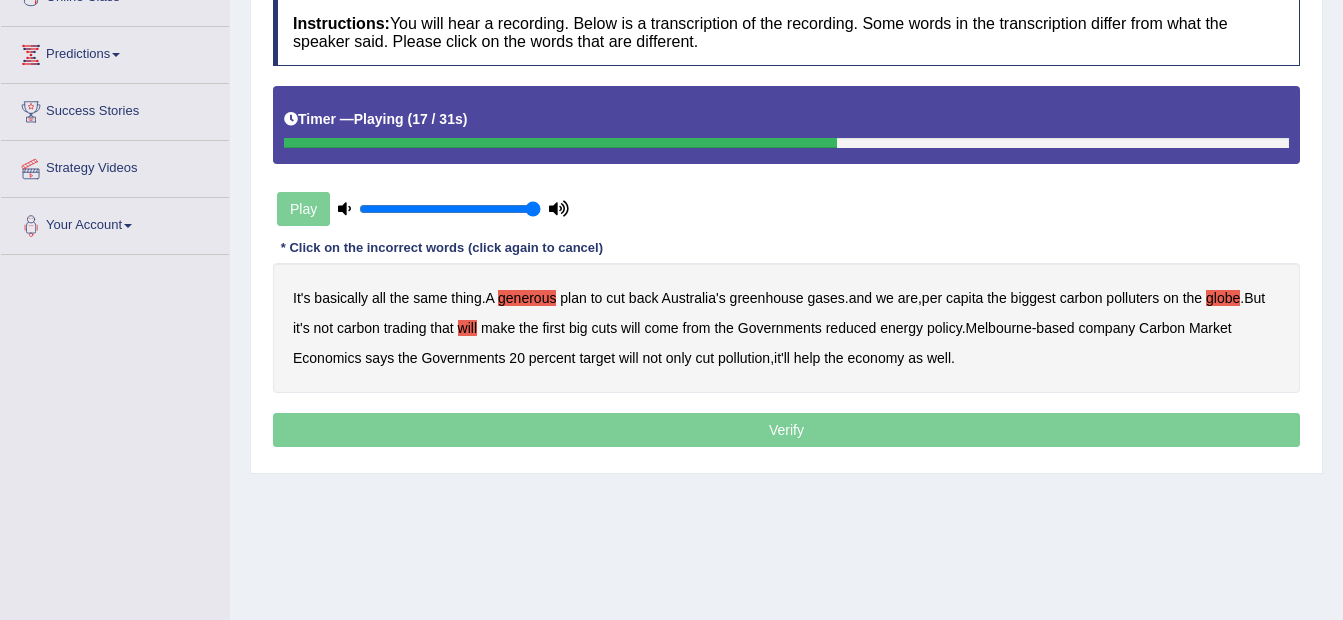 click on "It's   basically   all   the   same   thing .  A   generous   plan   to   cut   back   Australia's   greenhouse   gases .  and   we   are ,  per   capita   the   biggest   carbon   polluters   on   the   globe  .  But   it's   not   carbon   trading   that   will   make   the   first   big   cuts   will   come   from   the   Governments   reduced   energy   policy .  Melbourne - based   company   Carbon   Market   Economics   says   the   Governments   20   percent   target   will   not   only   cut   pollution ,  it'll   help   the   economy   as   well ." at bounding box center [786, 328] 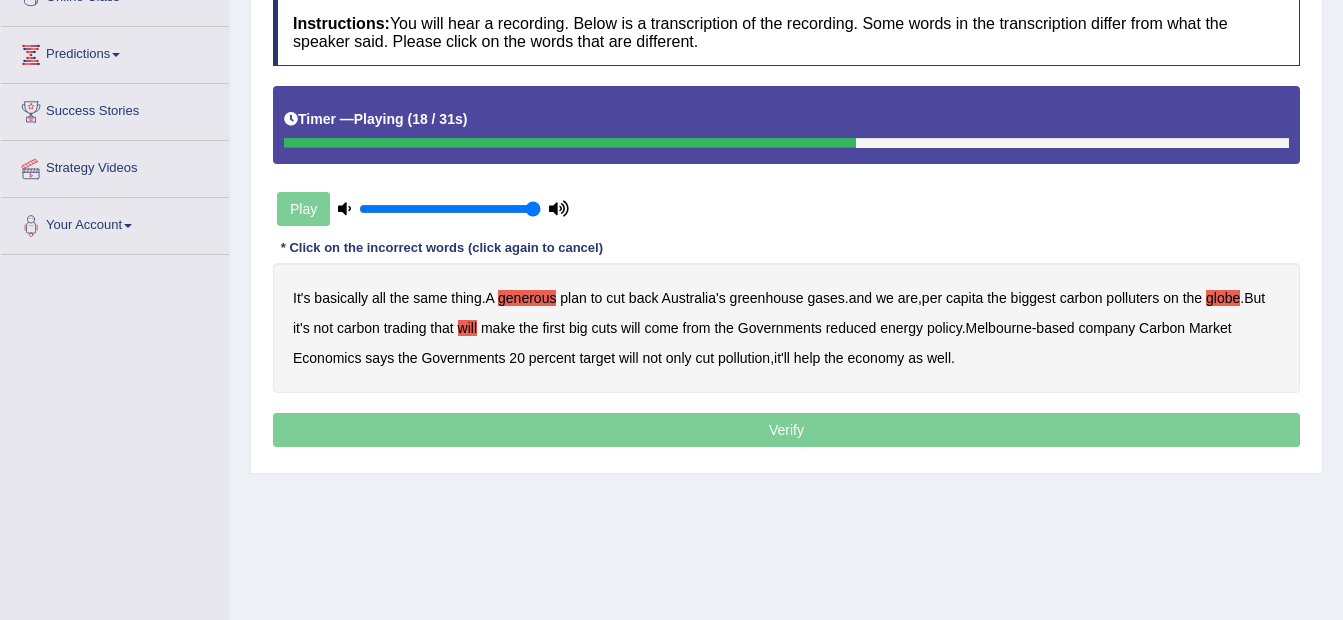 click on "will" at bounding box center (630, 328) 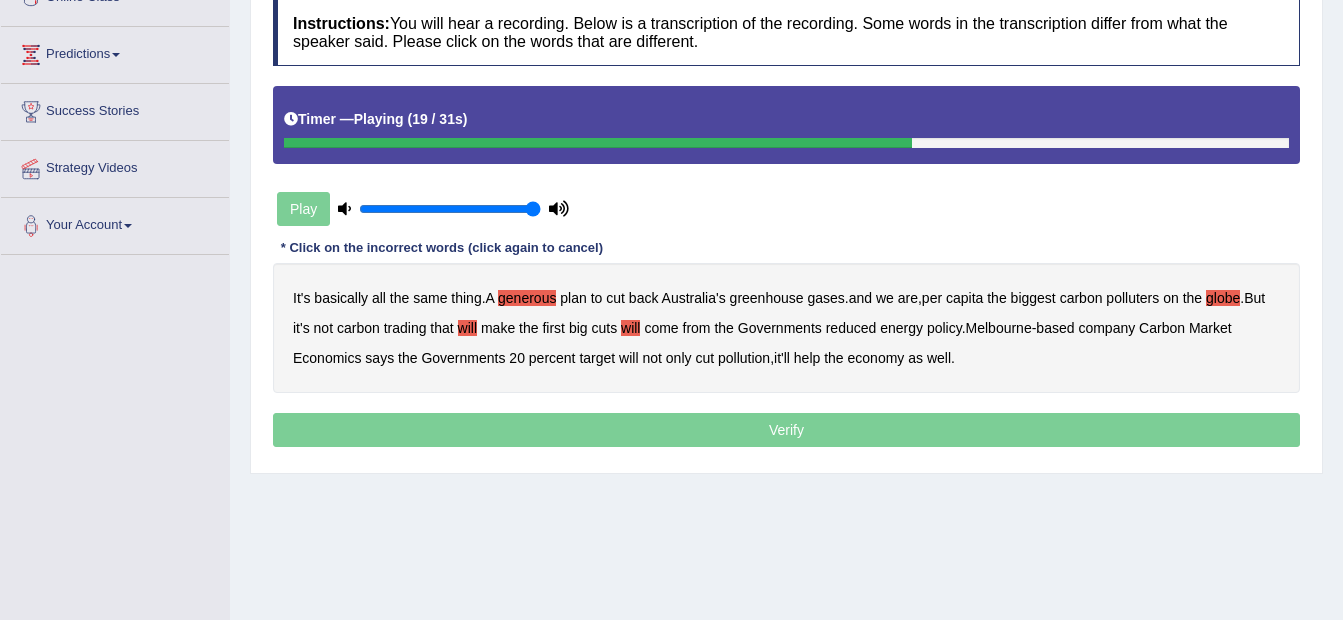 click on "come" at bounding box center (661, 328) 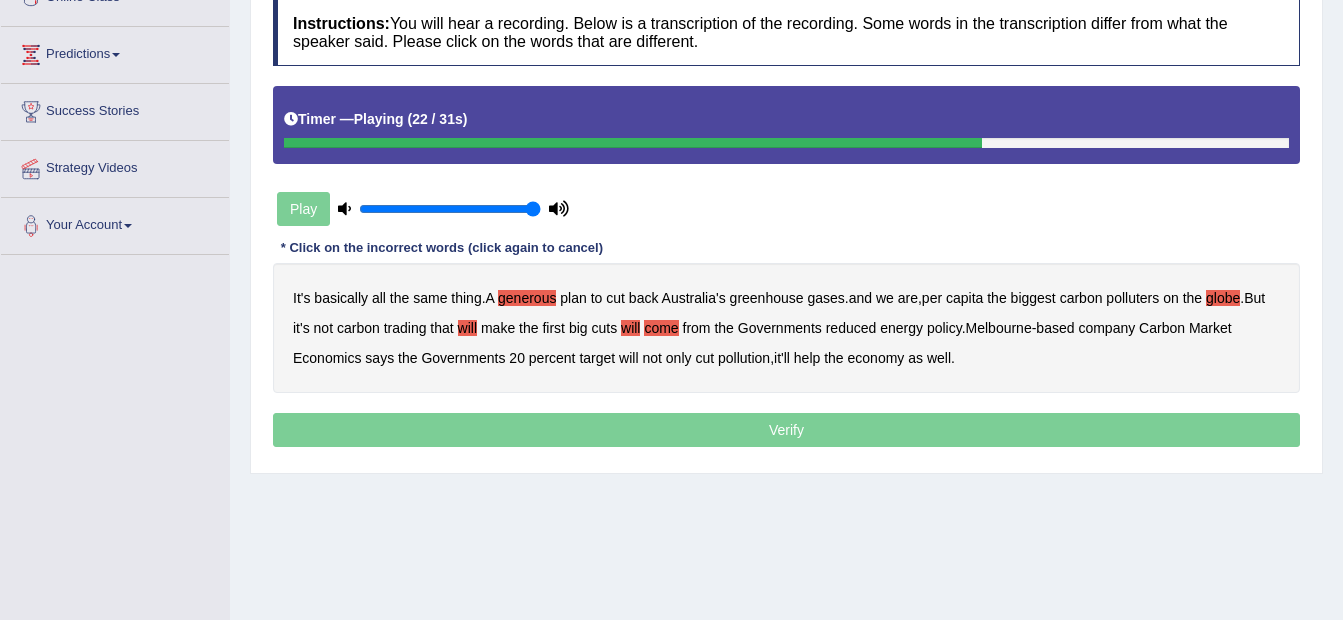 click on "Governments" at bounding box center (780, 328) 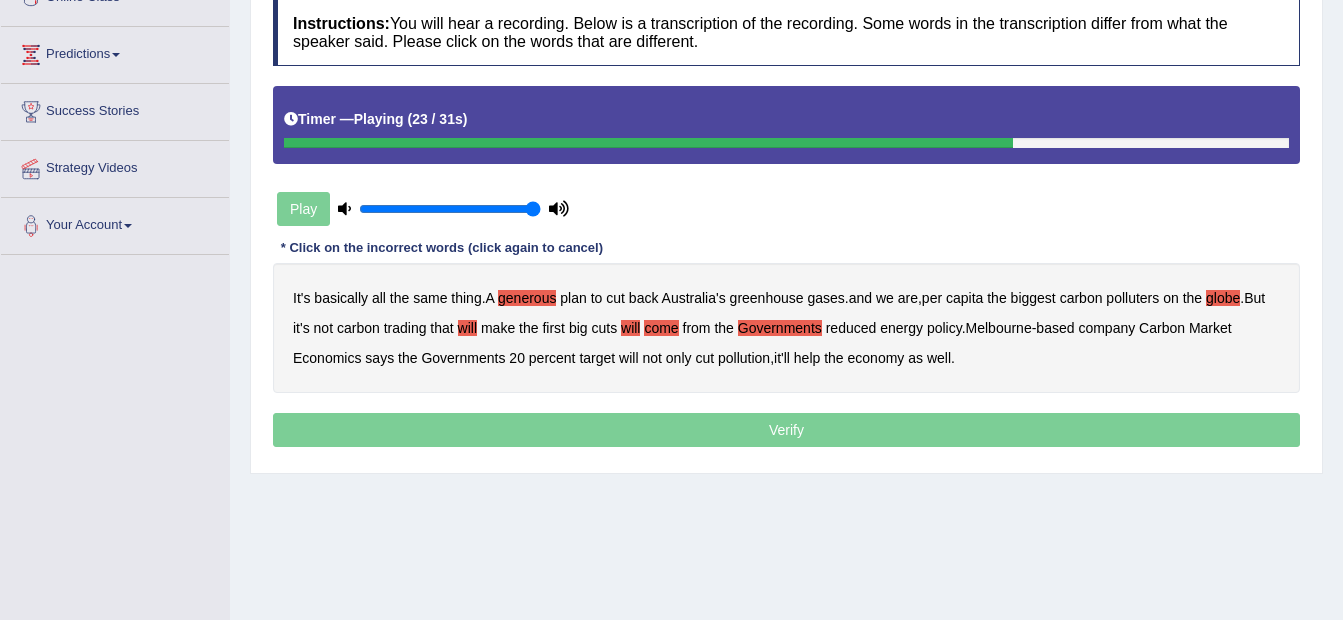 click on "energy" at bounding box center [901, 328] 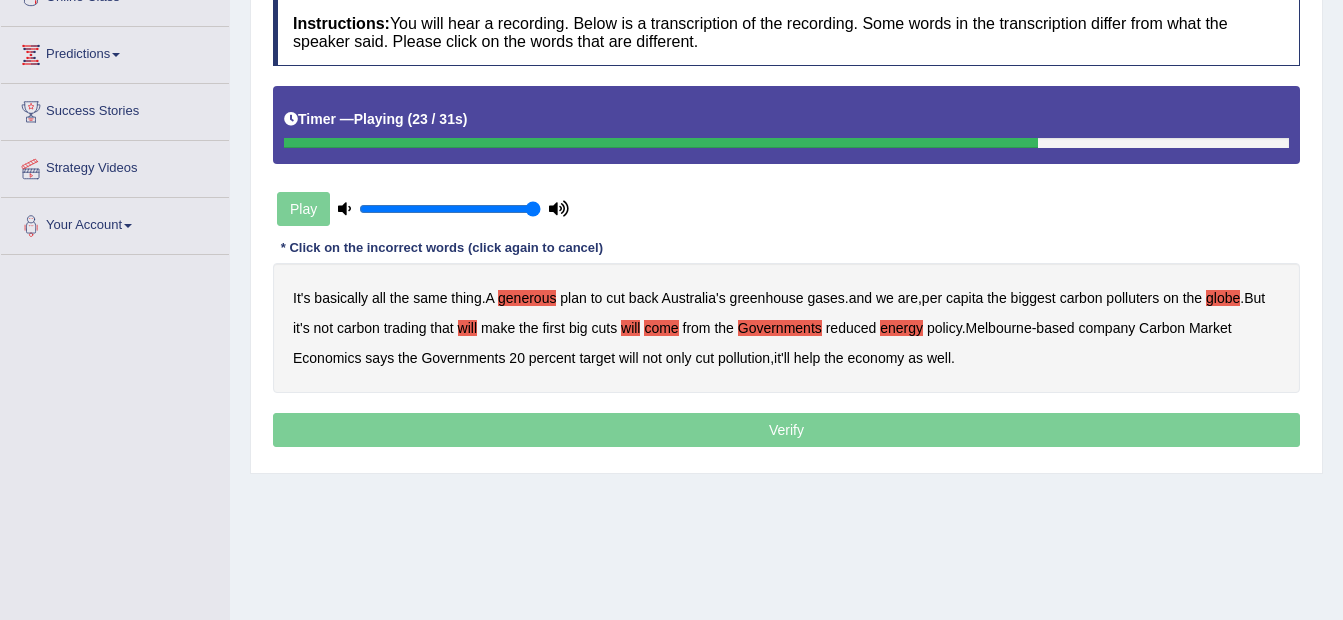 click on "policy" at bounding box center [944, 328] 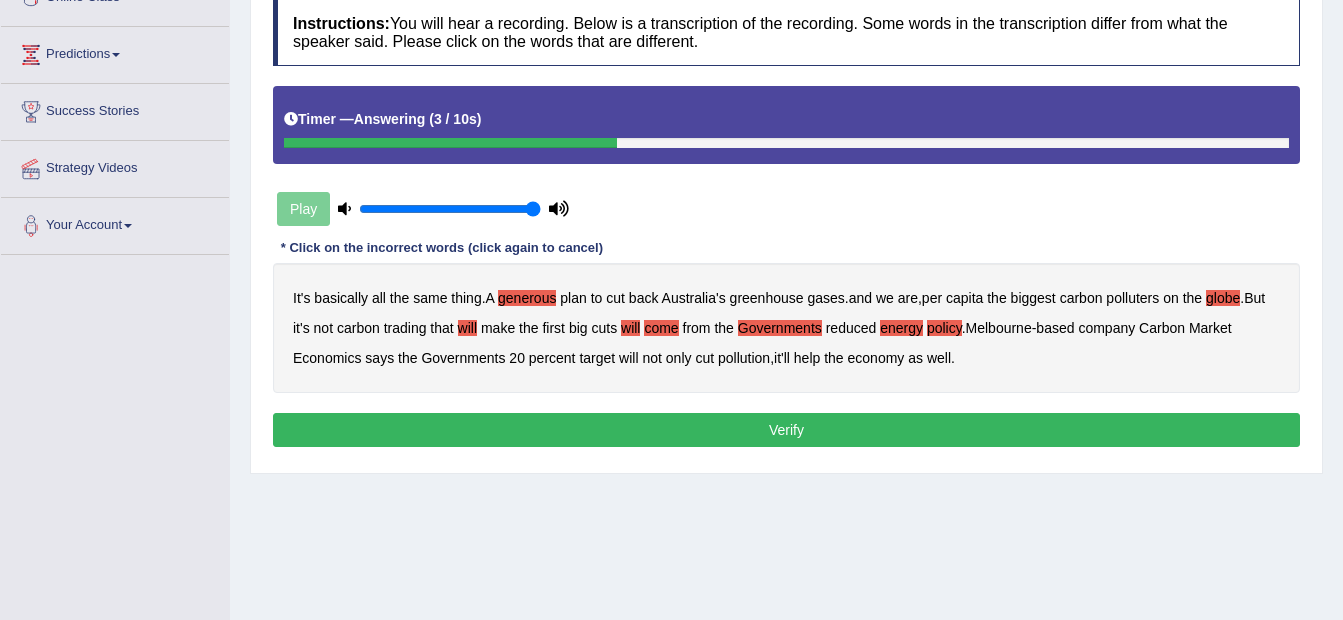 click on "will" at bounding box center (467, 328) 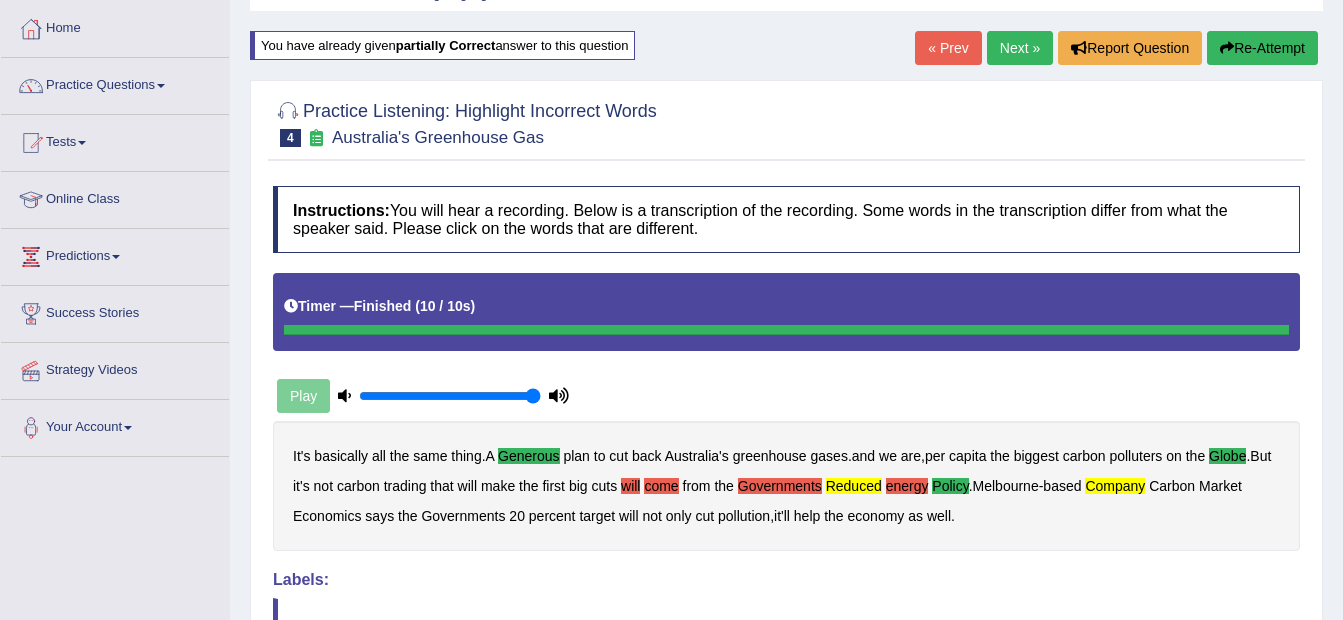scroll, scrollTop: 0, scrollLeft: 0, axis: both 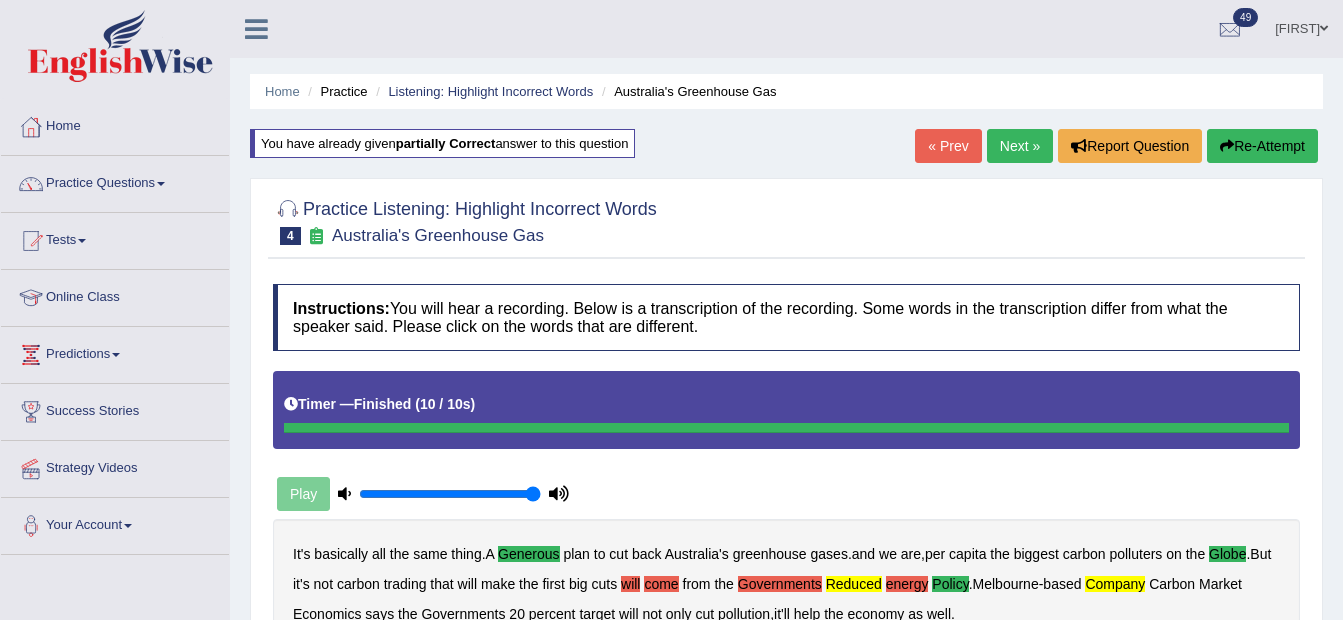 click on "Re-Attempt" at bounding box center [1262, 146] 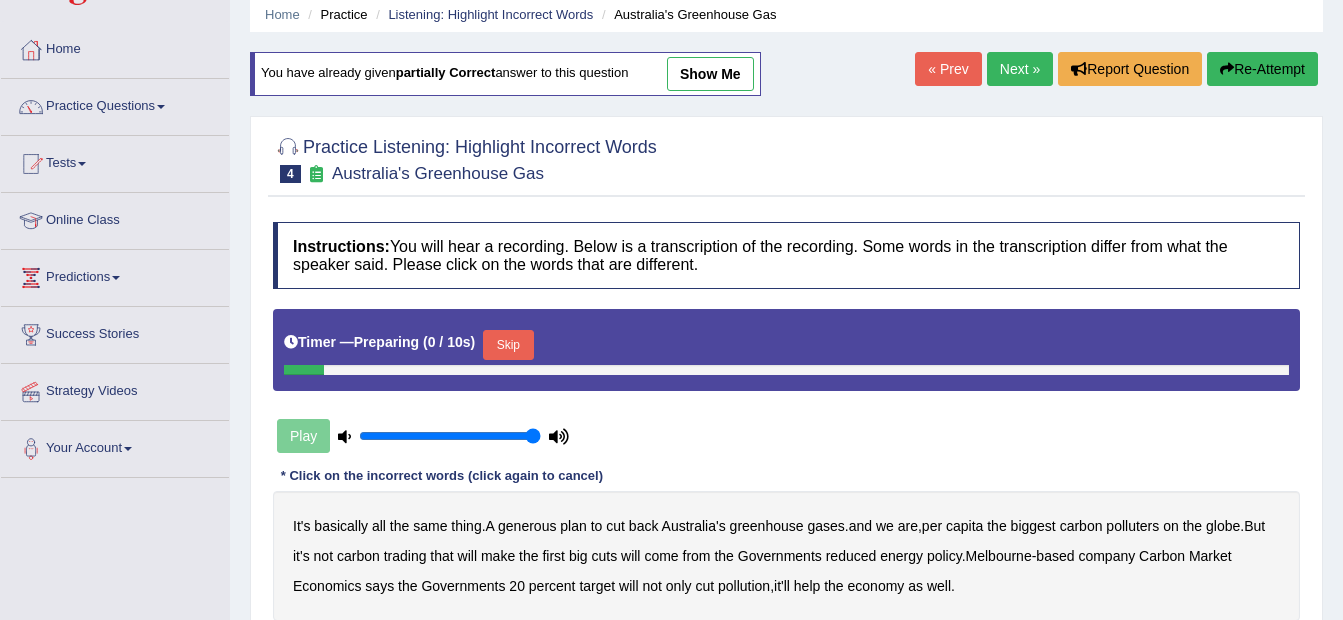 scroll, scrollTop: 0, scrollLeft: 0, axis: both 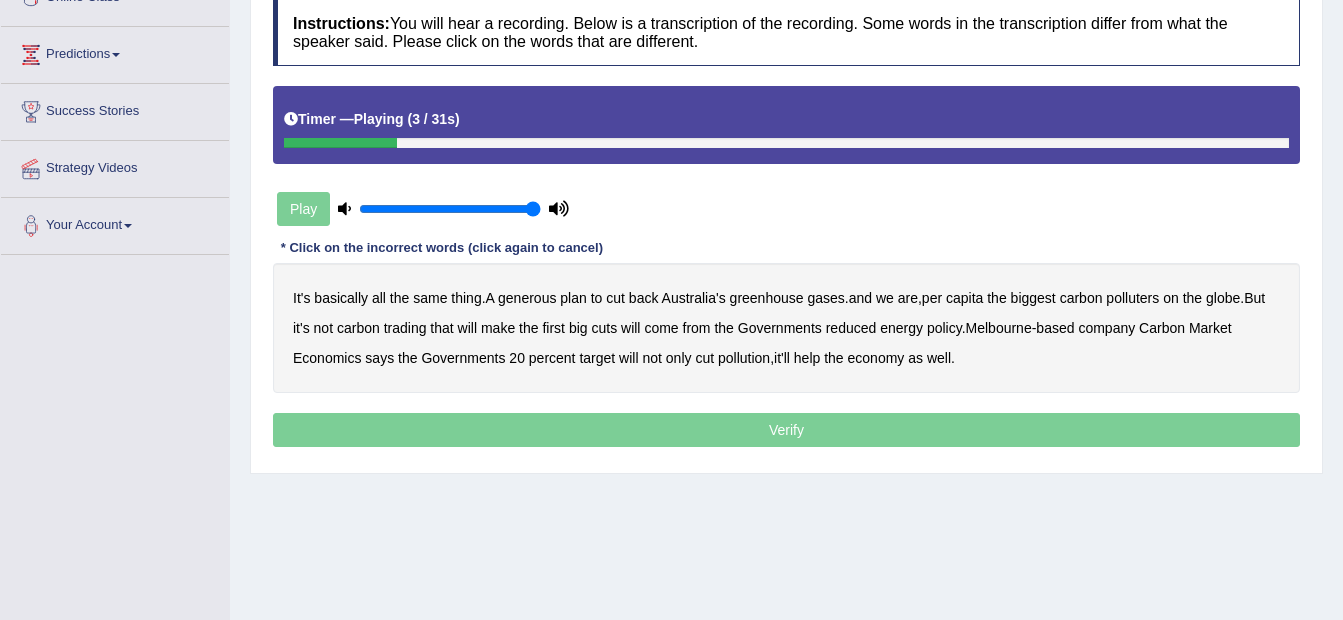 click on "generous" at bounding box center (527, 298) 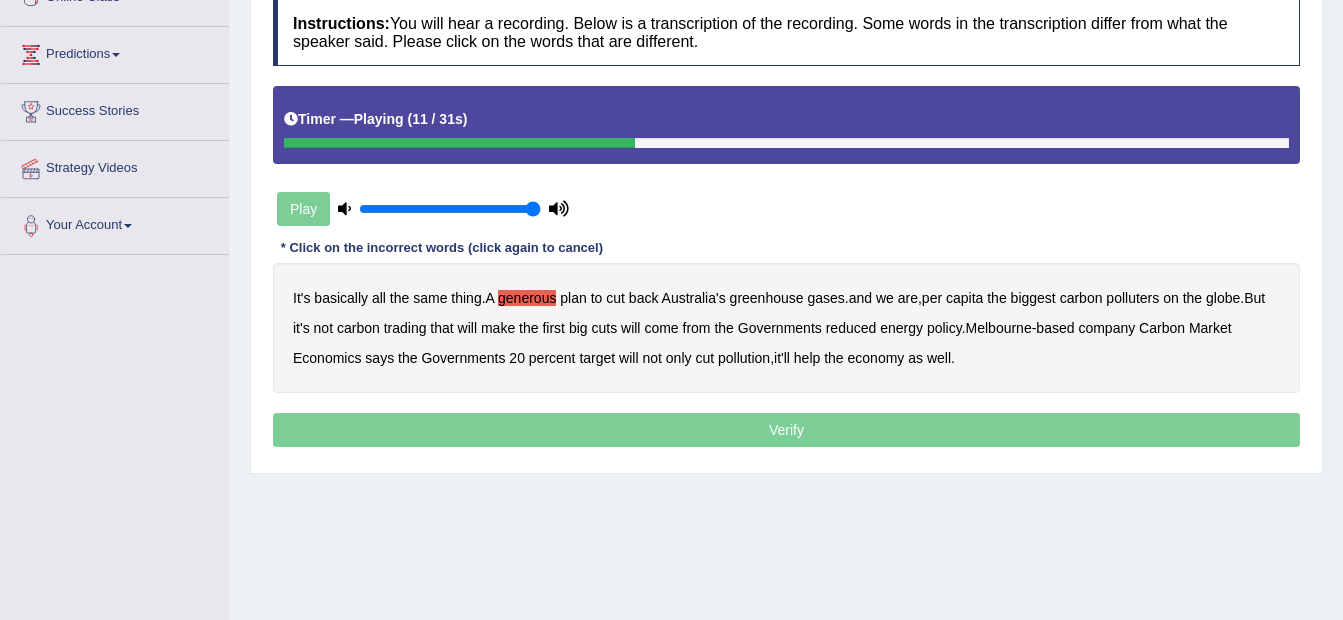 click on "globe" at bounding box center (1223, 298) 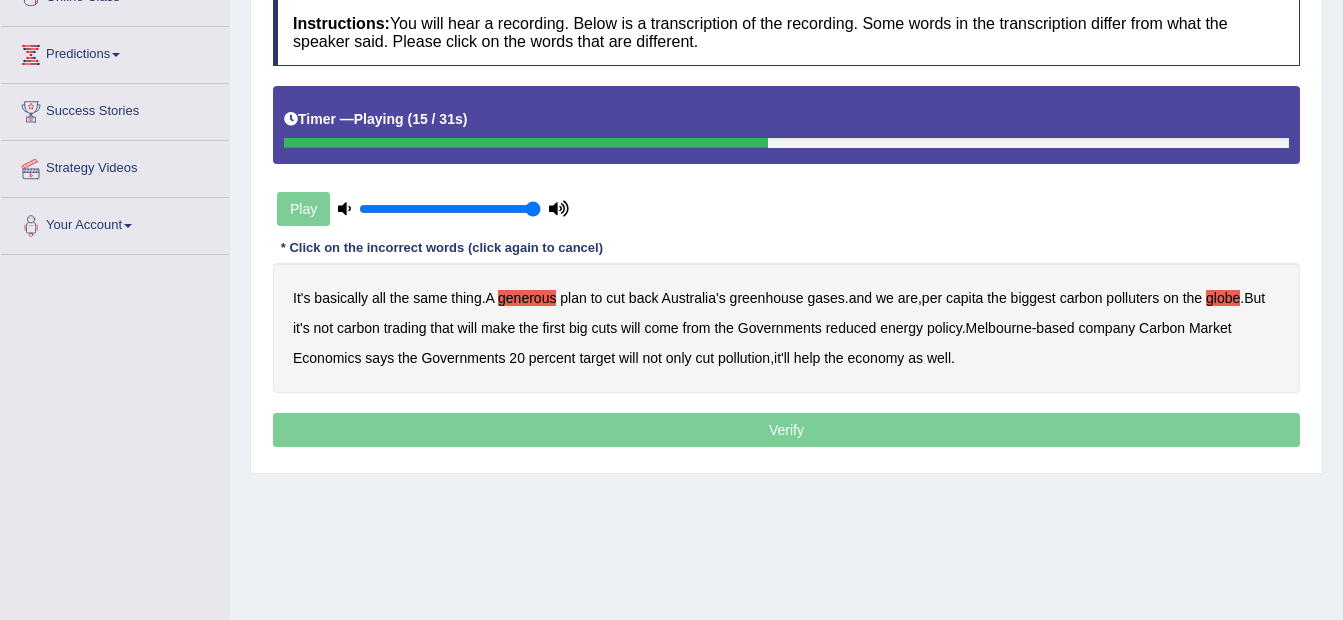 click on "will" at bounding box center [467, 328] 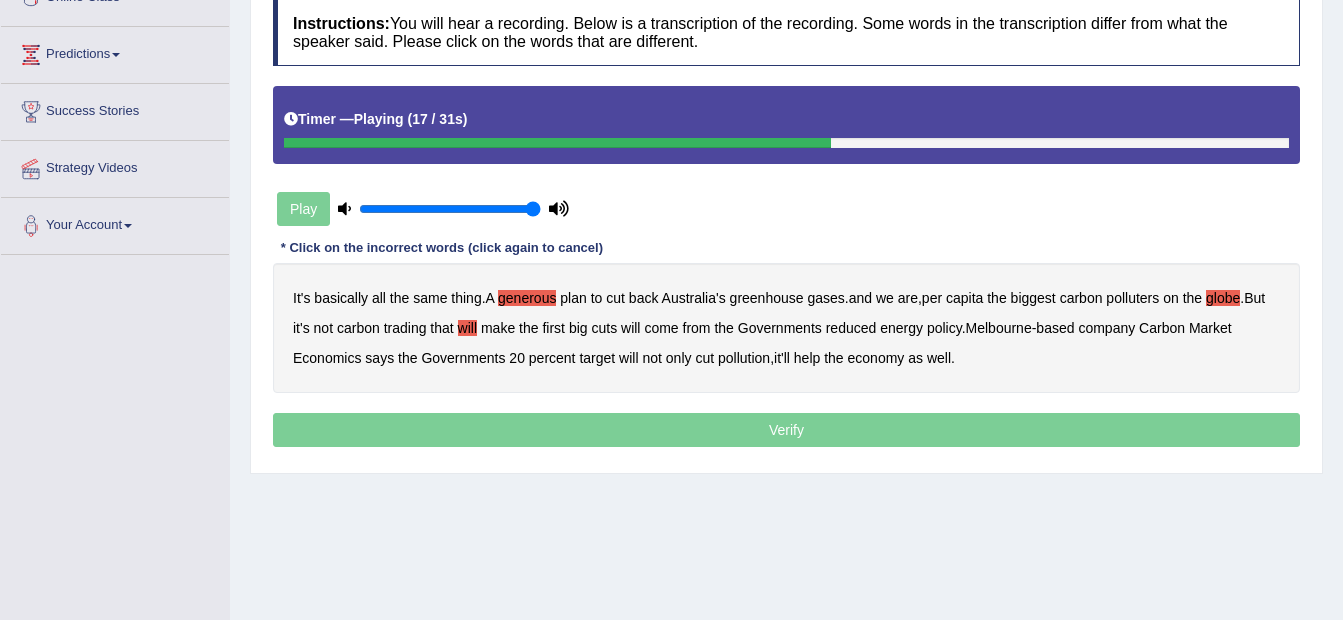 click on "will" at bounding box center [630, 328] 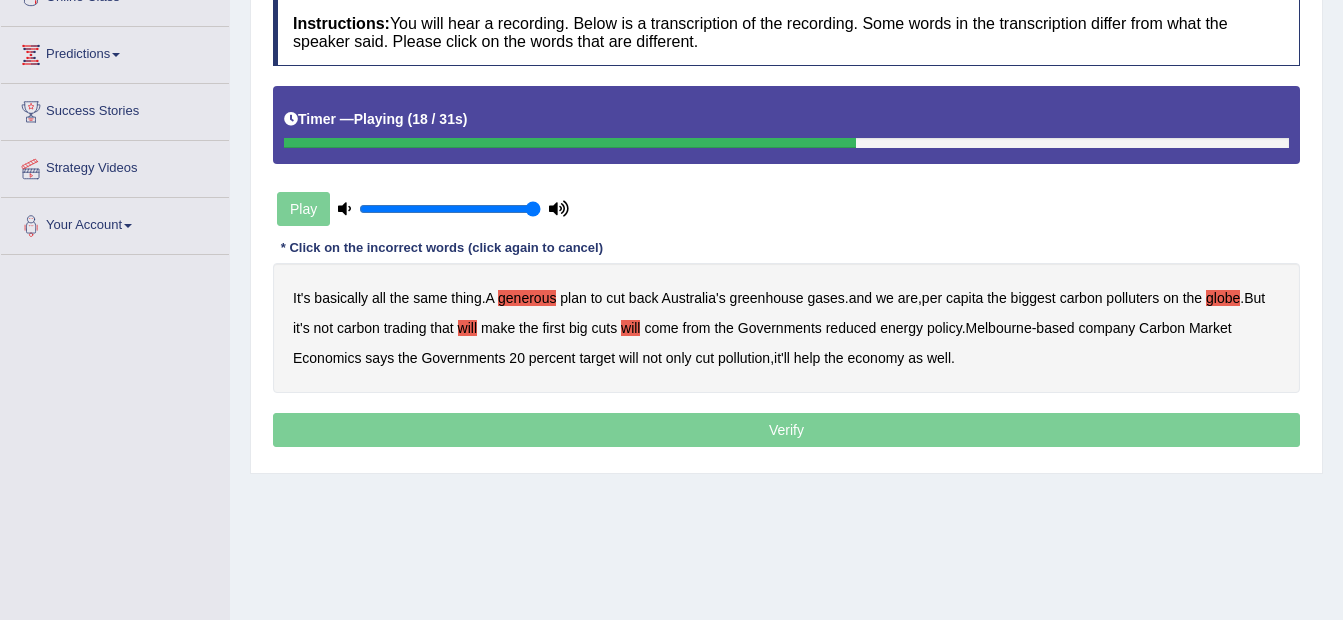 click on "come" at bounding box center [661, 328] 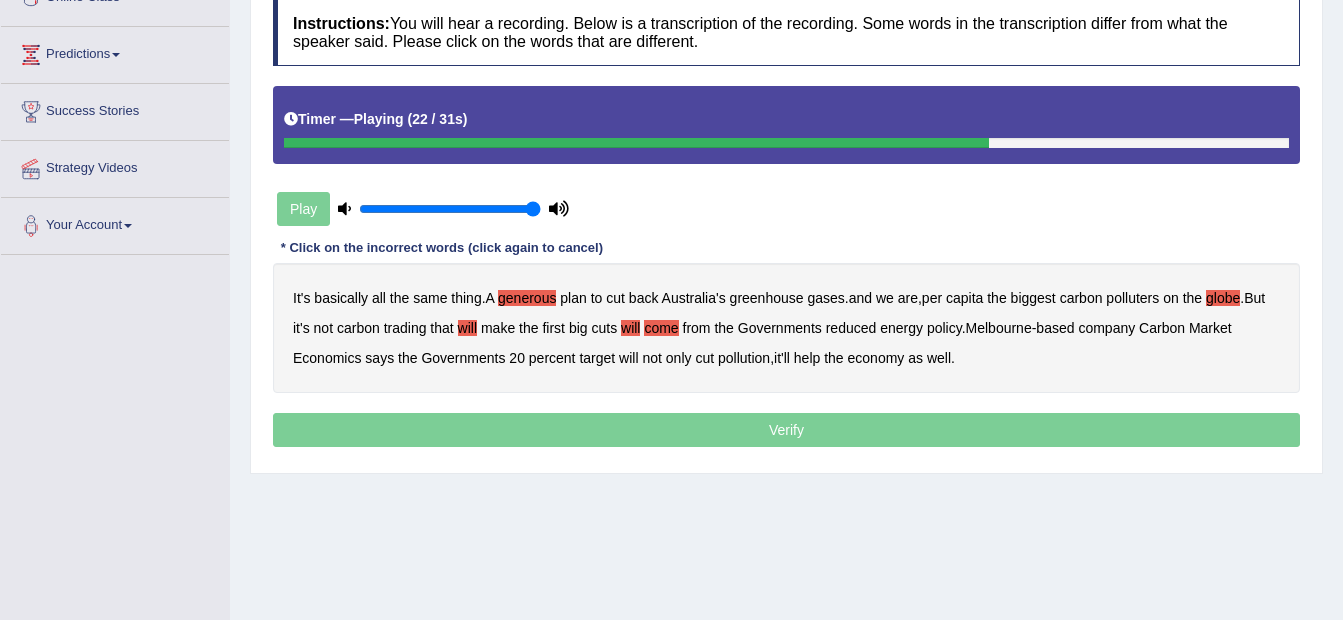 click on "policy" at bounding box center [944, 328] 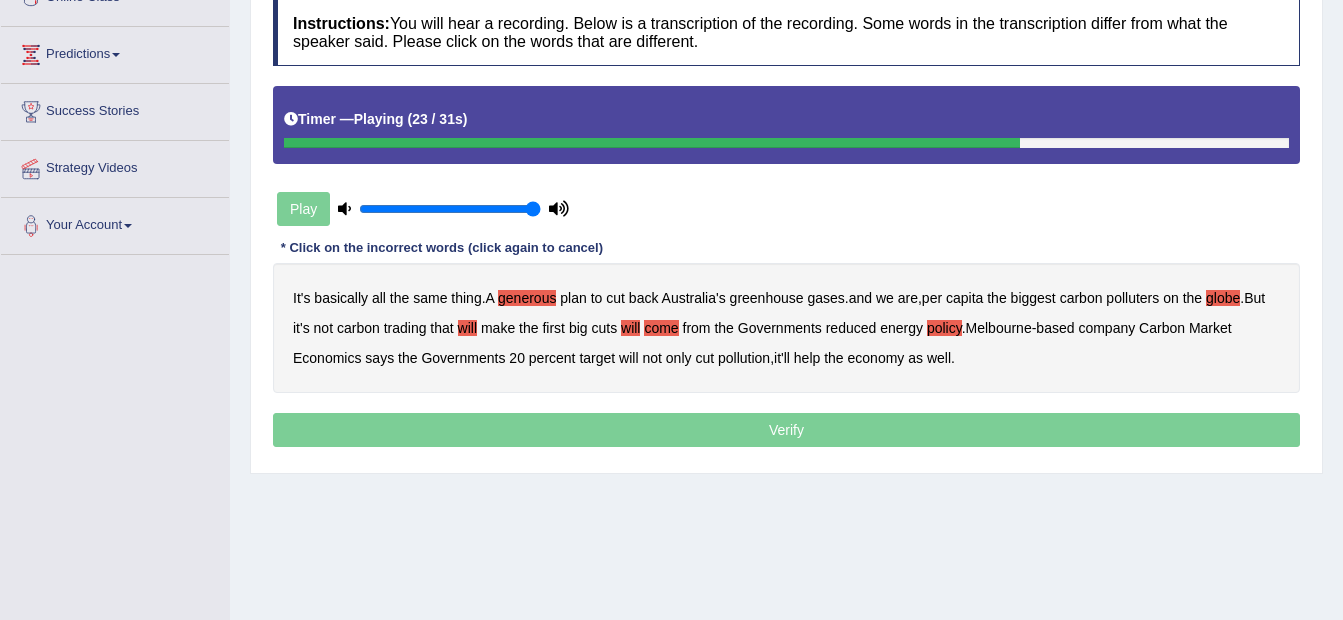 click on "reduced" at bounding box center [851, 328] 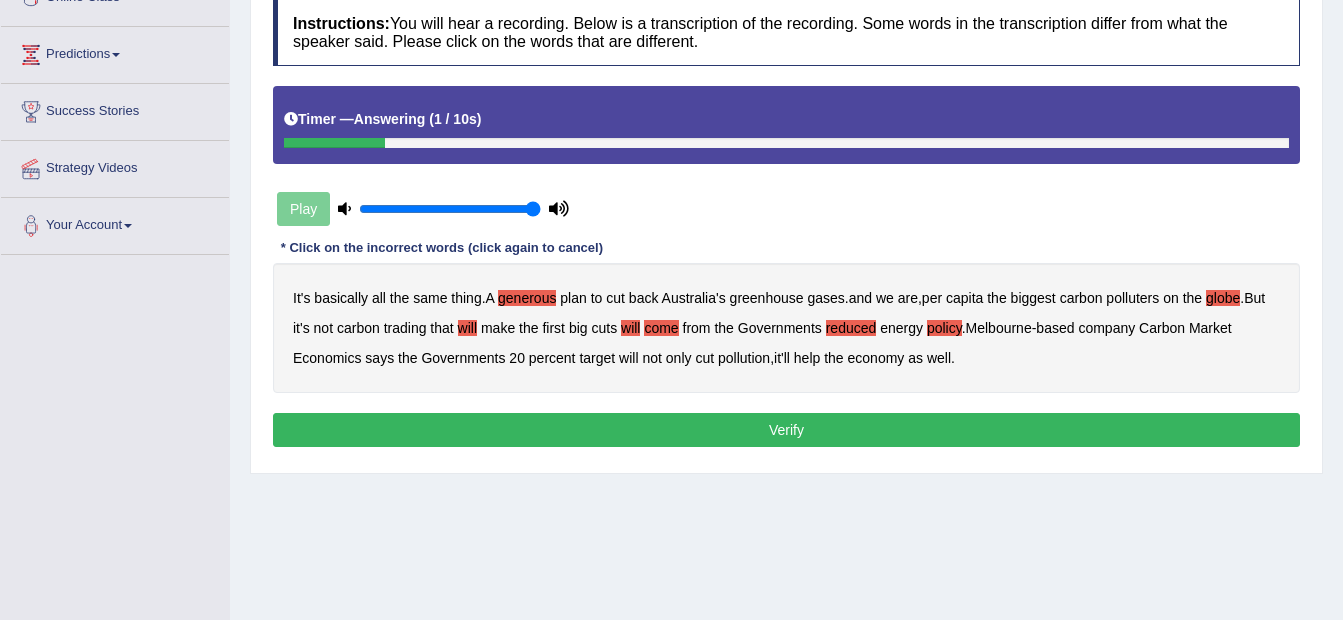 click on "Verify" at bounding box center [786, 430] 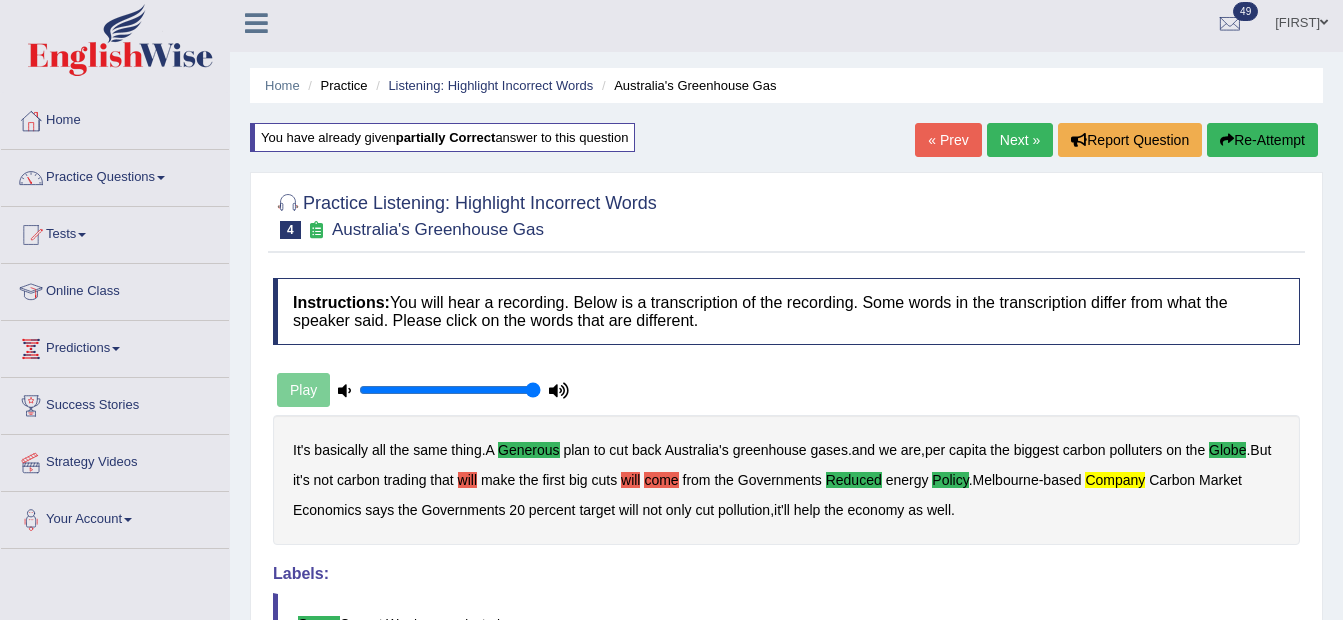 scroll, scrollTop: 0, scrollLeft: 0, axis: both 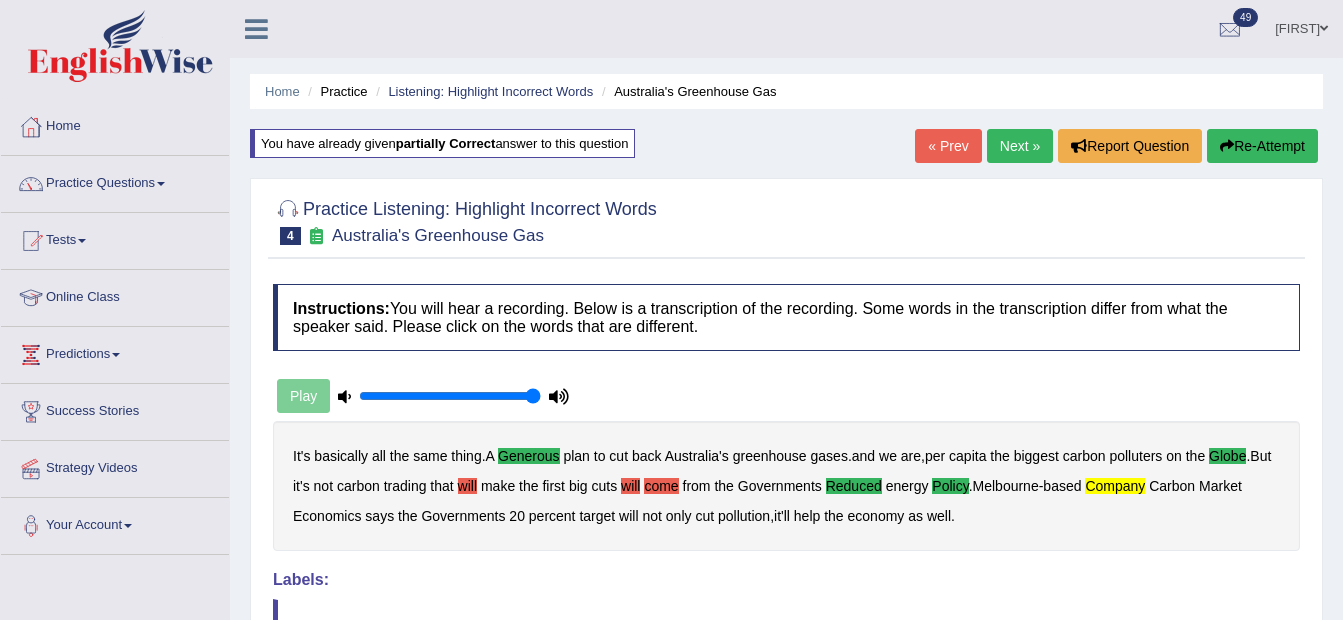 click on "Re-Attempt" at bounding box center (1262, 146) 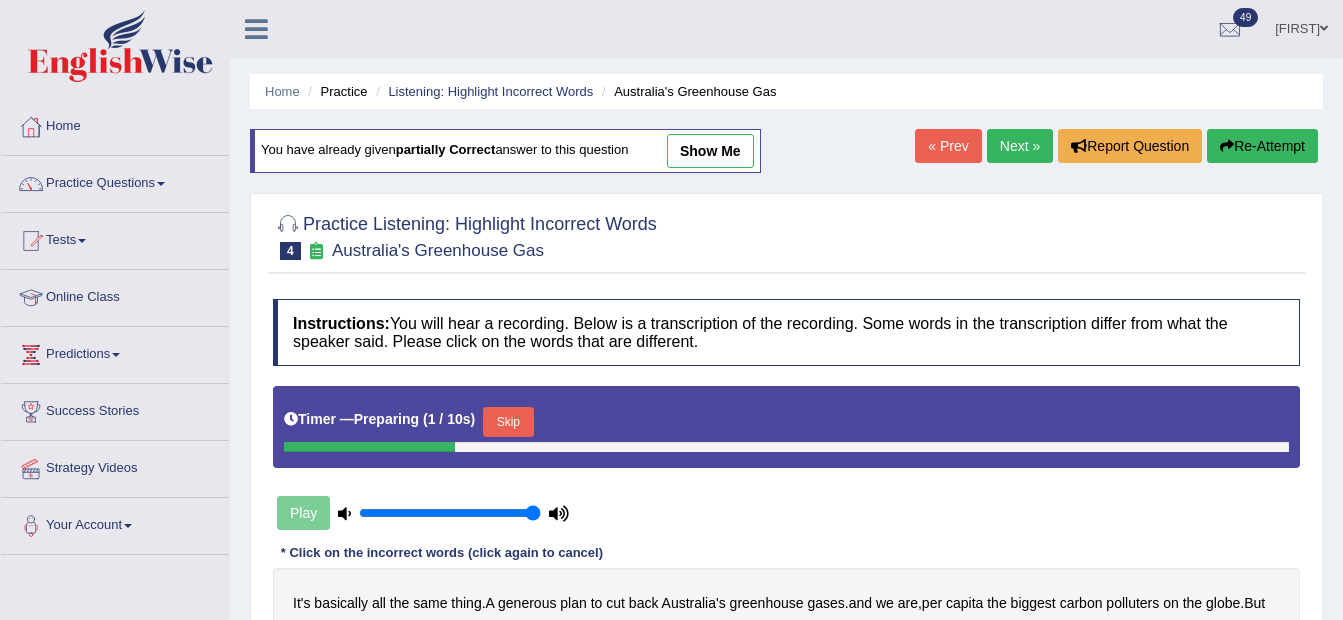 scroll, scrollTop: 300, scrollLeft: 0, axis: vertical 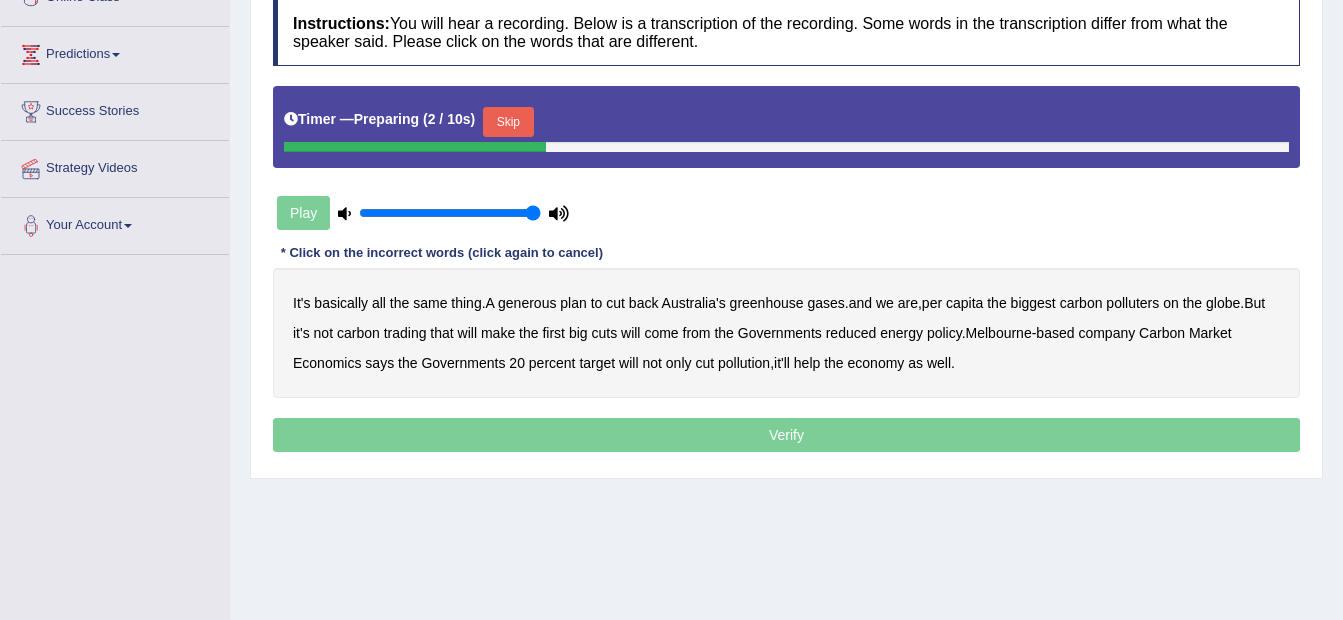click on "Skip" at bounding box center [508, 122] 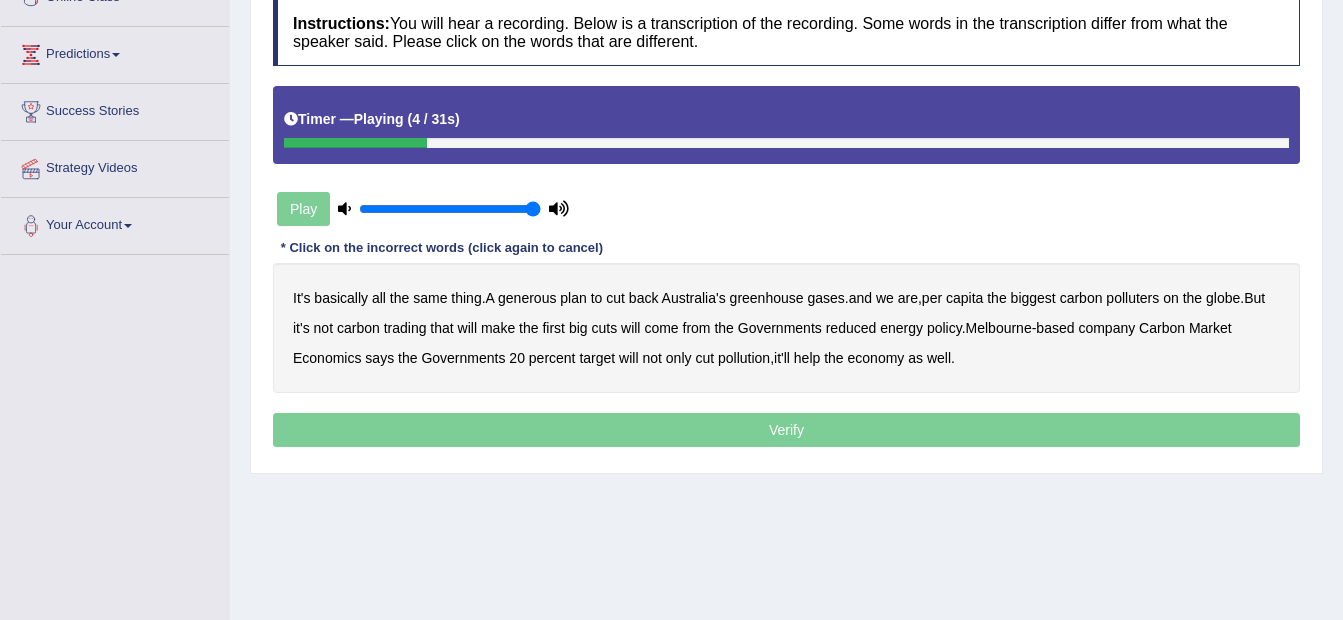click on "generous" at bounding box center [527, 298] 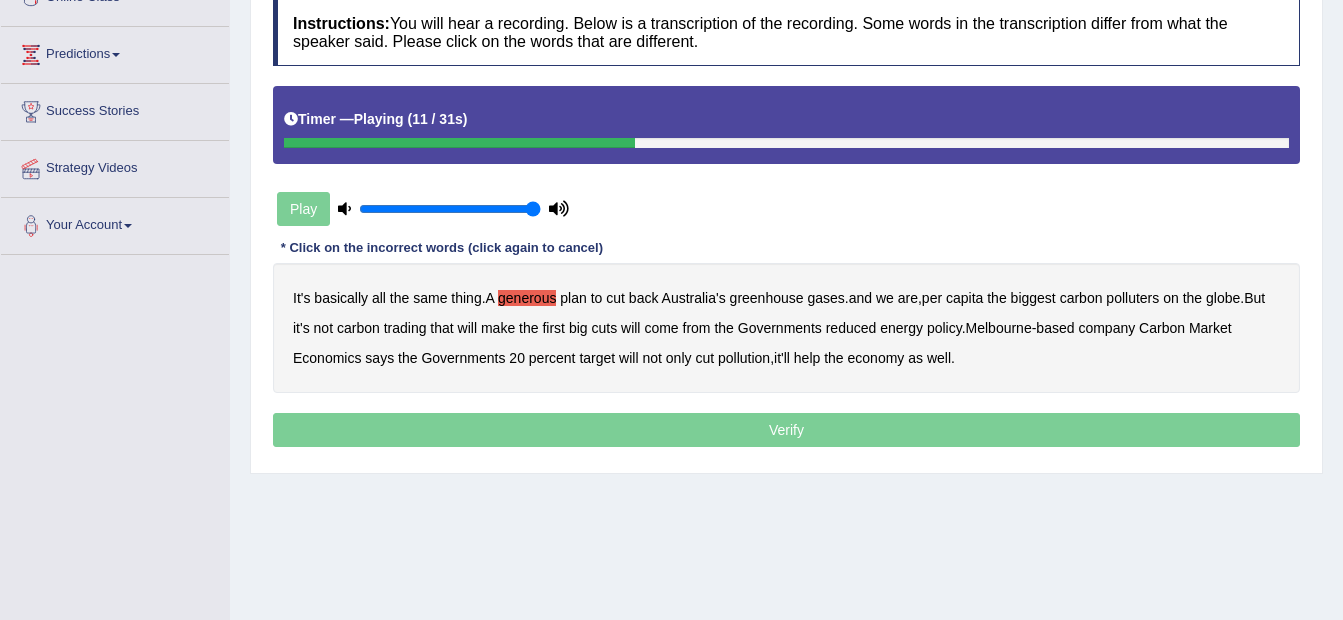 click on "globe" at bounding box center (1223, 298) 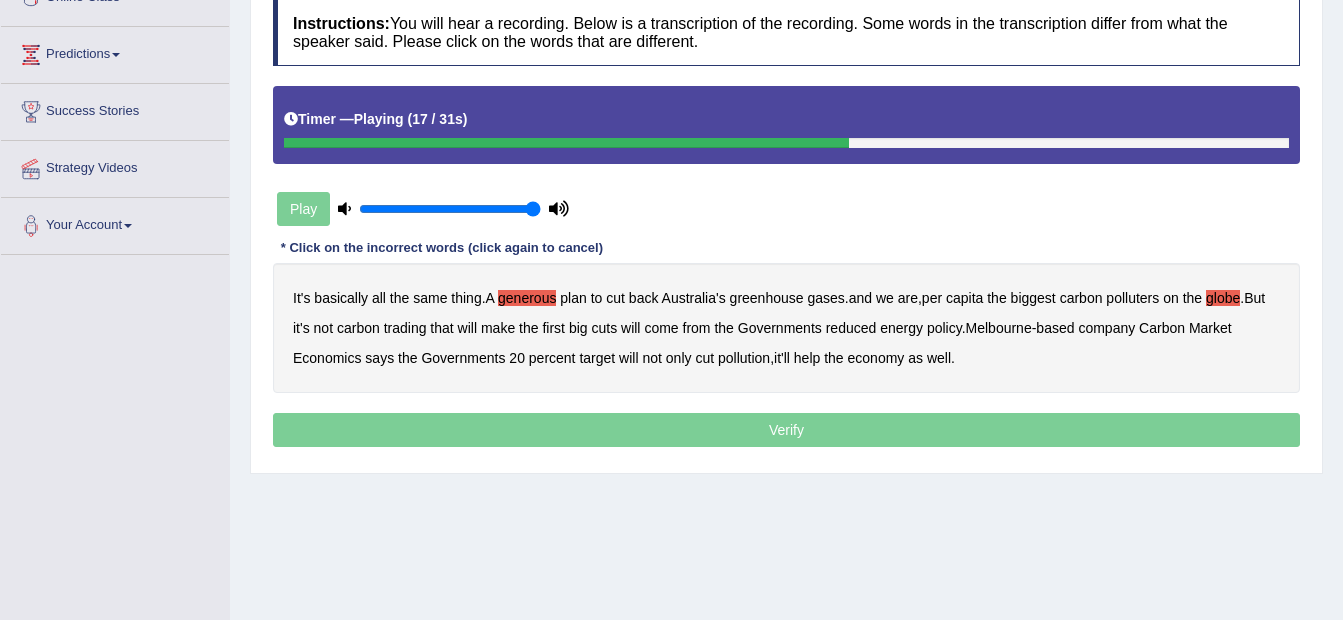 click on "come" at bounding box center [661, 328] 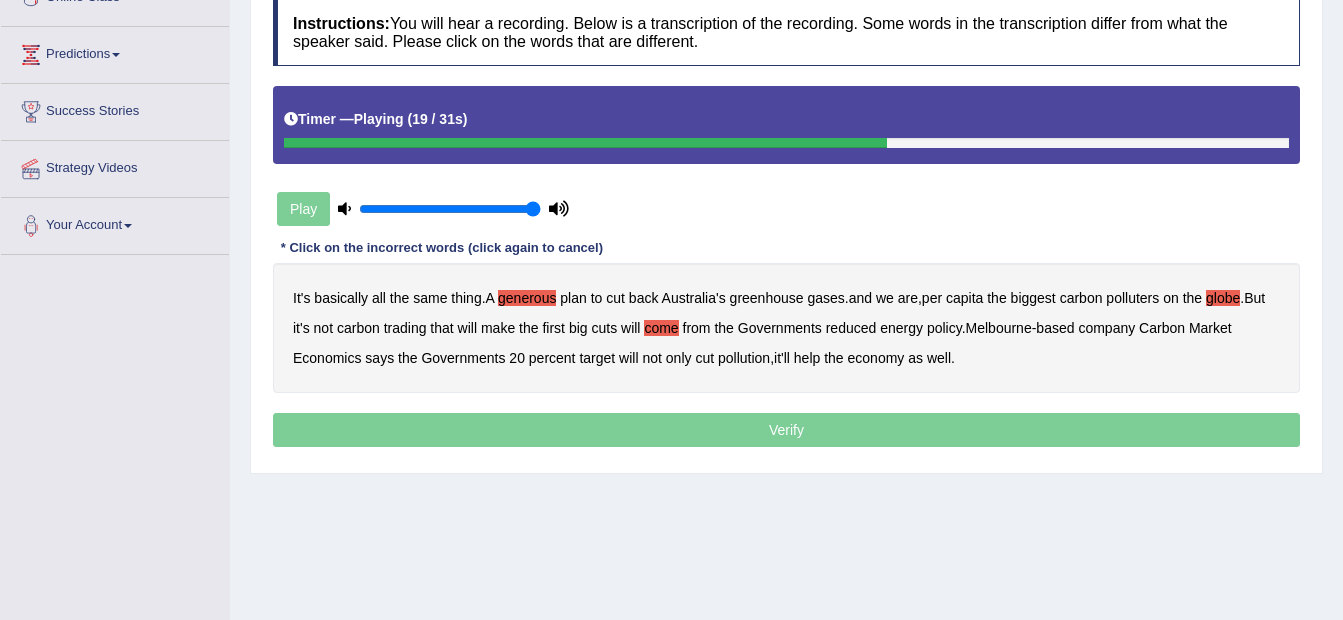 click on "from" at bounding box center [697, 328] 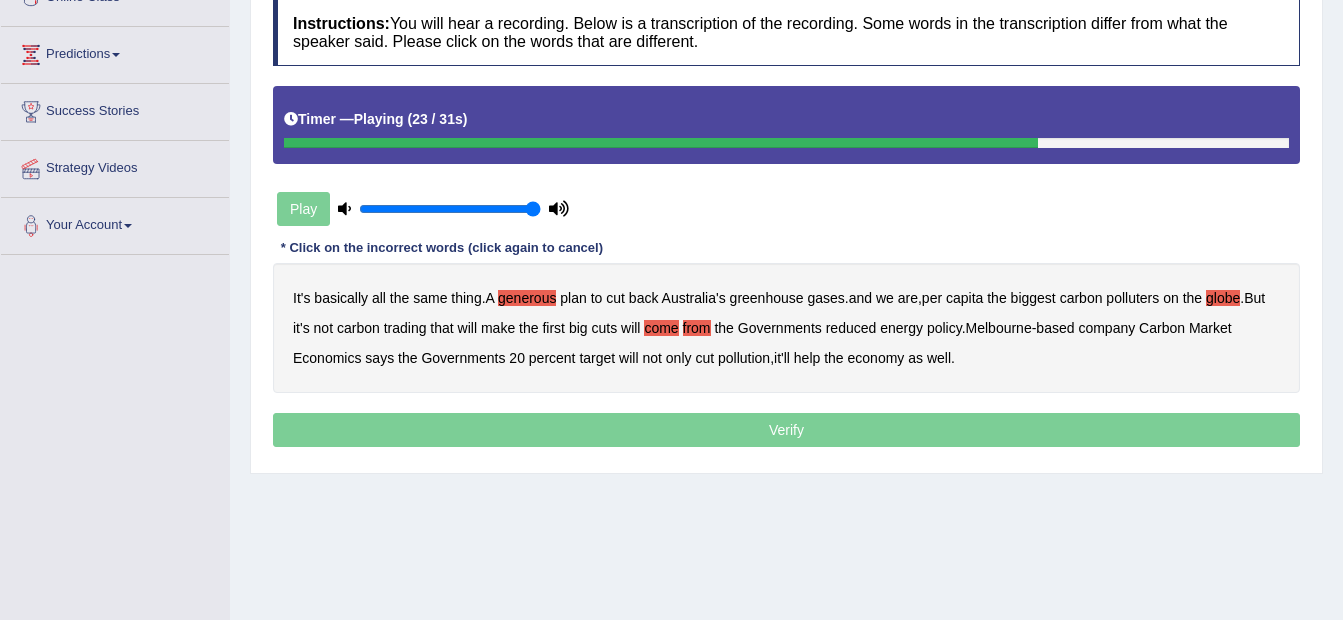 click on "company" at bounding box center (1106, 328) 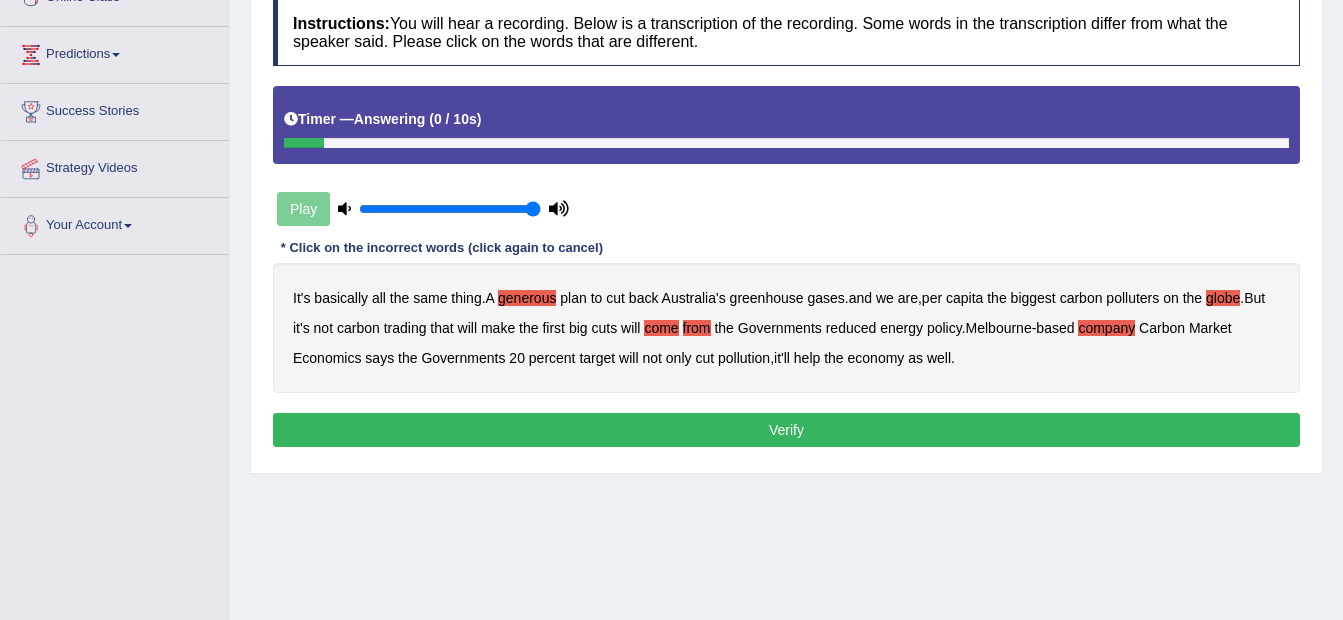 click on "Verify" at bounding box center [786, 430] 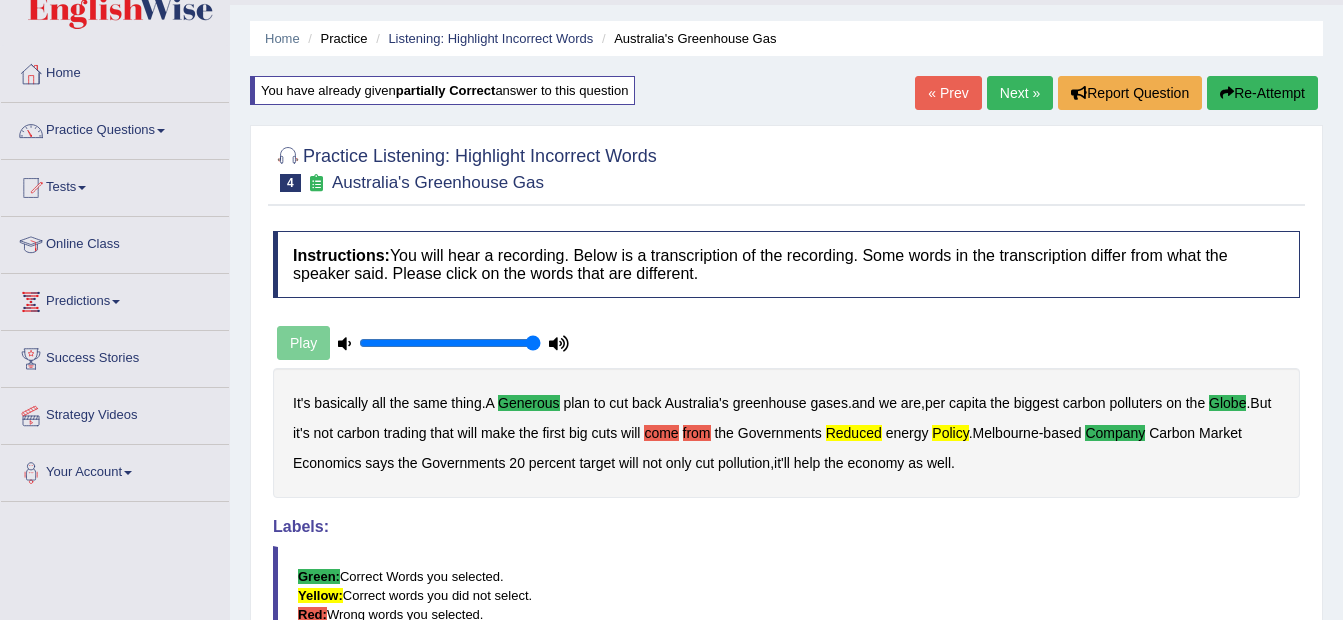 scroll, scrollTop: 0, scrollLeft: 0, axis: both 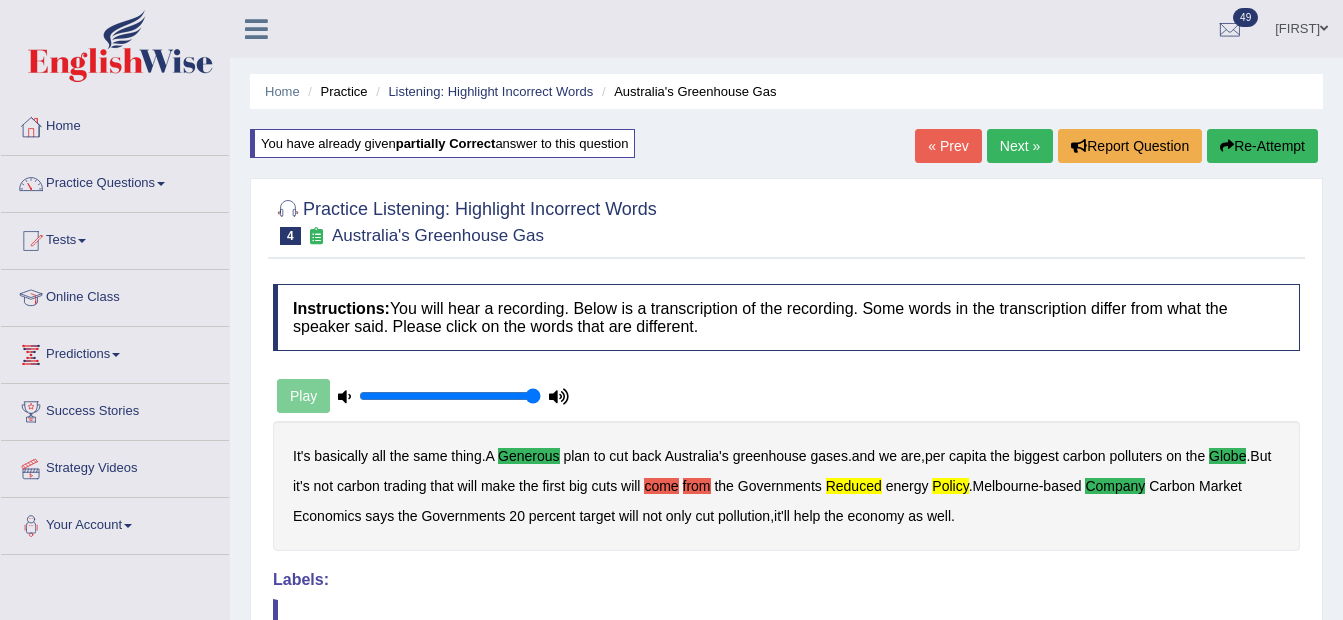 click on "Re-Attempt" at bounding box center (1262, 146) 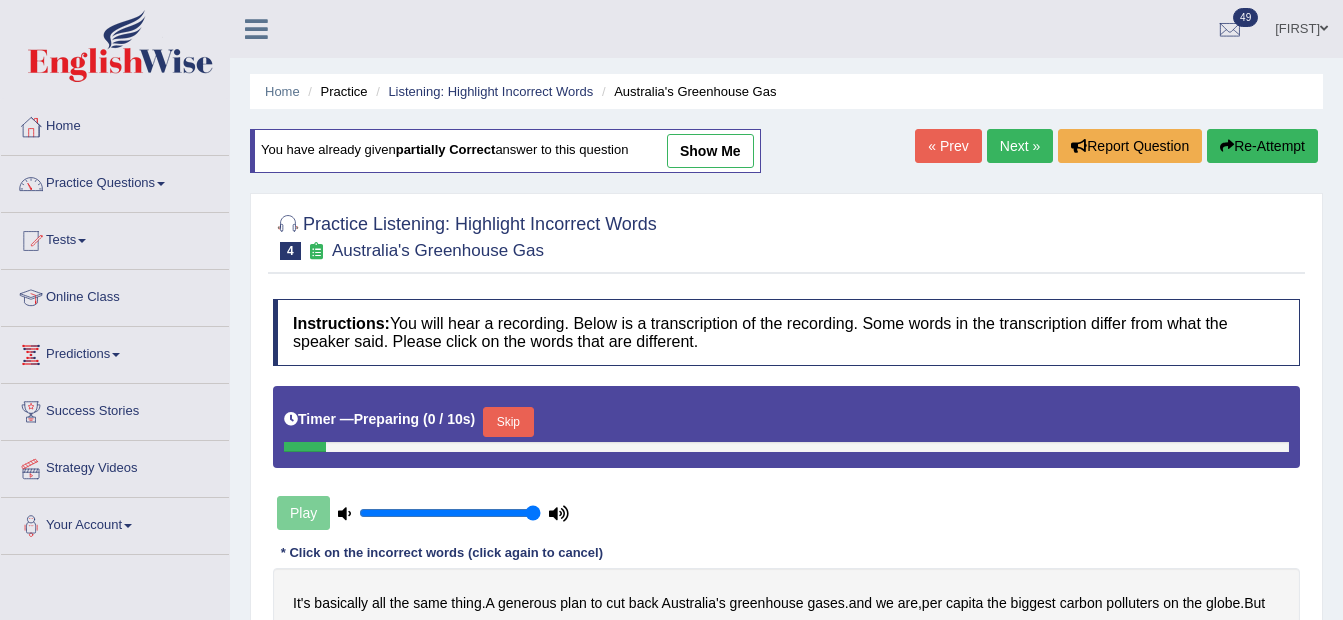 scroll, scrollTop: 0, scrollLeft: 0, axis: both 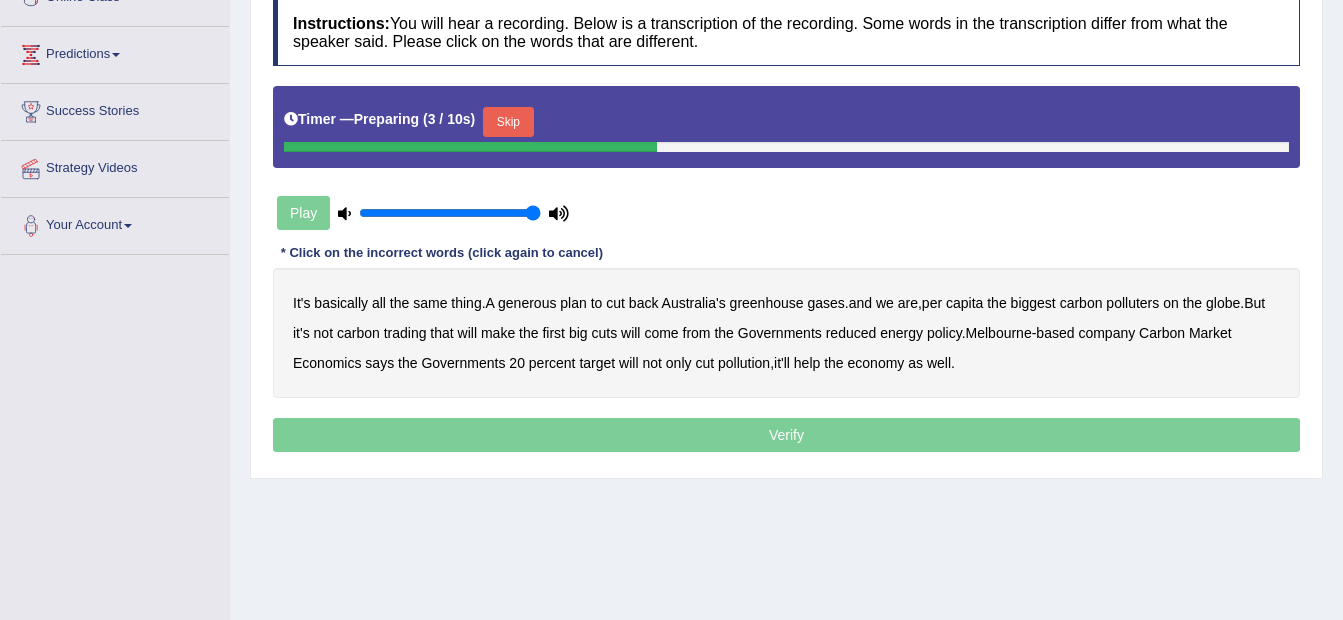 click on "Skip" at bounding box center [508, 122] 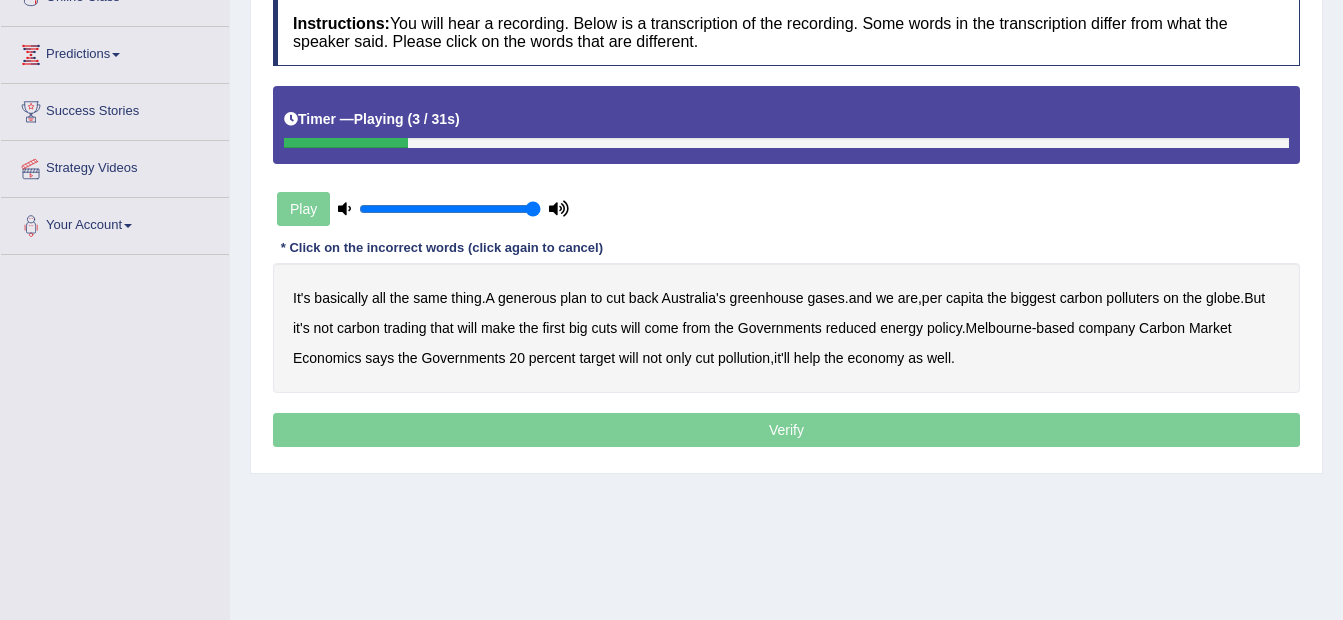 click on "generous" at bounding box center (527, 298) 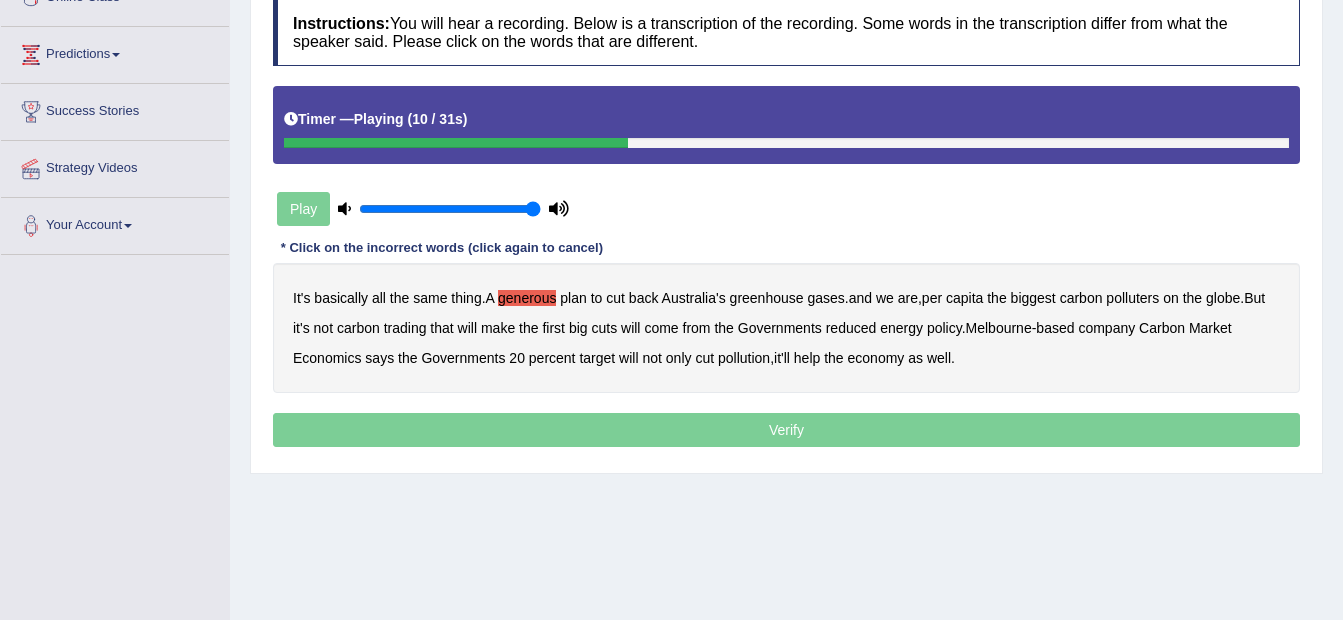 click on "globe" at bounding box center (1223, 298) 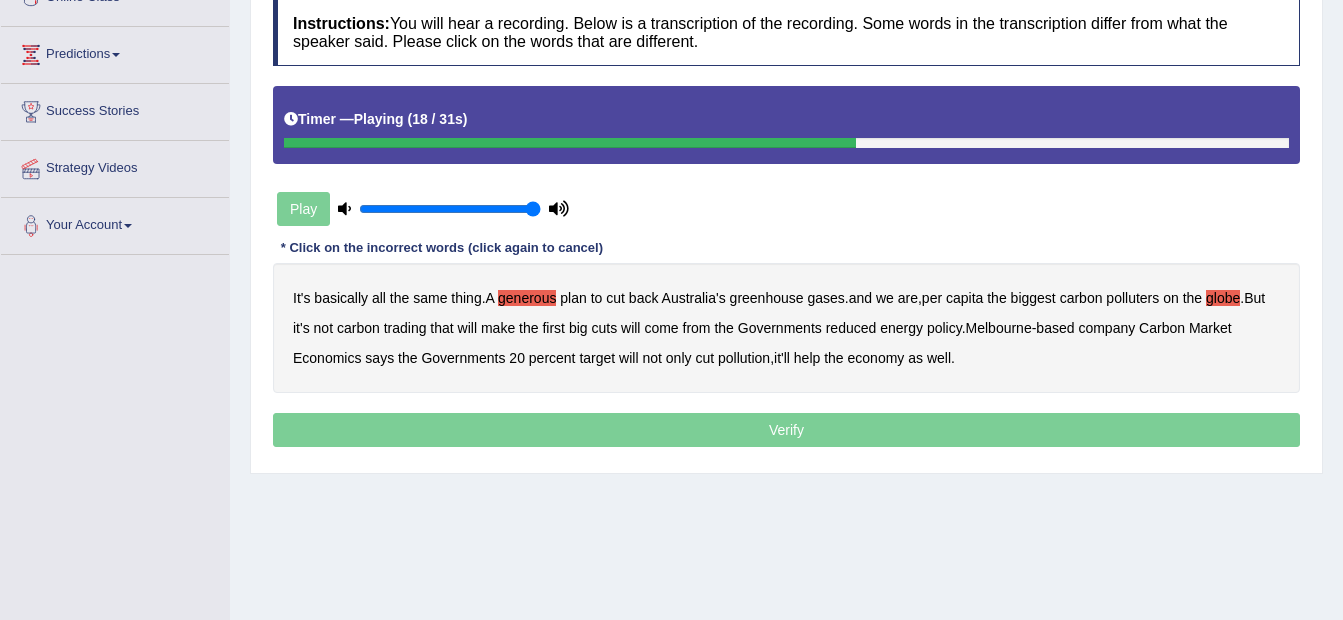 click on "from" at bounding box center [697, 328] 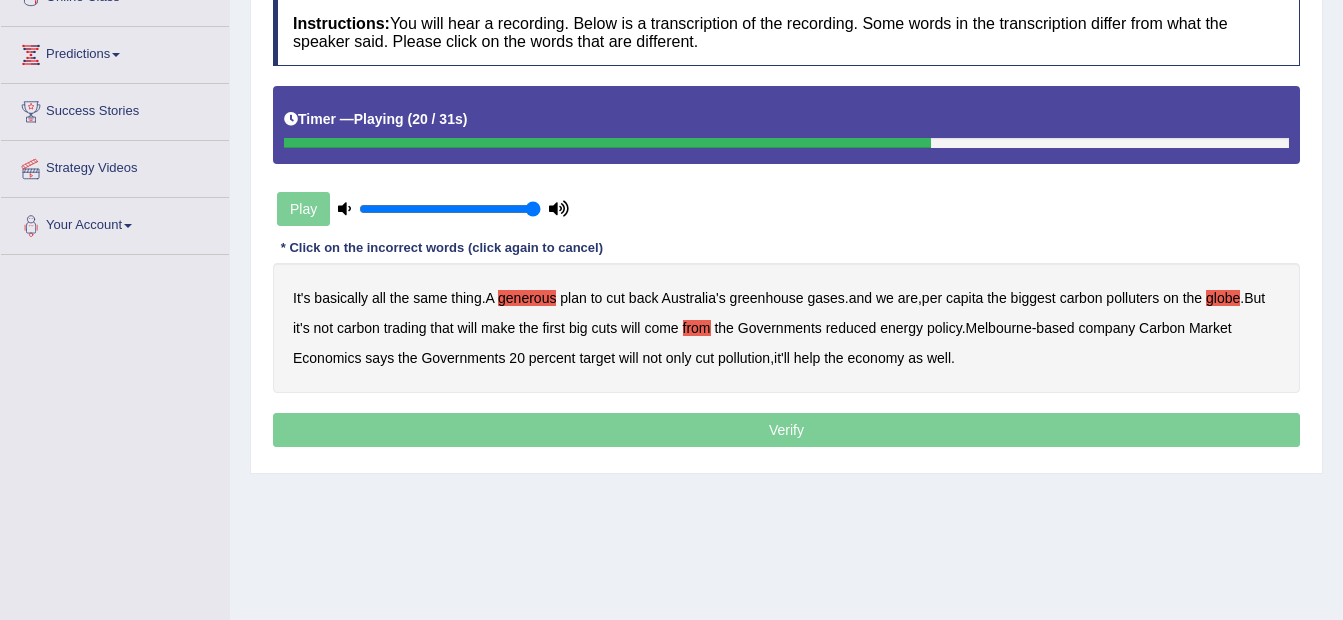 click on "reduced" at bounding box center [851, 328] 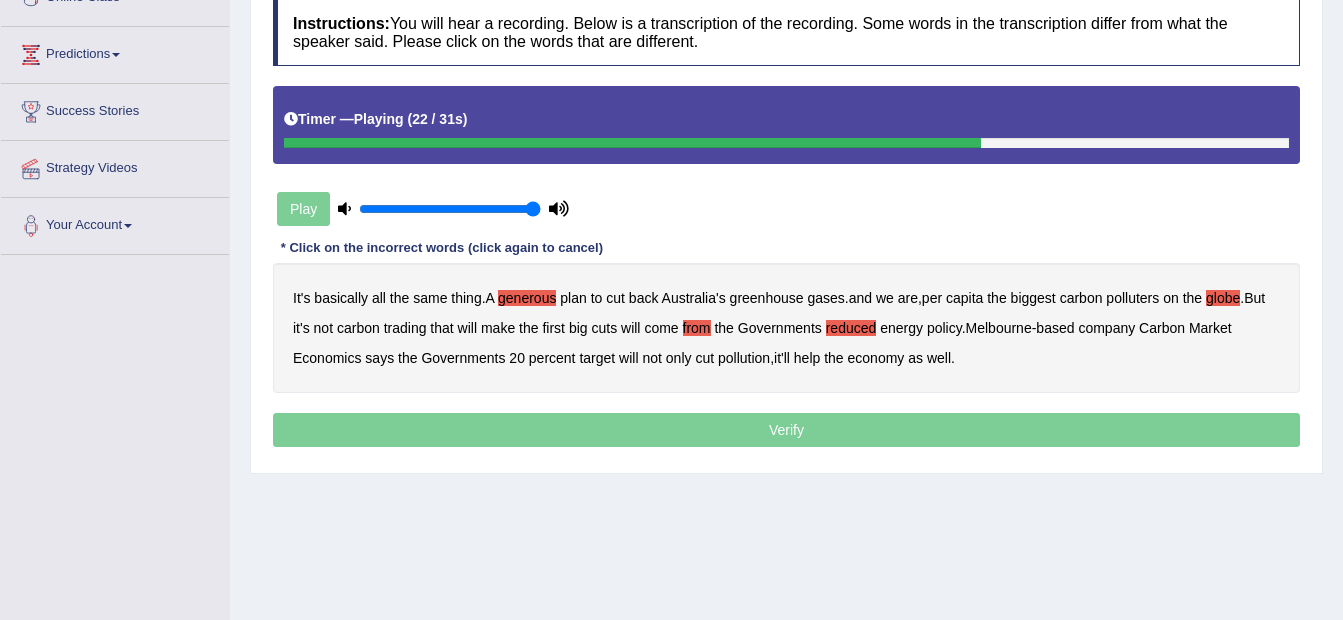 click on "policy" at bounding box center (944, 328) 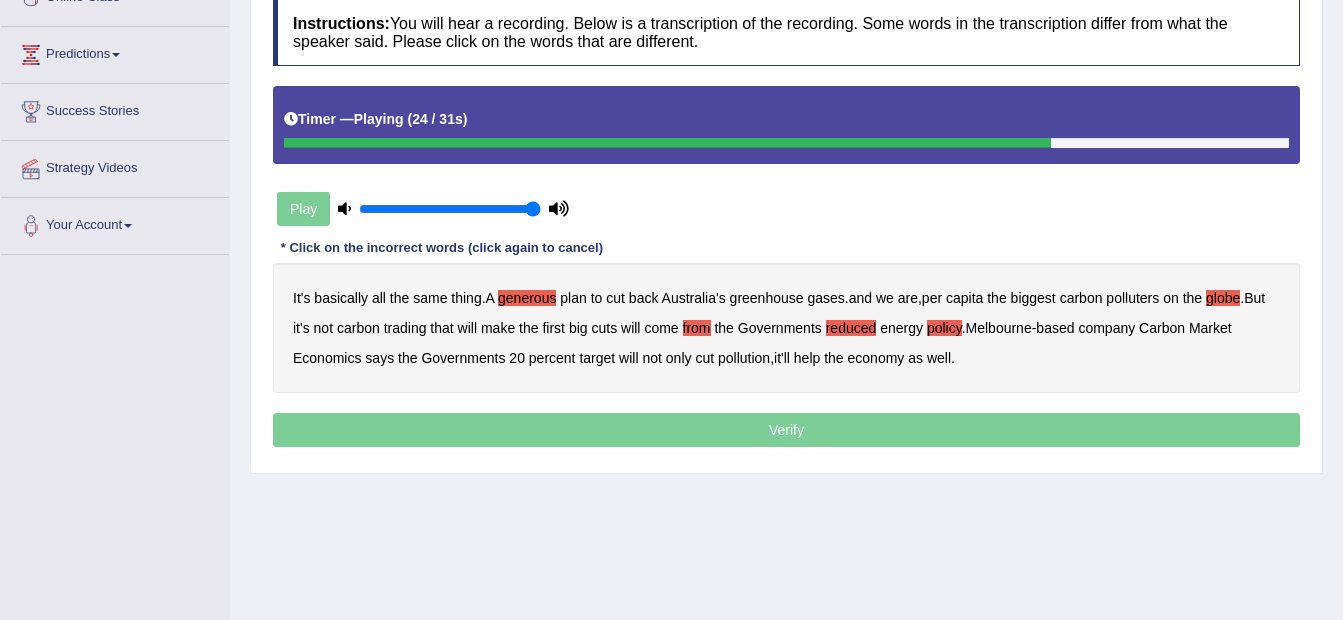 click on "company" at bounding box center [1106, 328] 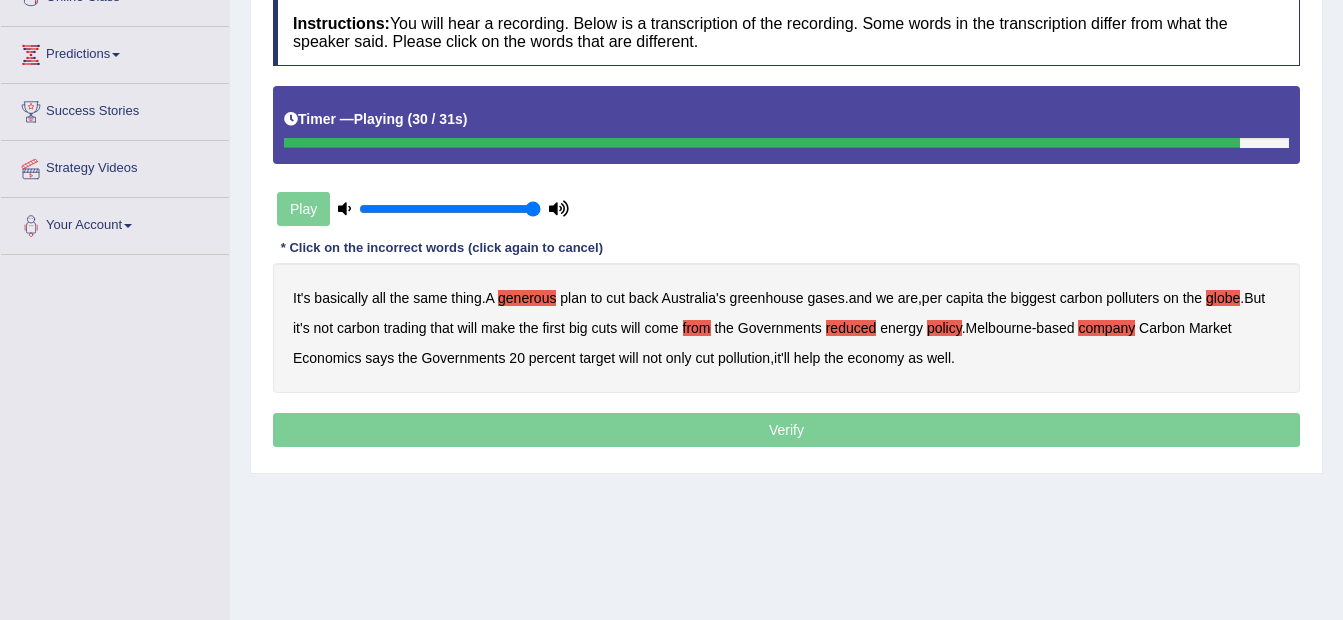 click on "from" at bounding box center [697, 328] 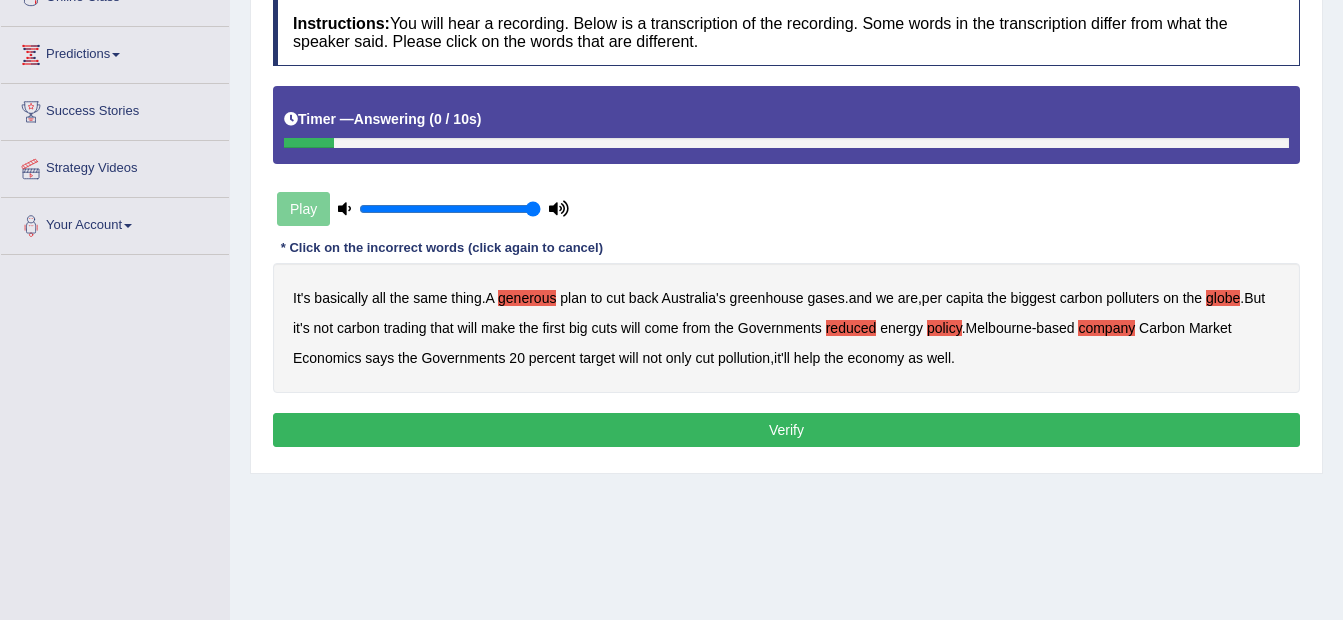 click on "Verify" at bounding box center (786, 430) 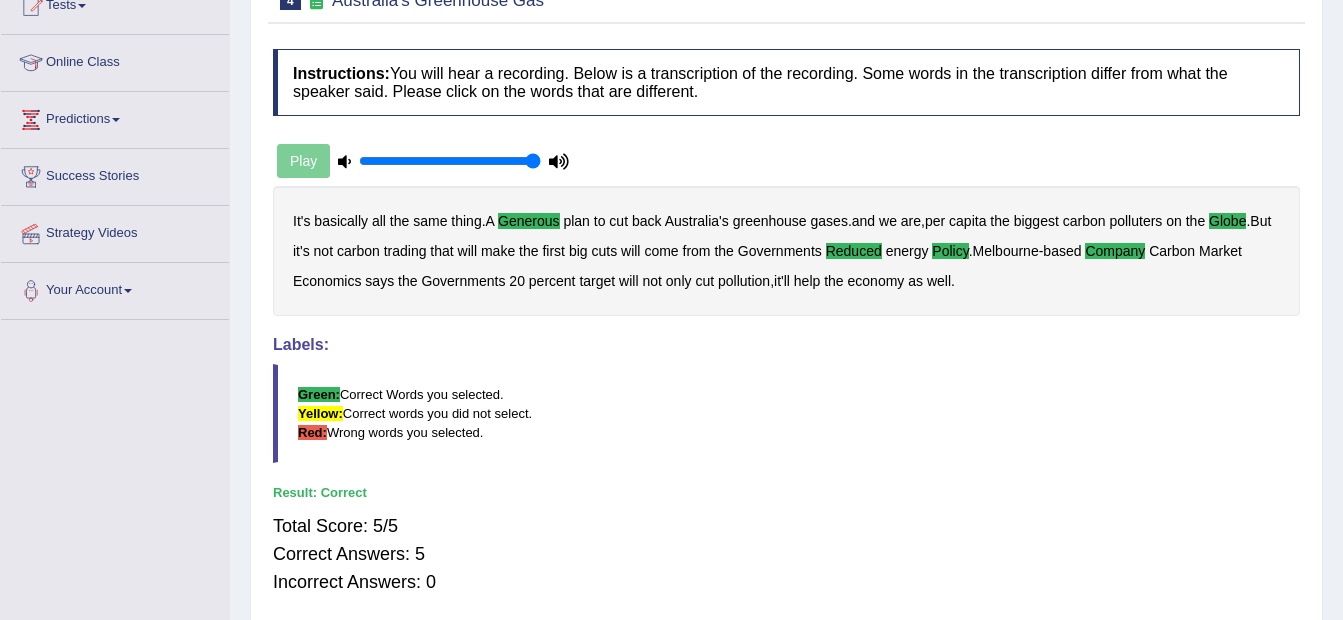 scroll, scrollTop: 200, scrollLeft: 0, axis: vertical 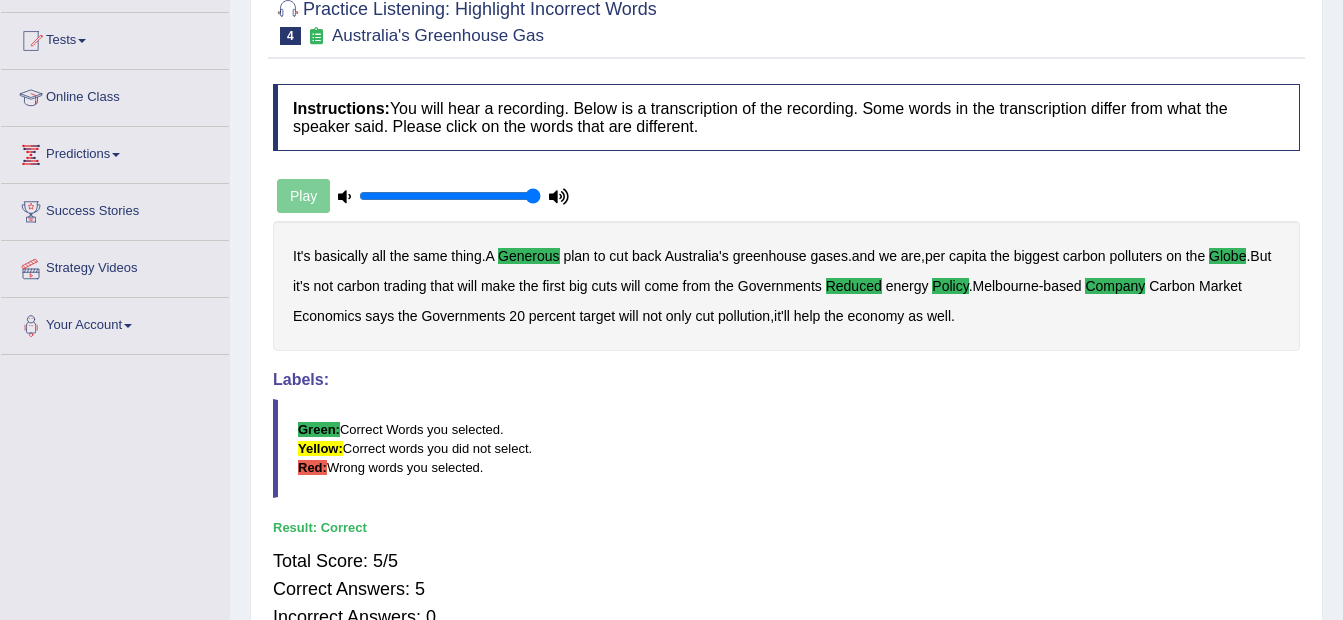 click at bounding box center (344, 196) 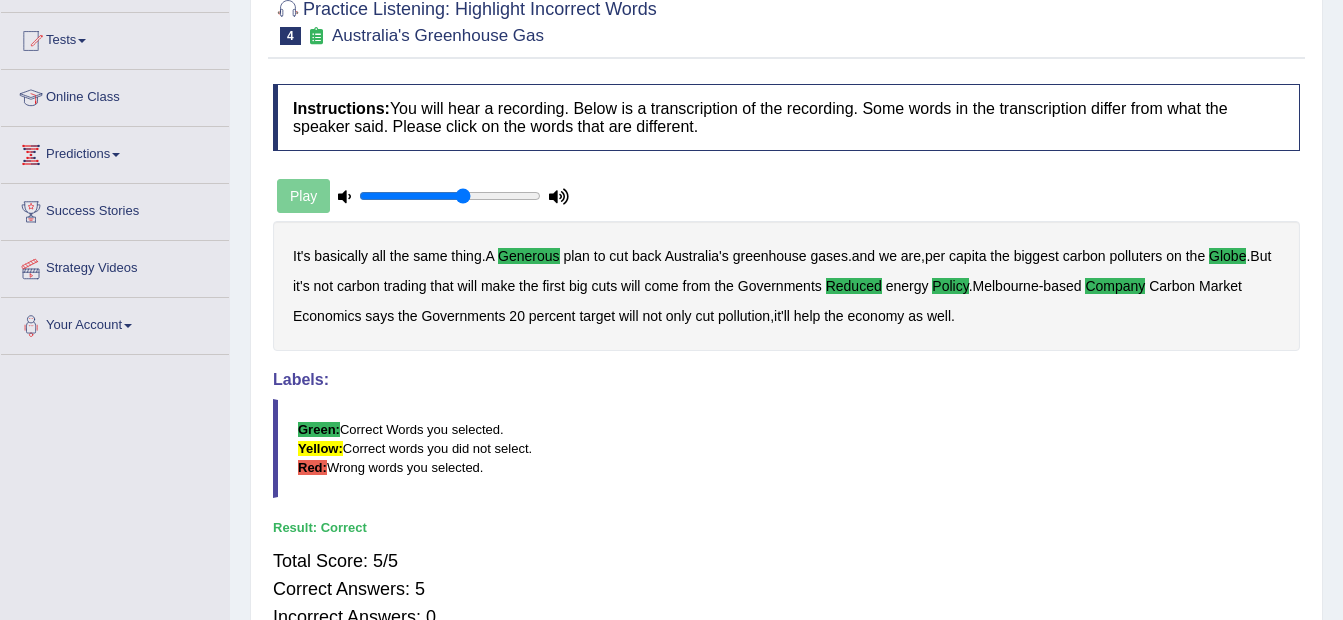 drag, startPoint x: 511, startPoint y: 189, endPoint x: 467, endPoint y: 192, distance: 44.102154 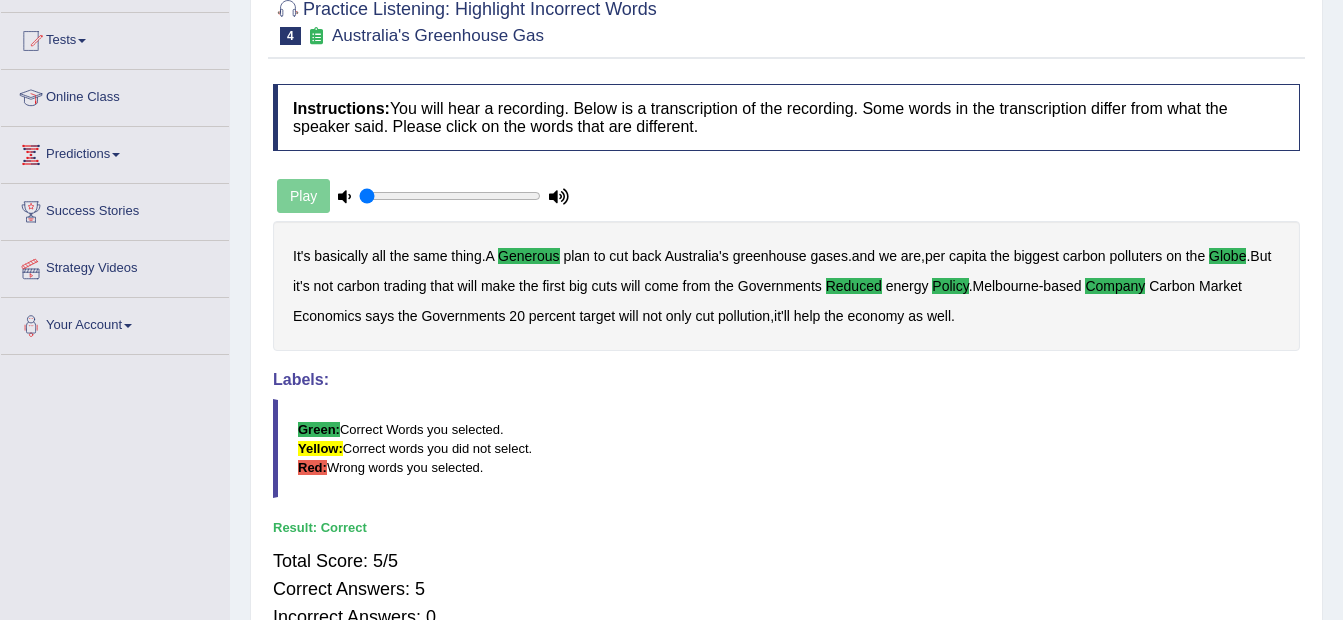 drag, startPoint x: 468, startPoint y: 198, endPoint x: 352, endPoint y: 253, distance: 128.37834 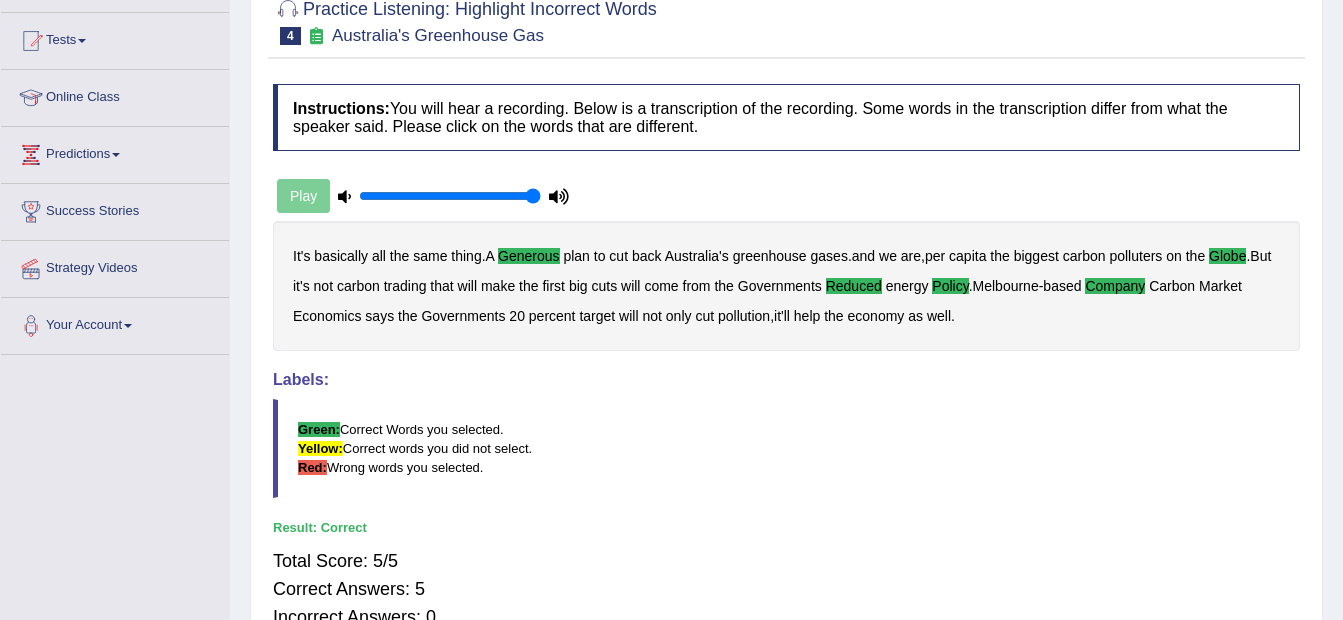drag, startPoint x: 366, startPoint y: 202, endPoint x: 613, endPoint y: 192, distance: 247.20235 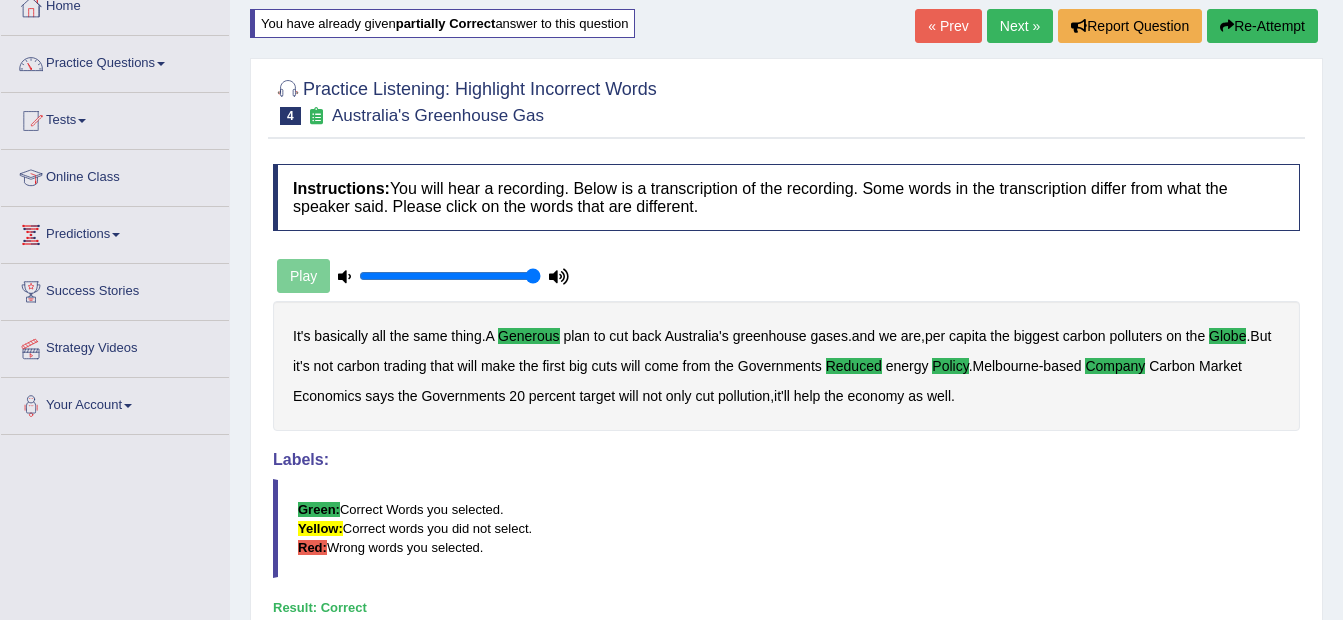 scroll, scrollTop: 100, scrollLeft: 0, axis: vertical 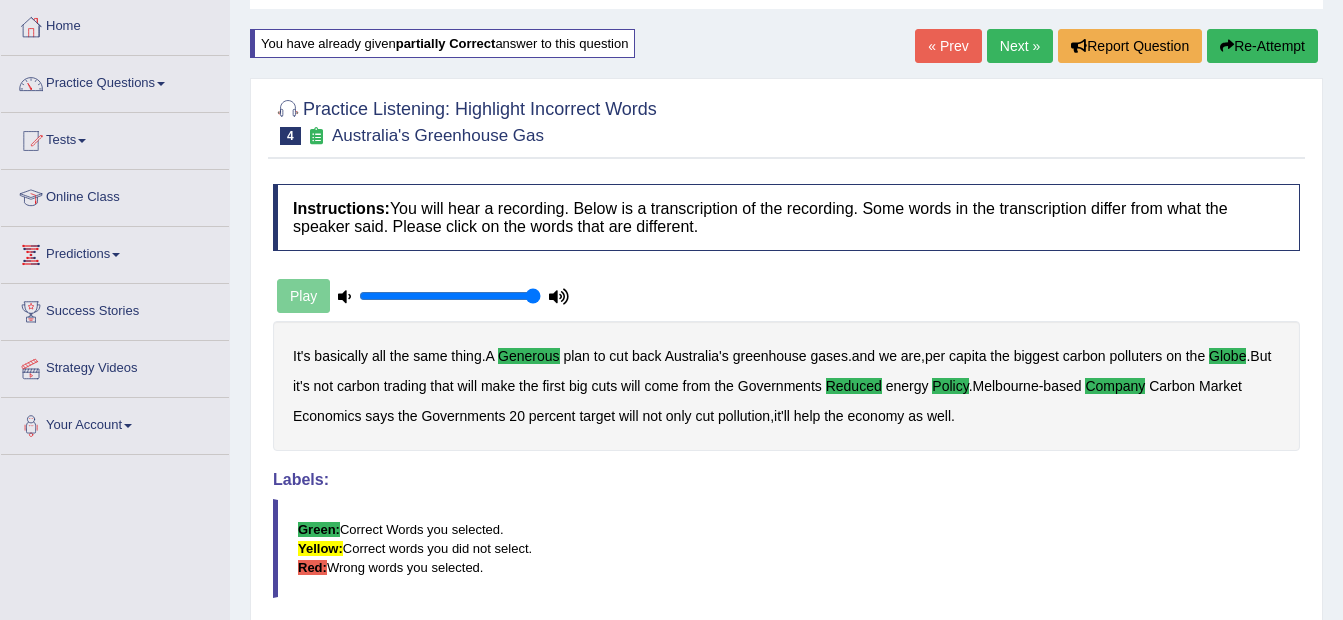 click on "Next »" at bounding box center [1020, 46] 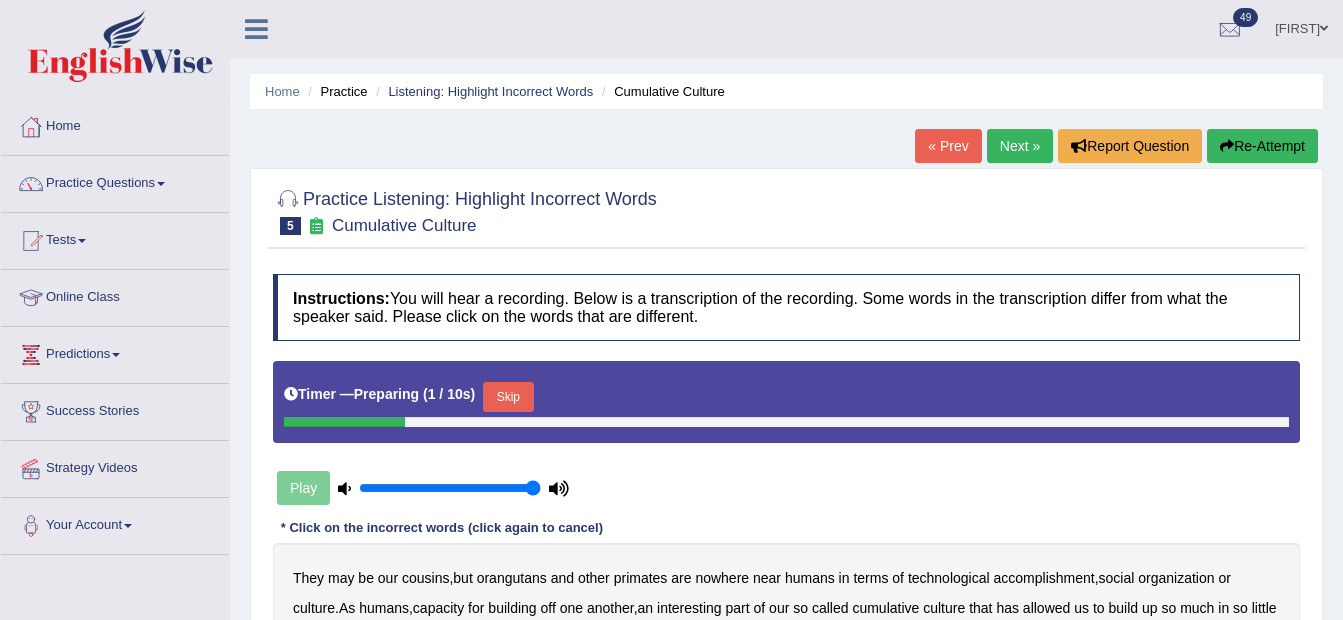 scroll, scrollTop: 400, scrollLeft: 0, axis: vertical 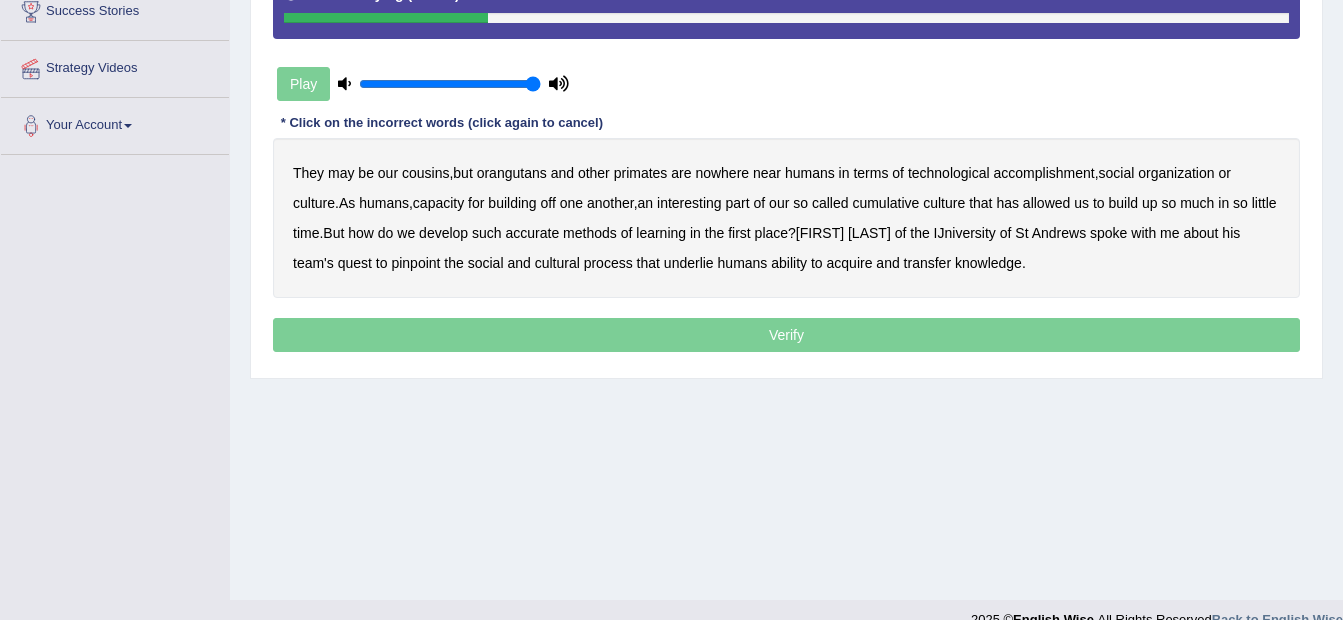 click on "accomplishment" at bounding box center (1044, 173) 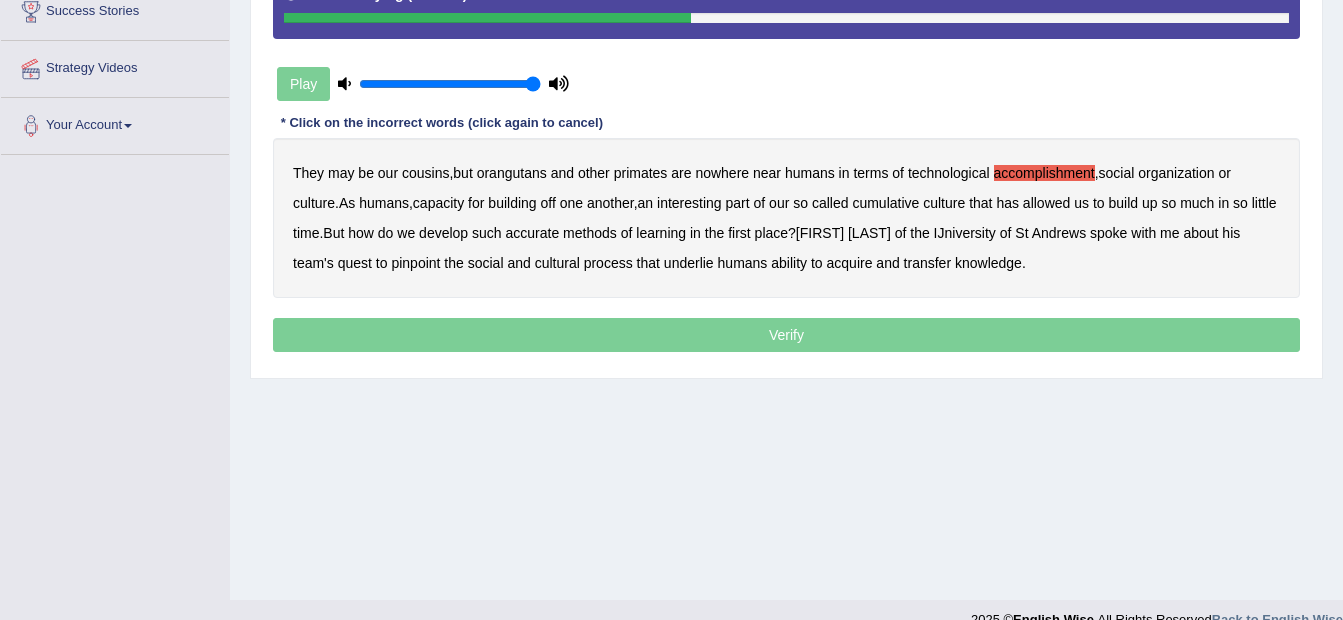 click on "interesting" at bounding box center (689, 203) 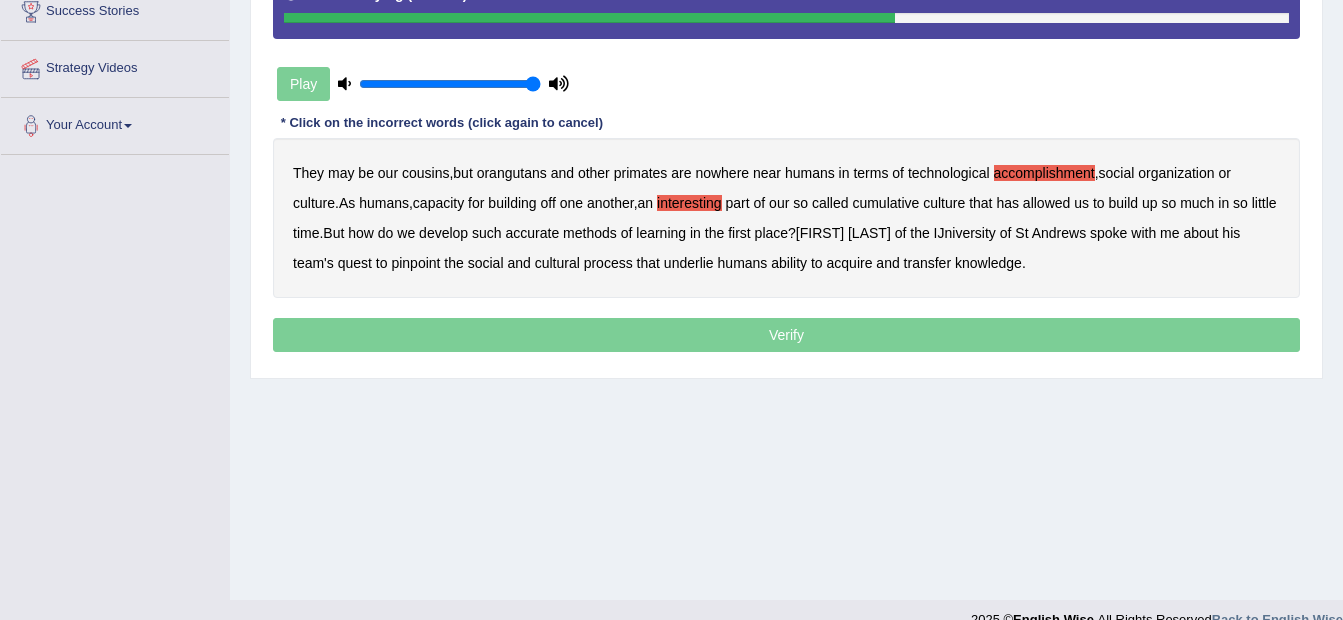 click on "accurate" at bounding box center [533, 233] 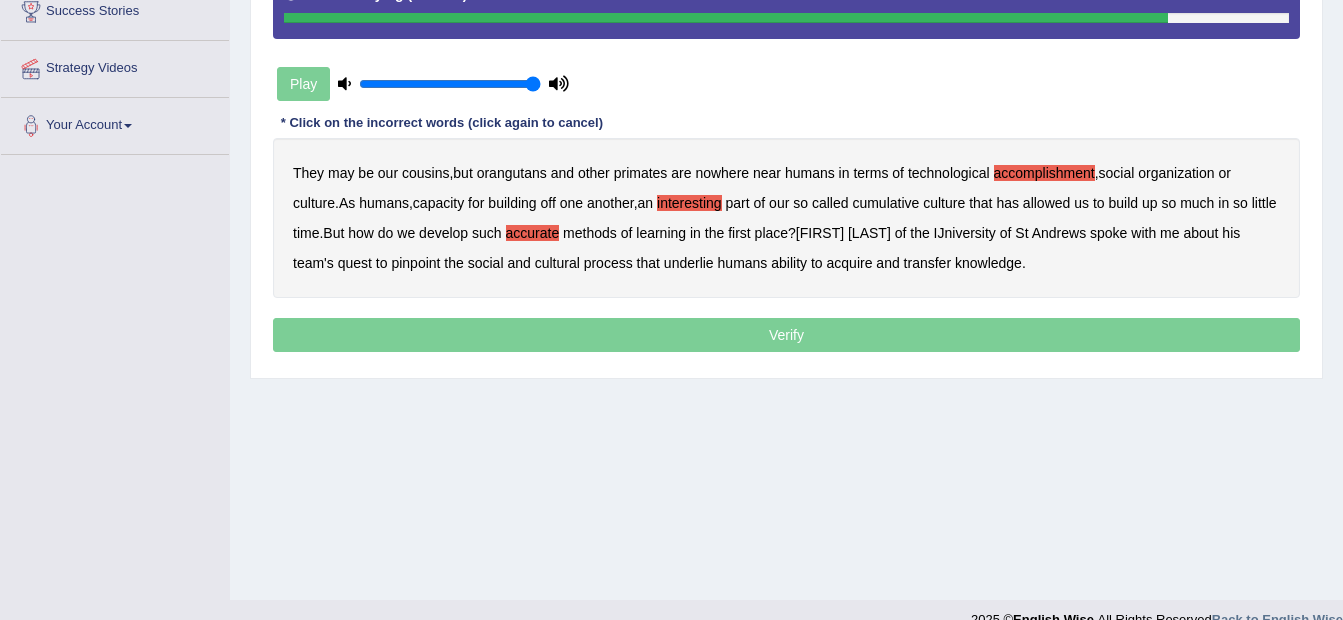 click on "cultural" at bounding box center (557, 263) 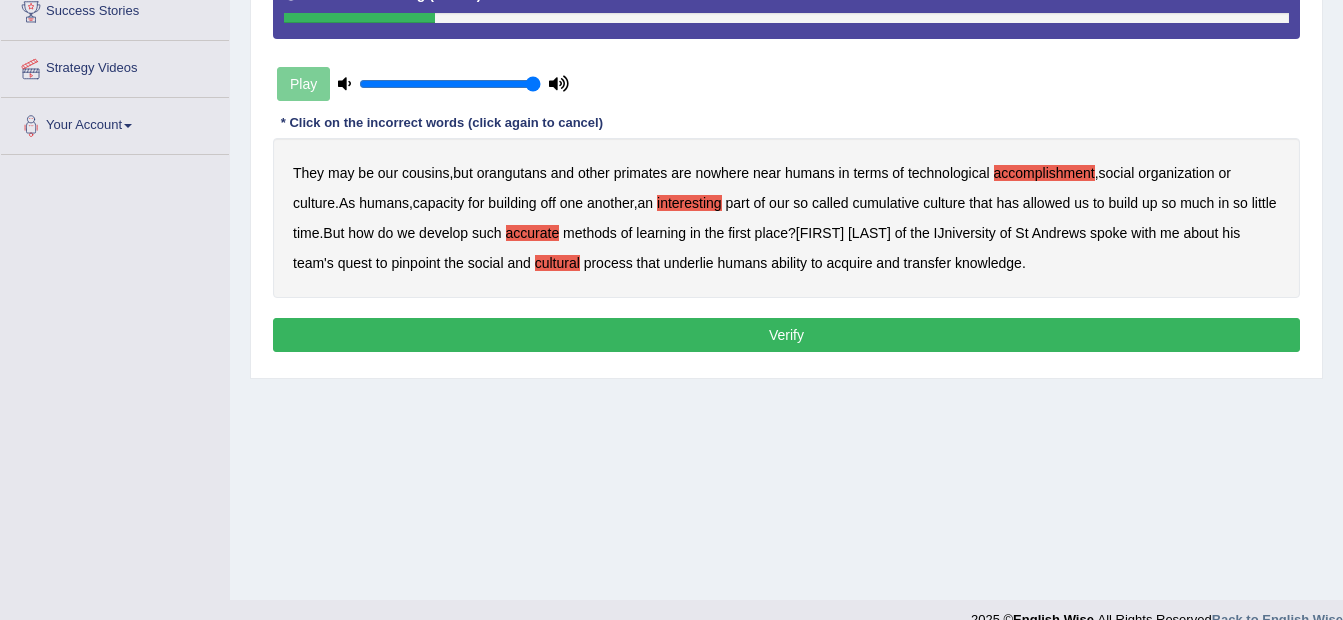 click on "Verify" at bounding box center [786, 335] 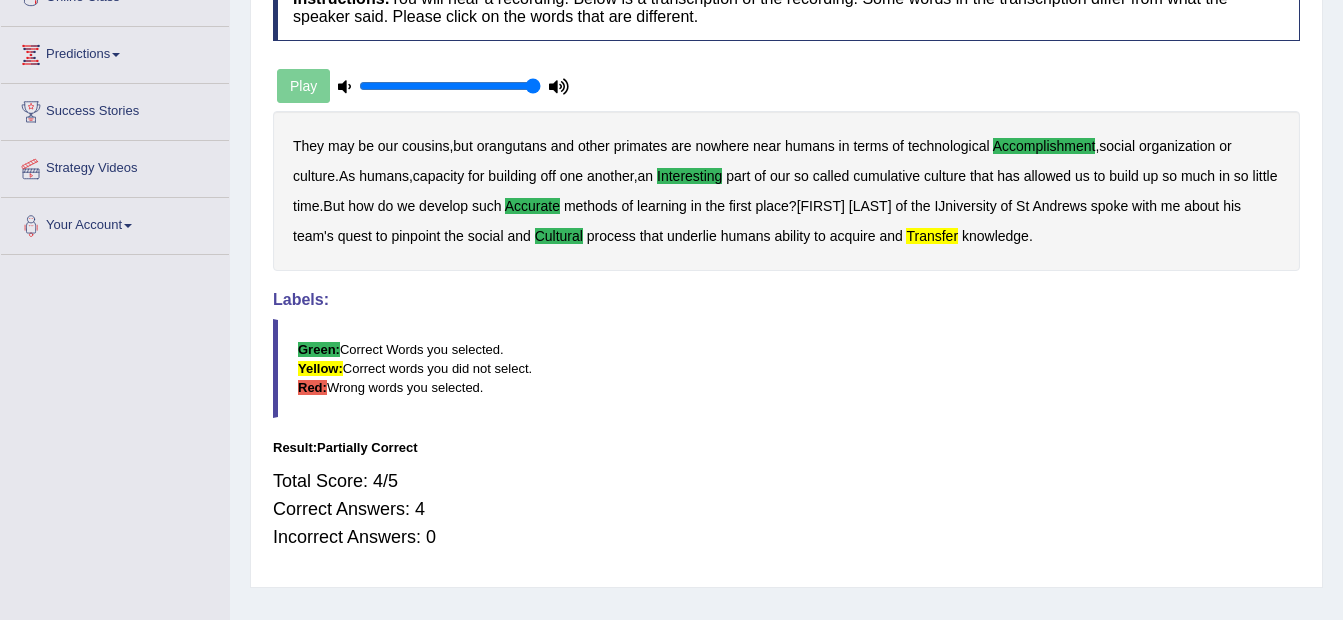 scroll, scrollTop: 100, scrollLeft: 0, axis: vertical 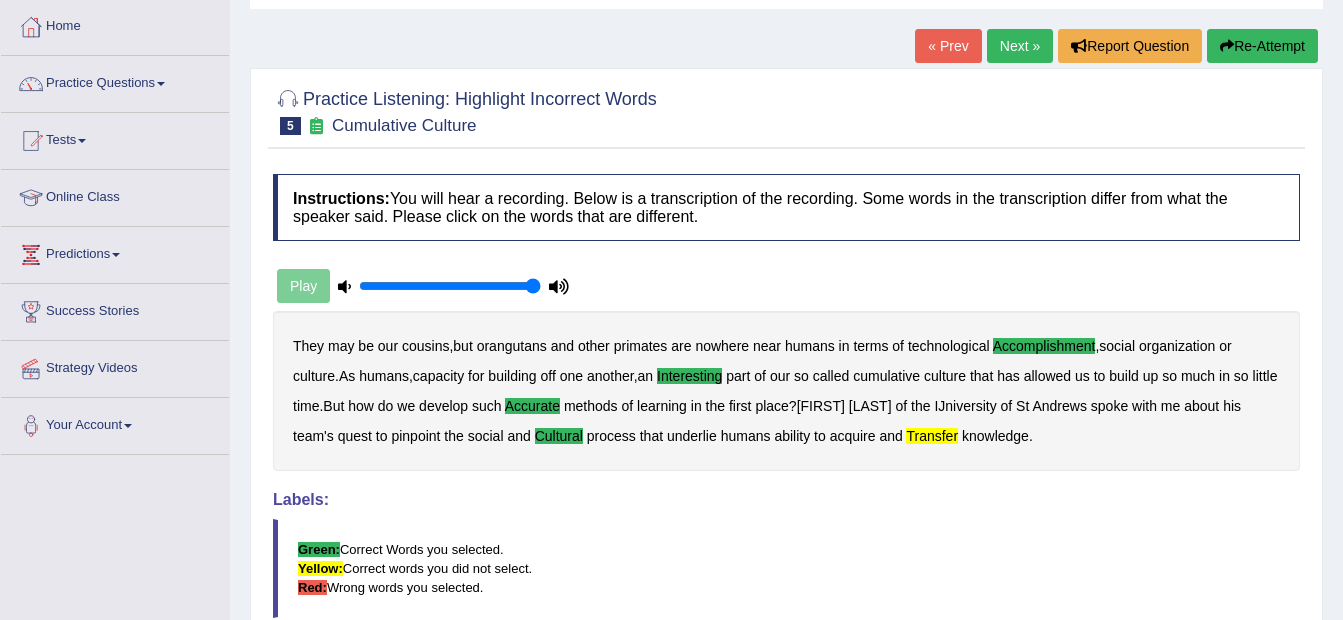 click on "Next »" at bounding box center (1020, 46) 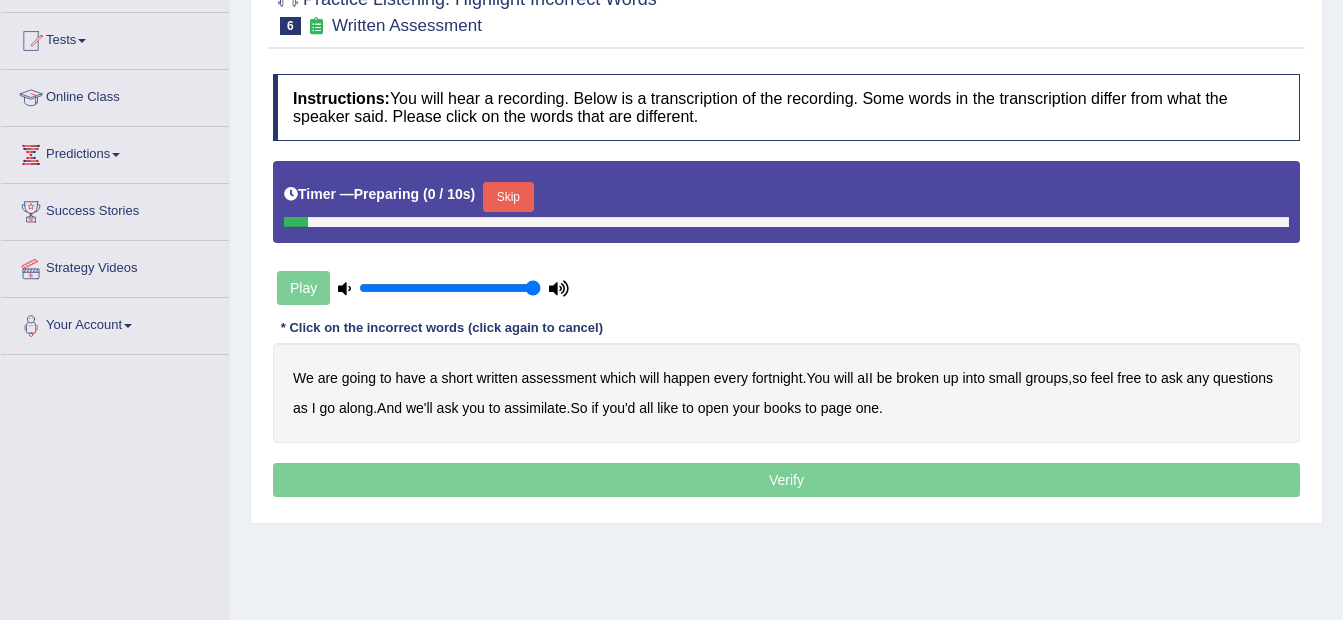 scroll, scrollTop: 0, scrollLeft: 0, axis: both 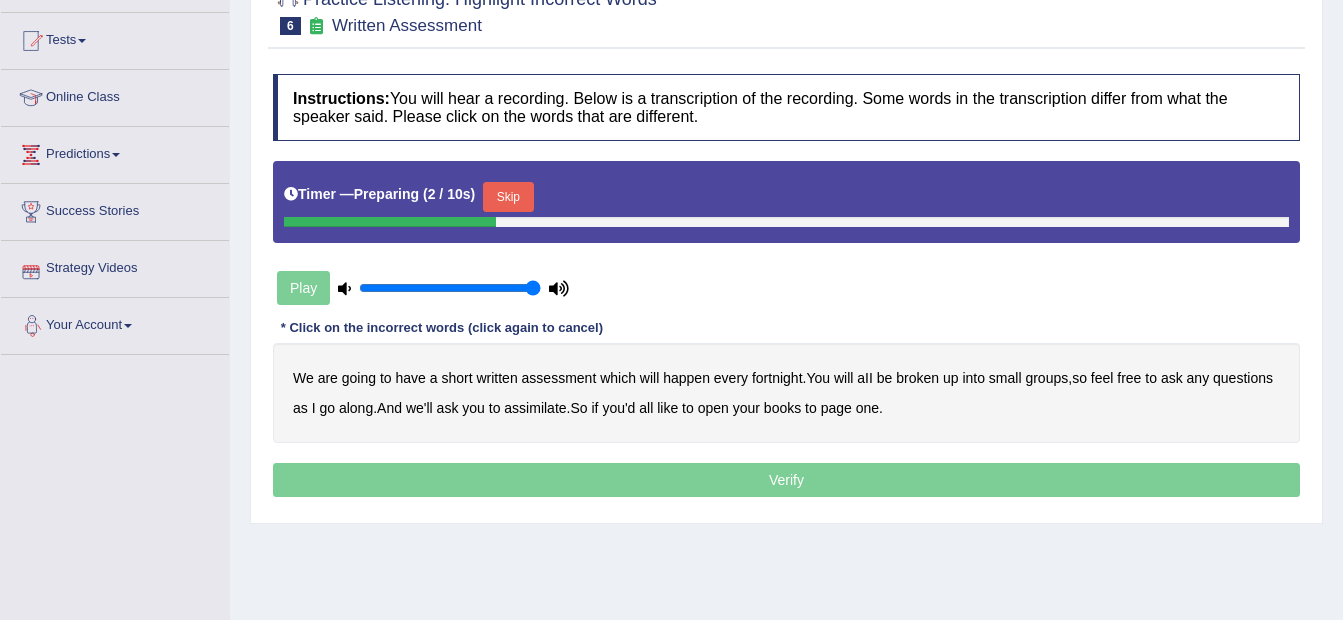 click on "Skip" at bounding box center (508, 197) 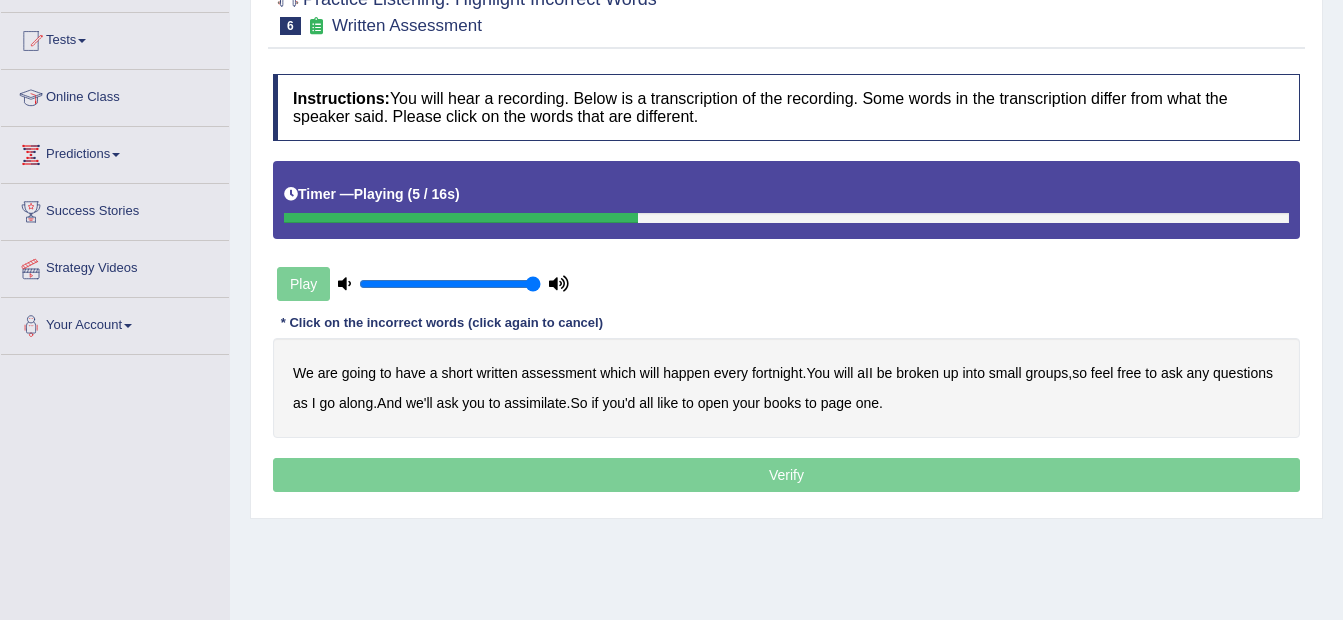 click on "broken" at bounding box center [917, 373] 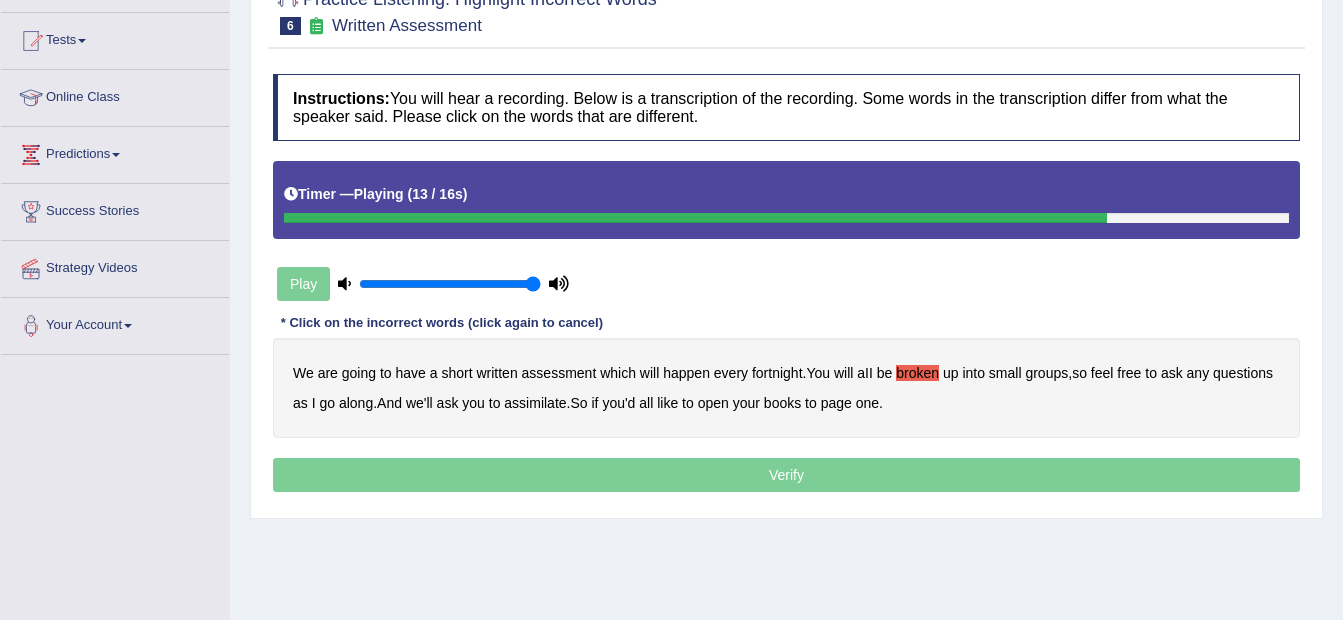 click on "assimilate" at bounding box center [535, 403] 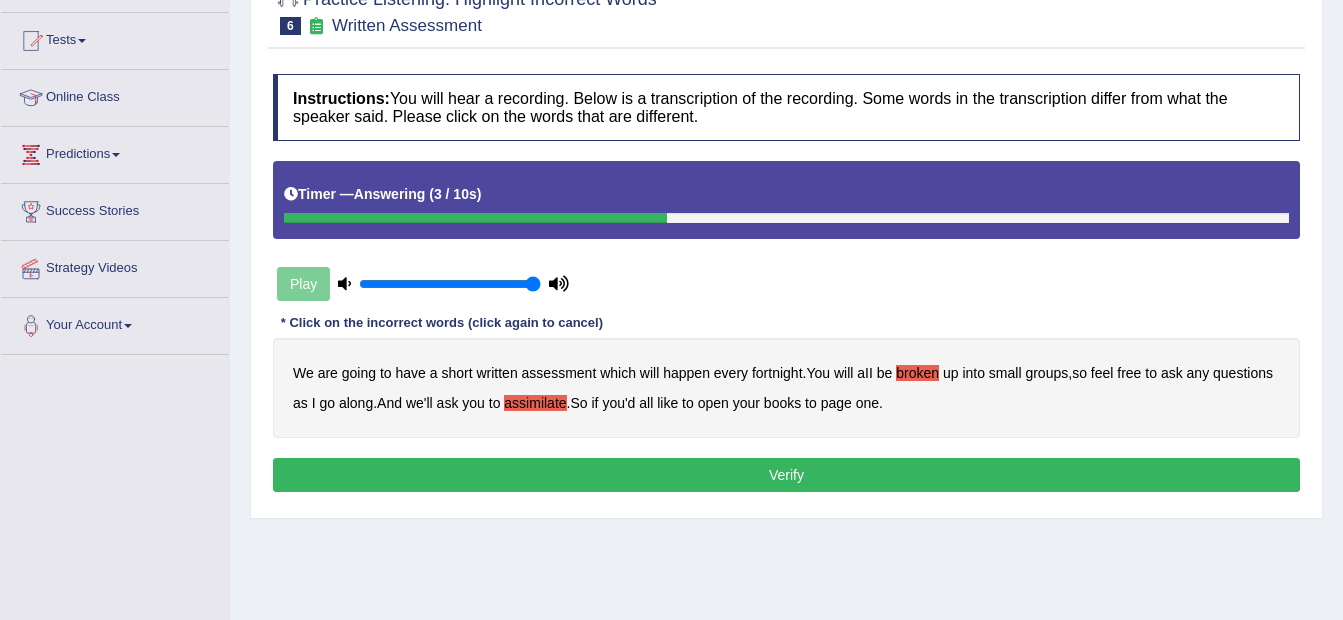 click on "ask" at bounding box center [448, 403] 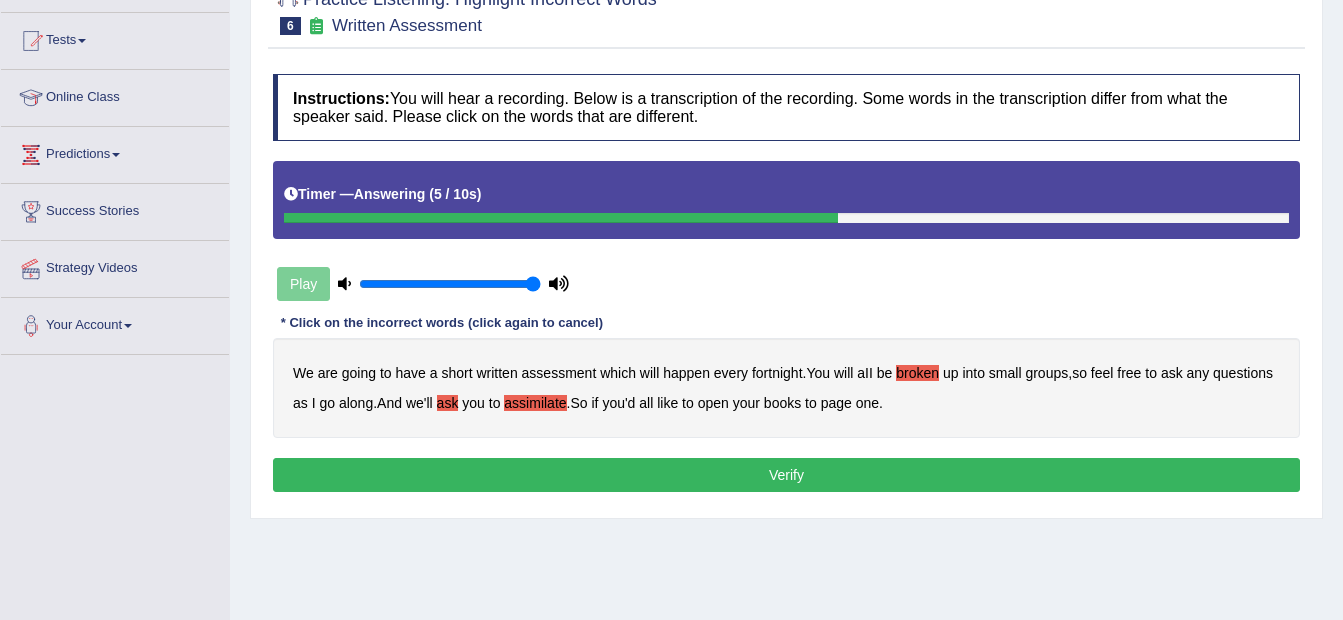 click on "Verify" at bounding box center (786, 475) 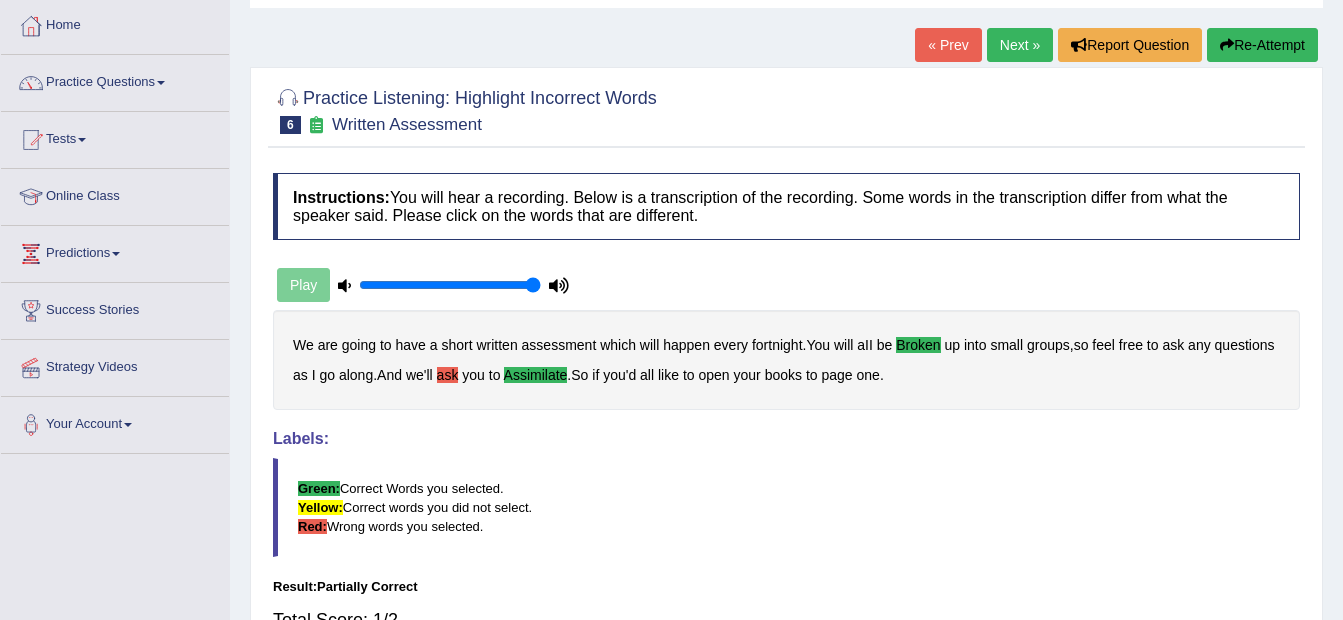 scroll, scrollTop: 100, scrollLeft: 0, axis: vertical 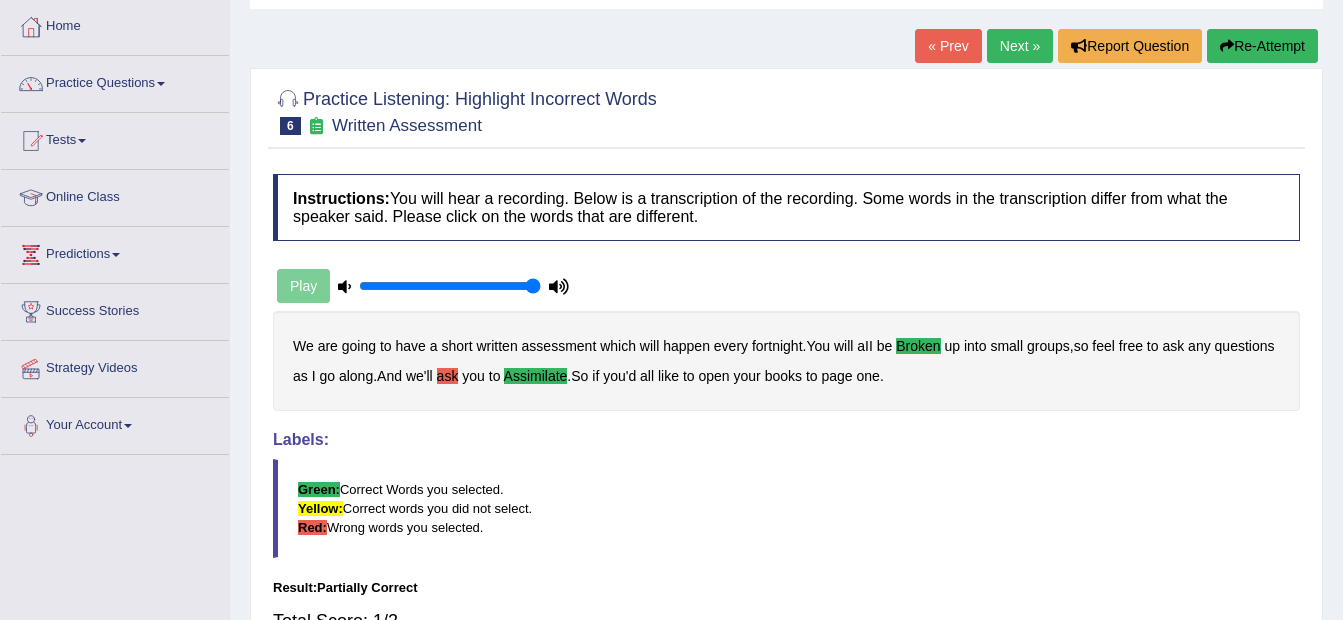 click on "Next »" at bounding box center [1020, 46] 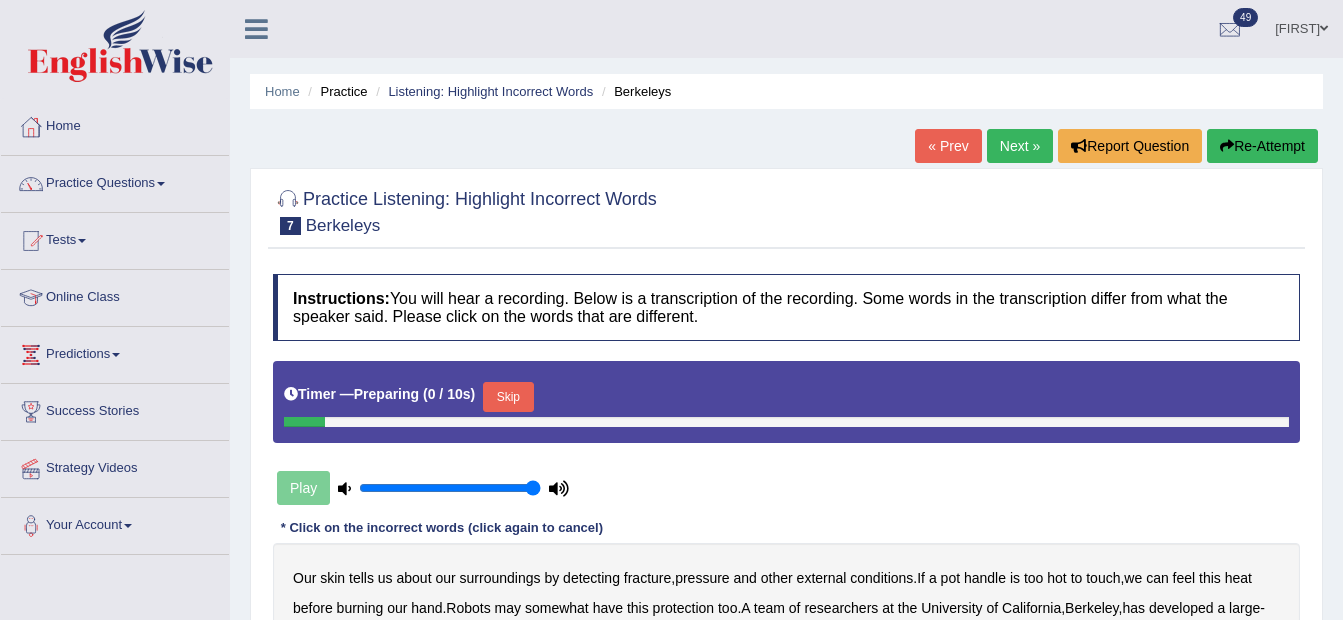 scroll, scrollTop: 0, scrollLeft: 0, axis: both 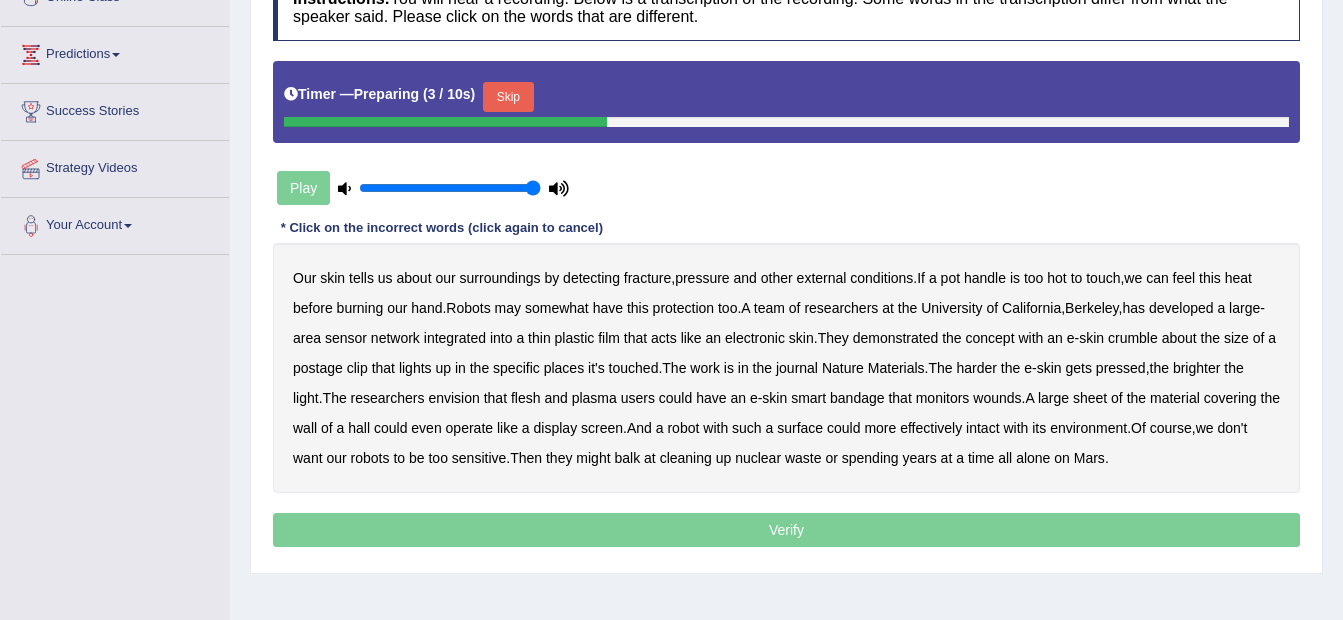 click on "Skip" at bounding box center (508, 97) 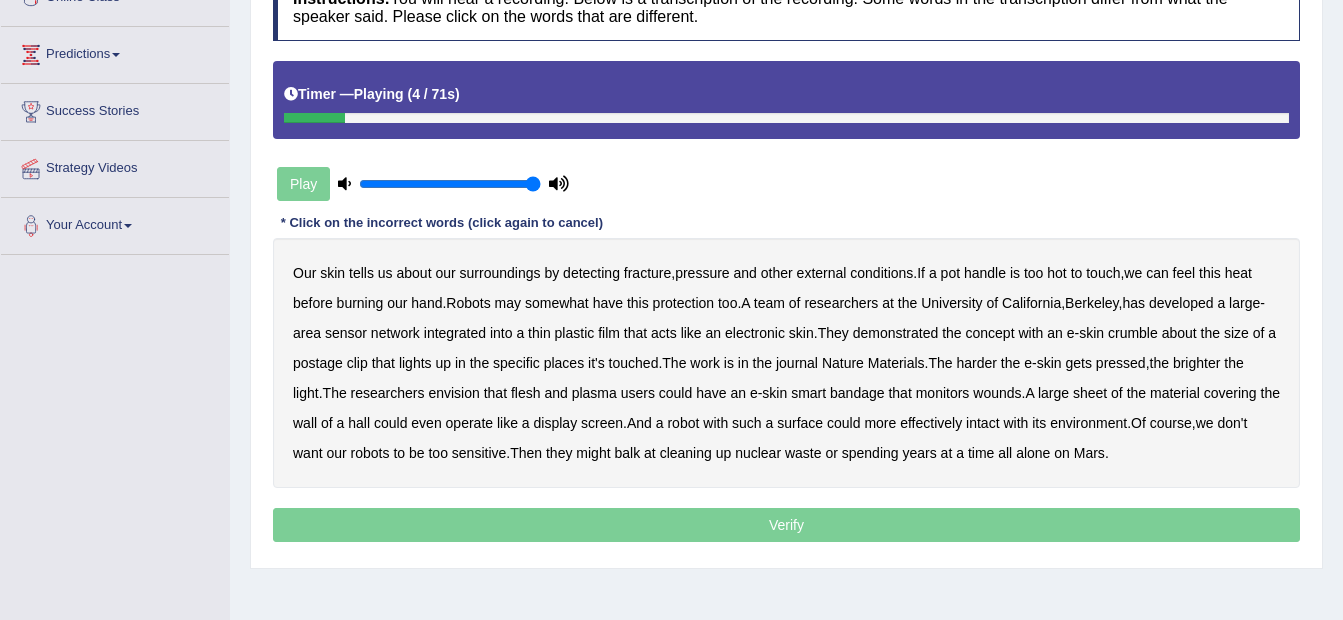click on "Our   skin   tells   us   about   our   surroundings   by   detecting   fracture ,  pressure   and   other   external   conditions .  If   a   pot   handle   is   too   hot   to   touch ,  we   can   feel   this   heat   before   burning   our   hand .  Robots   may   somewhat   have   this   protection   too .  A   team   of   researchers   at   the   University   of   California ,  Berkeley ,  has   developed   a   large - area   sensor   network   integrated   into   a   thin   plastic   film   that   acts   like   an   electronic   skin .  They   demonstrated   the   concept   with   an   e - skin   crumble   about   the   size   of   a   postage   clip   that   lights   up   in   the   specific   places   it's   touched .  The   work   is   in   the   journal   Nature   Materials .  The   harder   the   e - skin   gets   pressed ,  the   brighter   the   light .  The   researchers   envision   that   flesh   and   plasma   users   could   have   an   e - skin   smart   bandage   that   monitors   wounds" at bounding box center (786, 363) 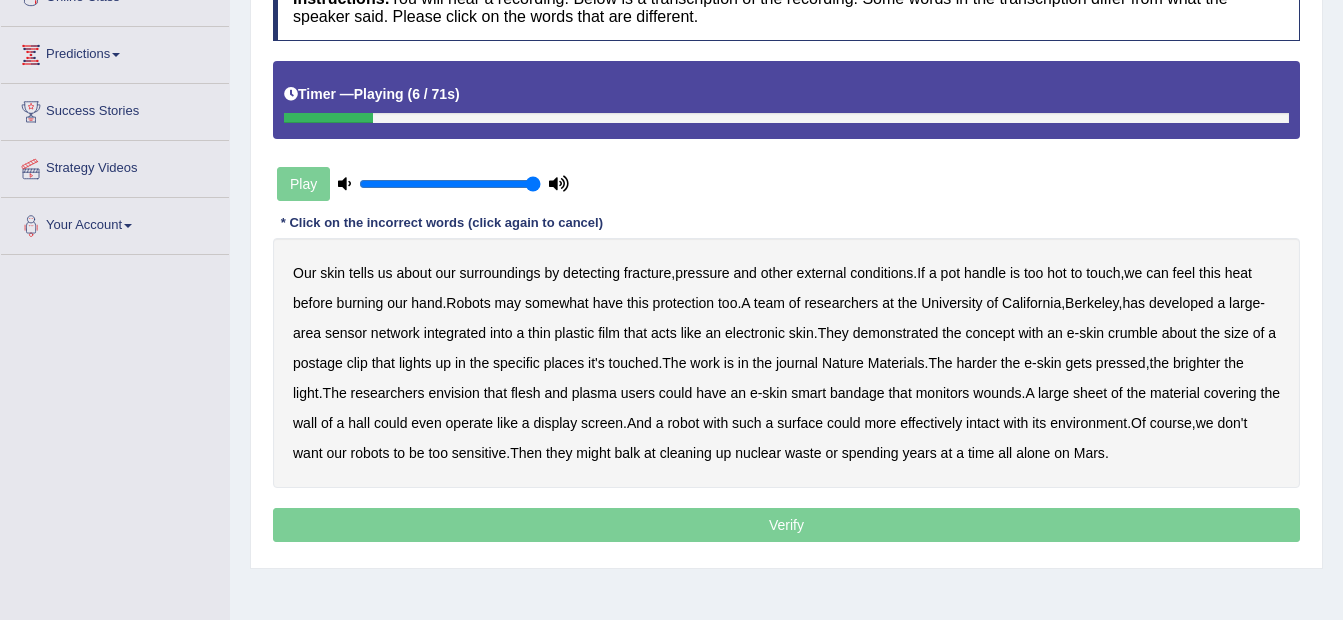 click on "fracture" at bounding box center (647, 273) 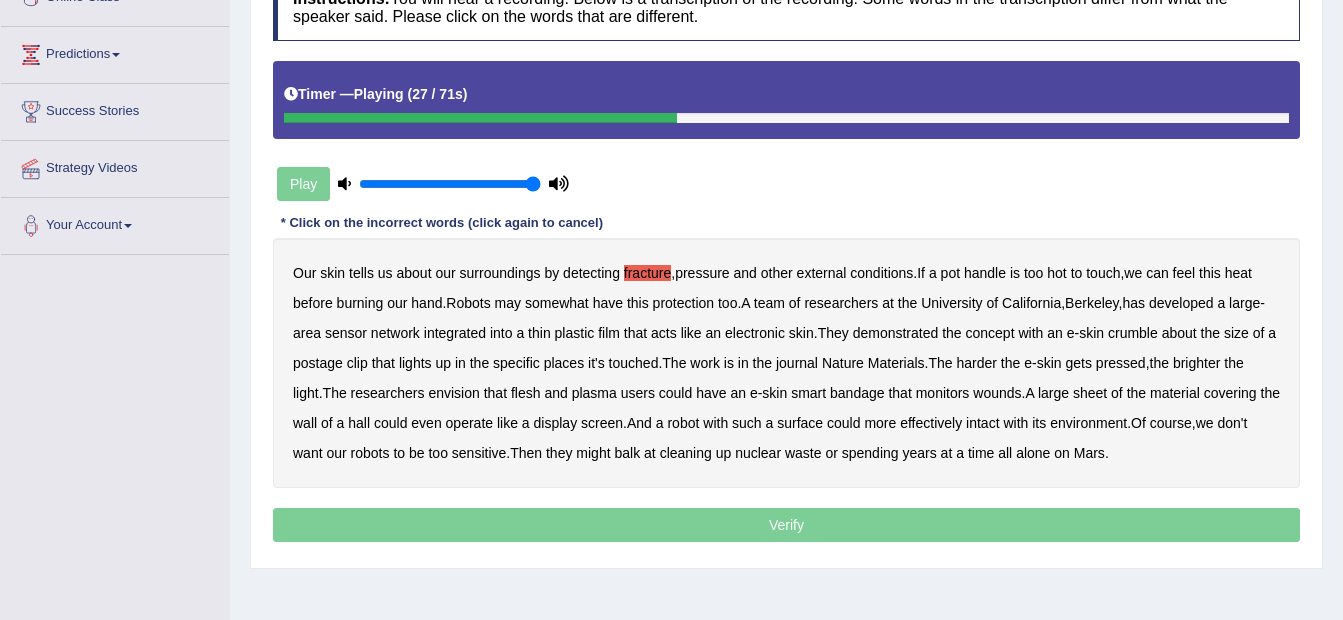 click on "crumble" at bounding box center [1133, 333] 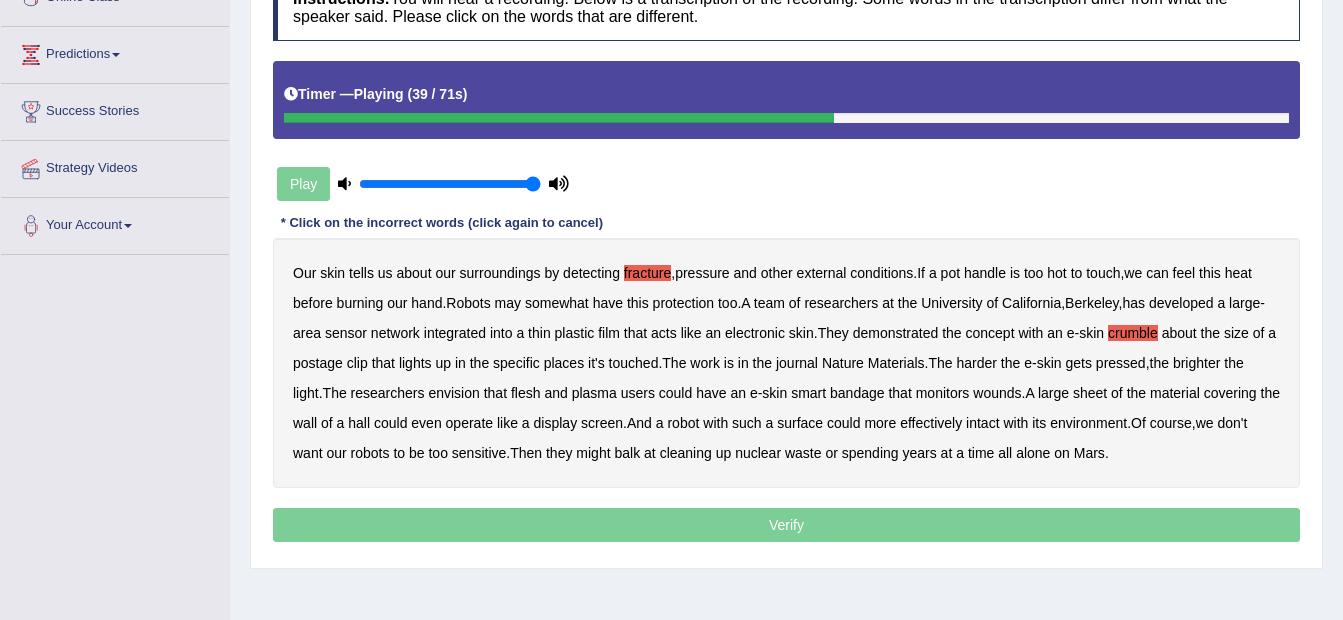 click on "plasma" at bounding box center [594, 393] 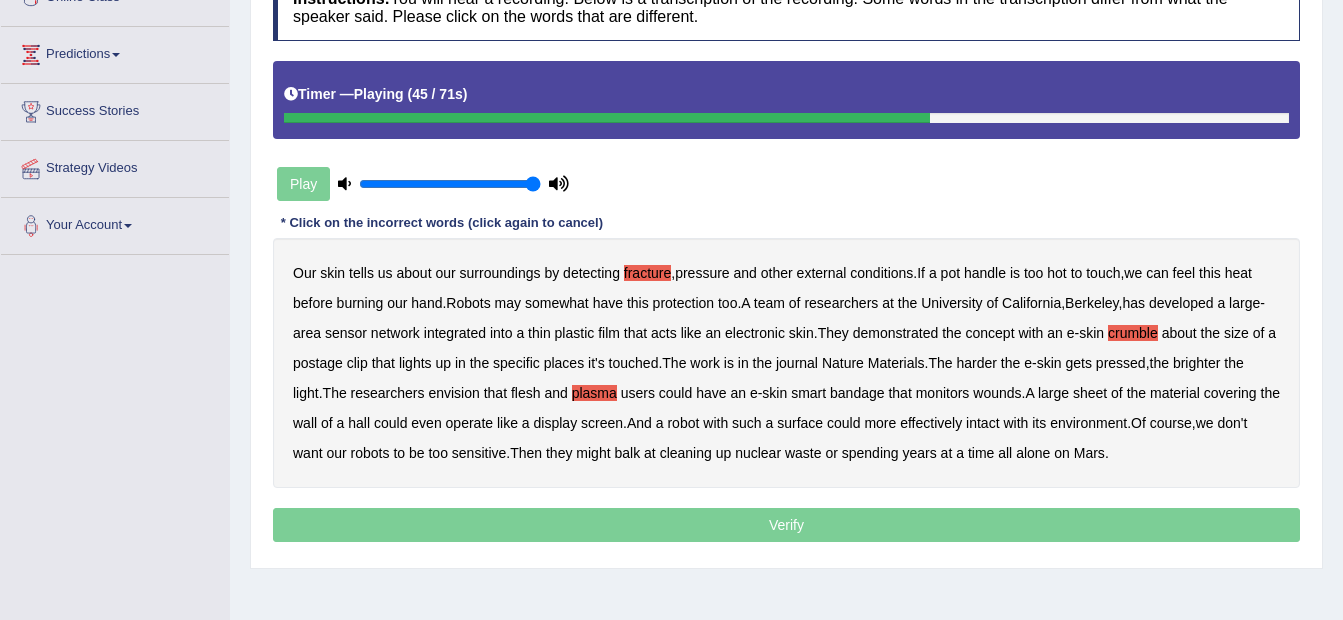 click on "hall" at bounding box center (359, 423) 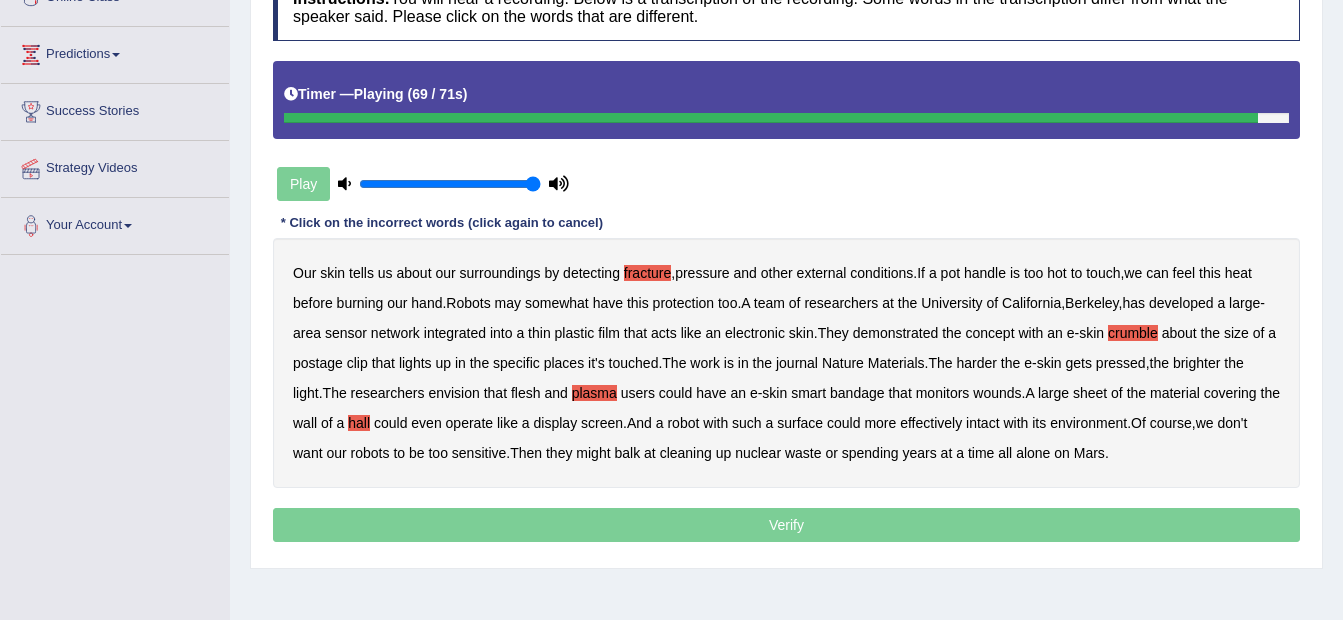 click on "Verify" at bounding box center (786, 525) 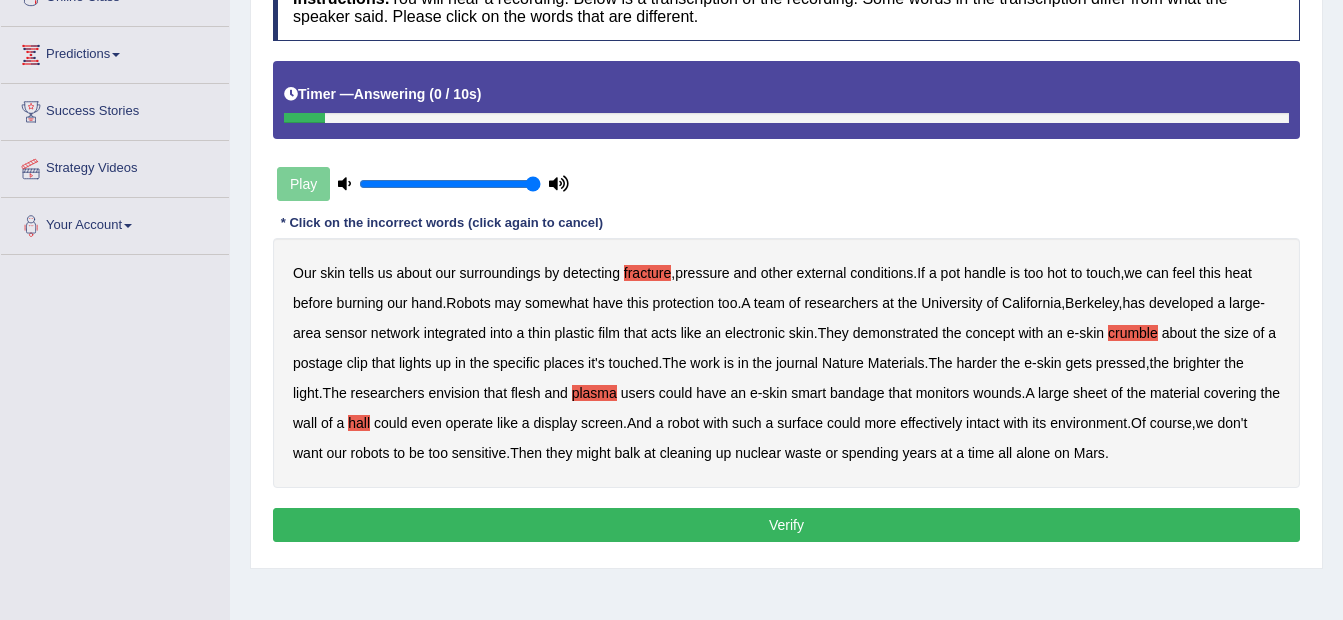 click on "Verify" at bounding box center (786, 525) 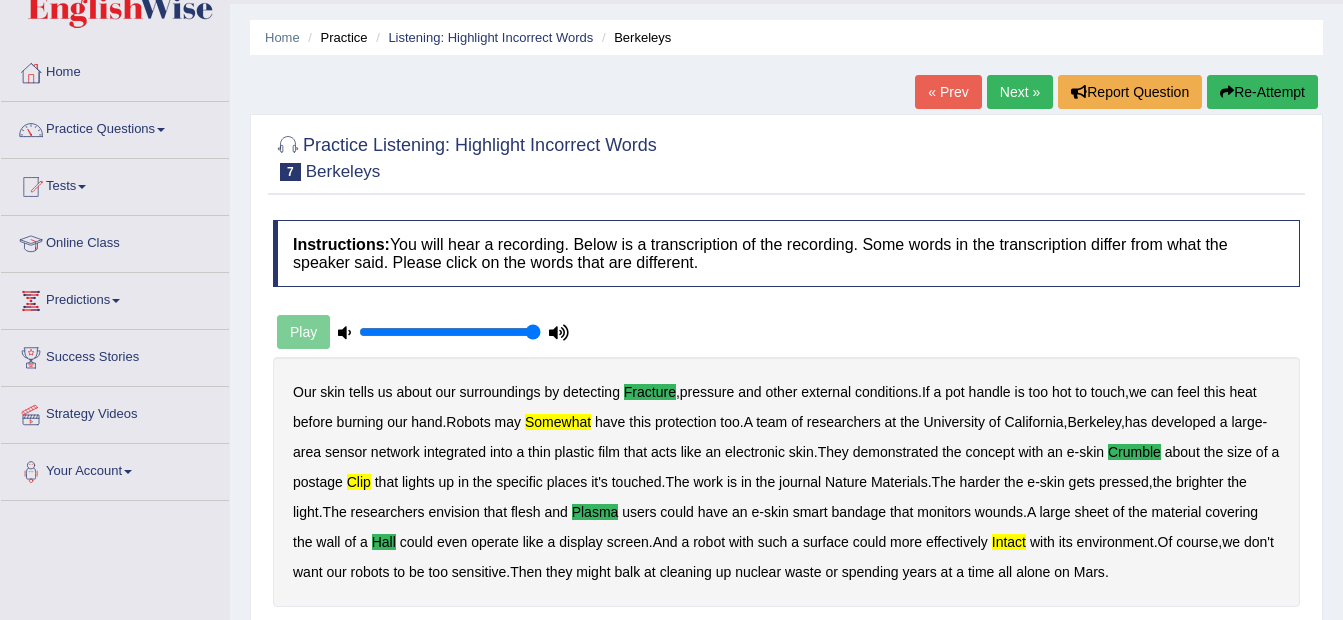 scroll, scrollTop: 100, scrollLeft: 0, axis: vertical 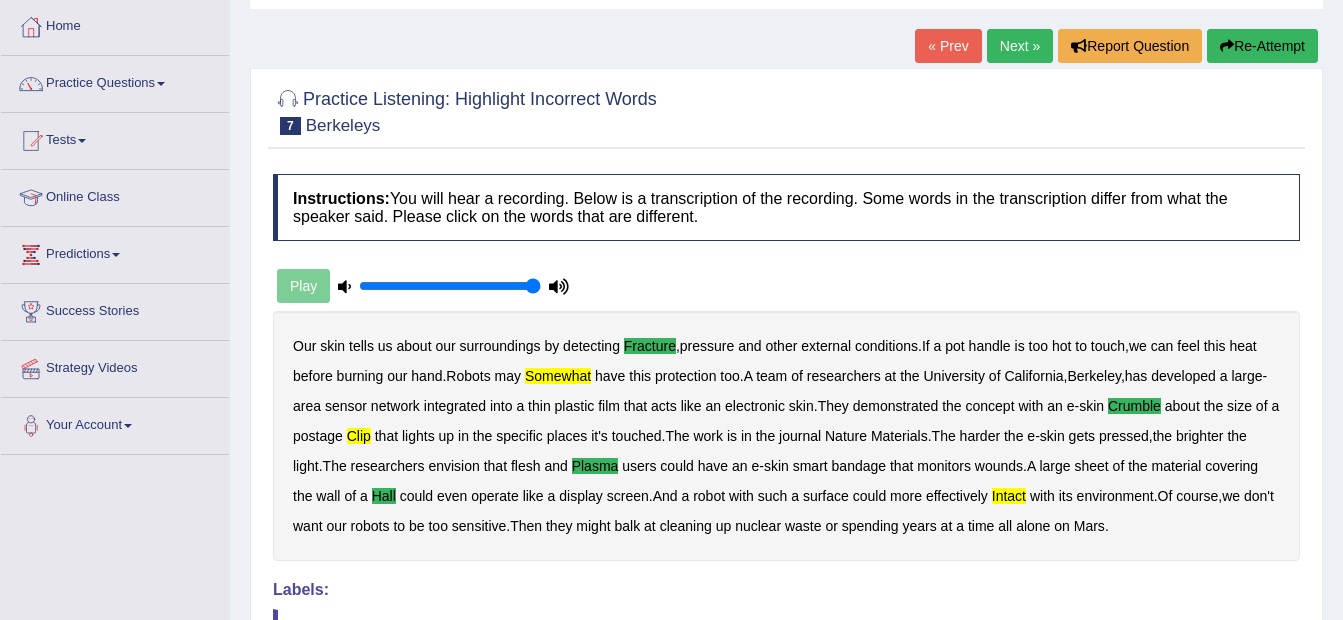 click on "Next »" at bounding box center (1020, 46) 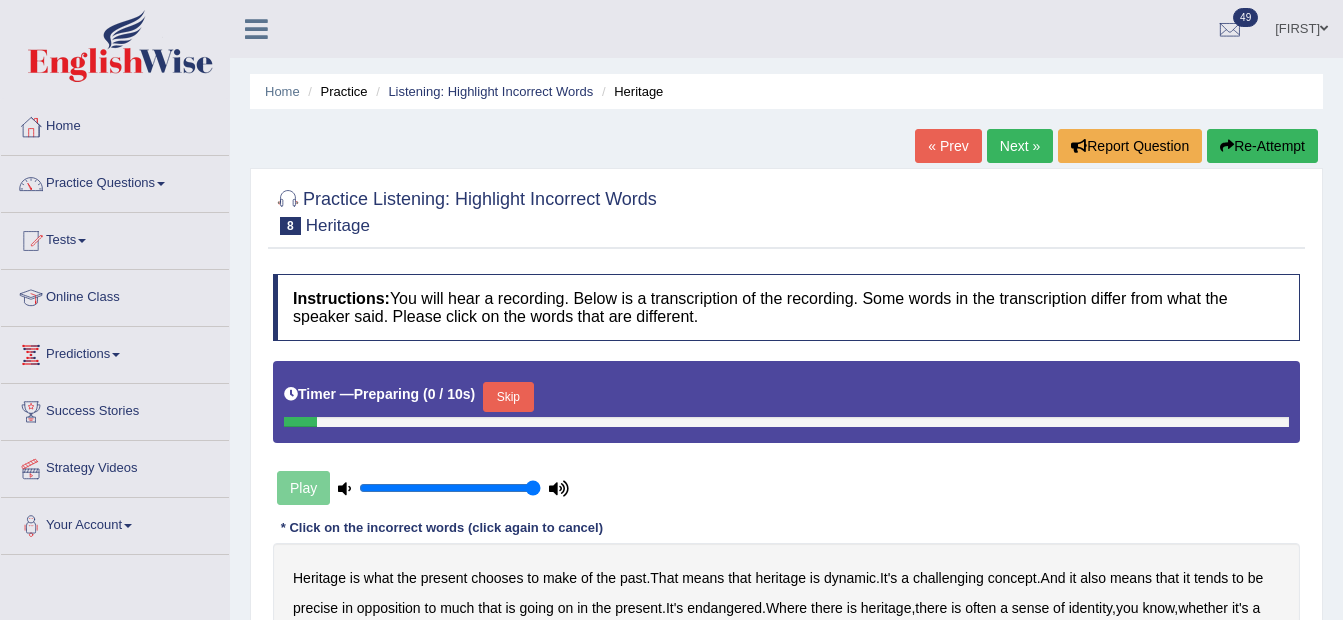 scroll, scrollTop: 0, scrollLeft: 0, axis: both 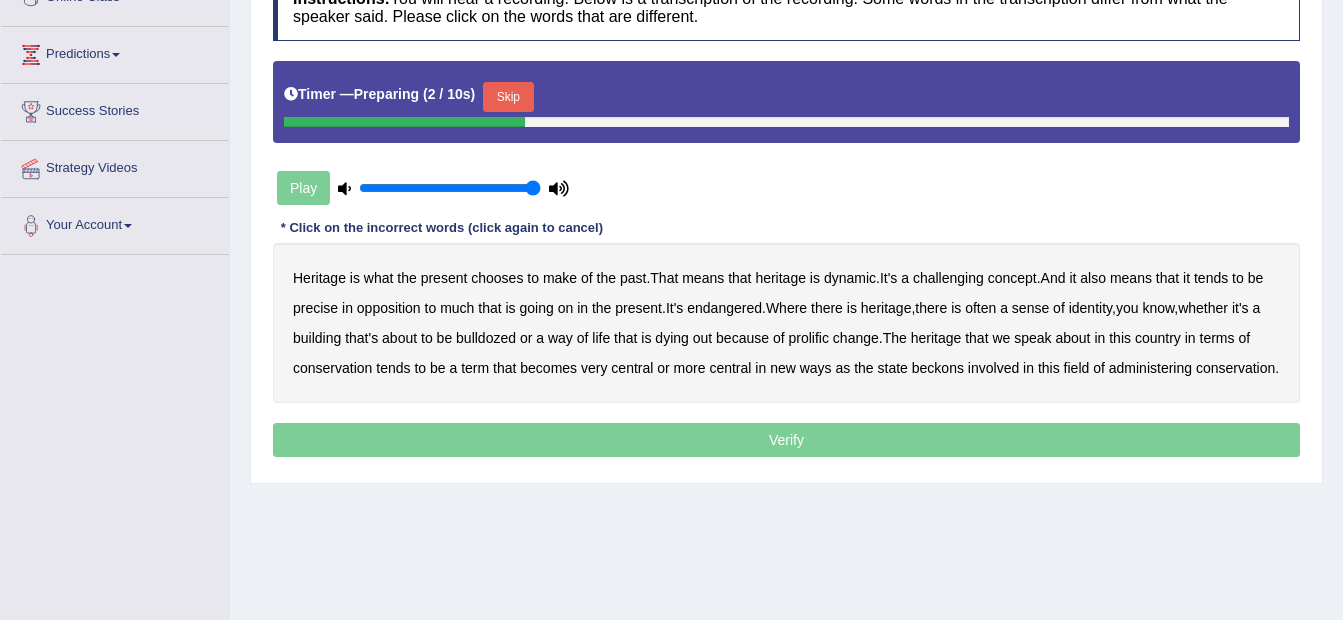 click on "Skip" at bounding box center [508, 97] 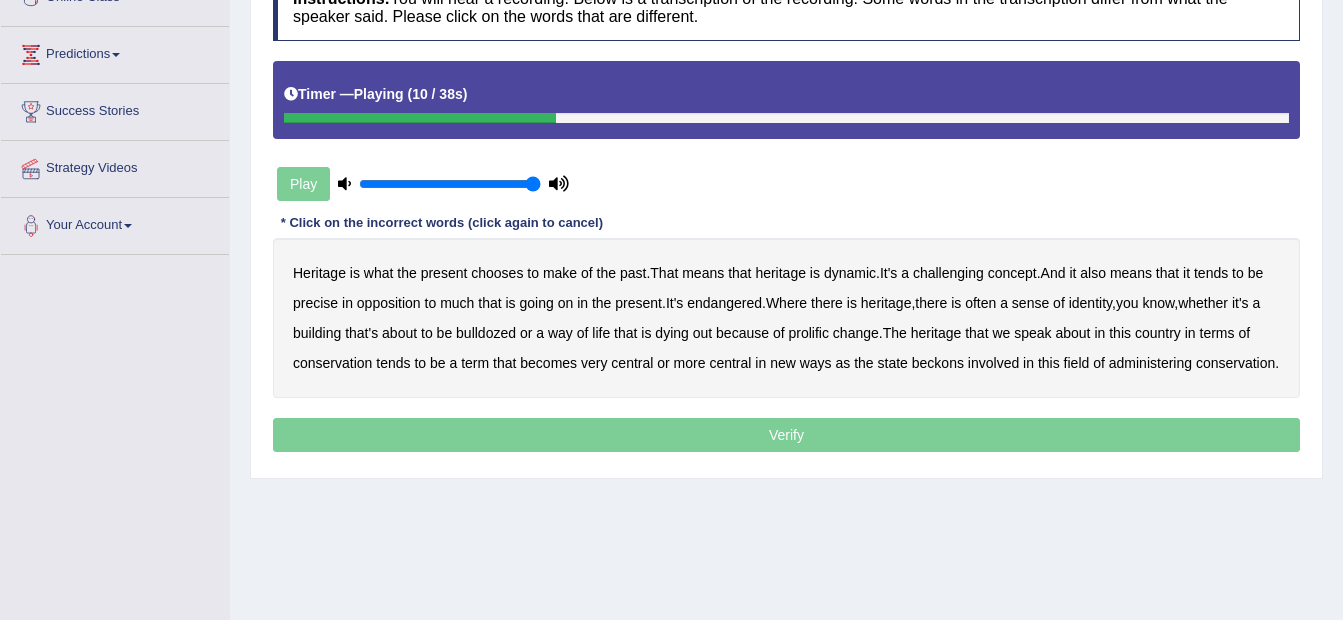 click on "challenging" at bounding box center (948, 273) 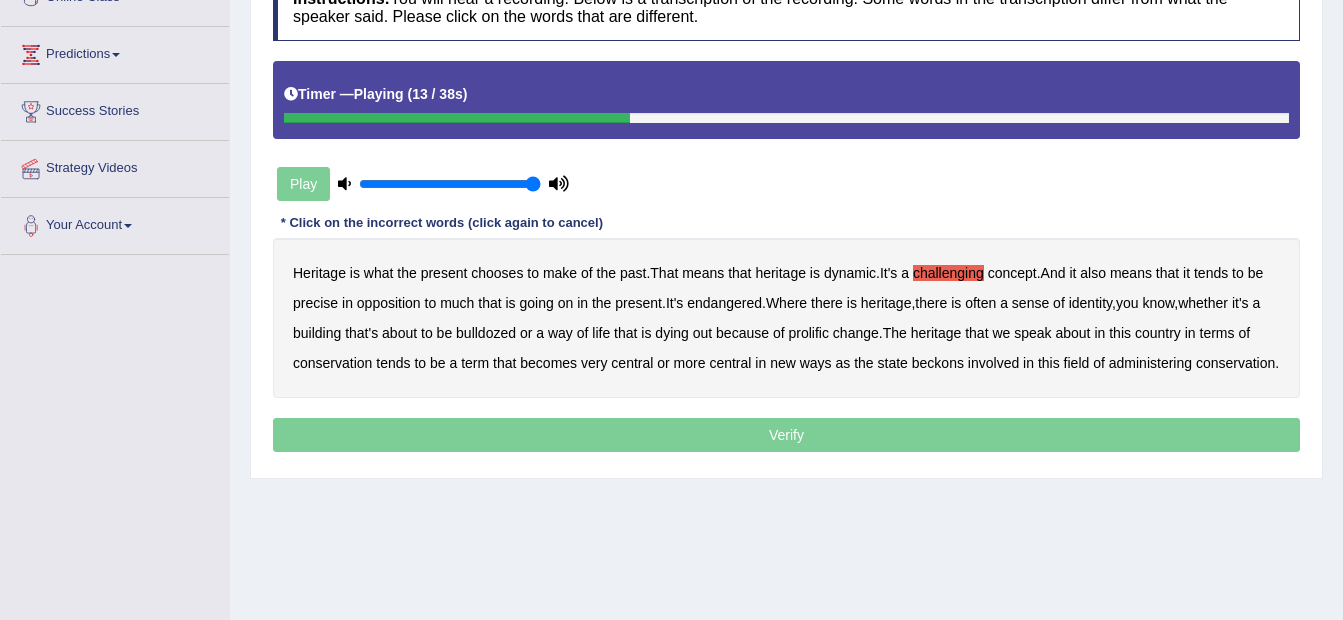 click on "precise" at bounding box center [315, 303] 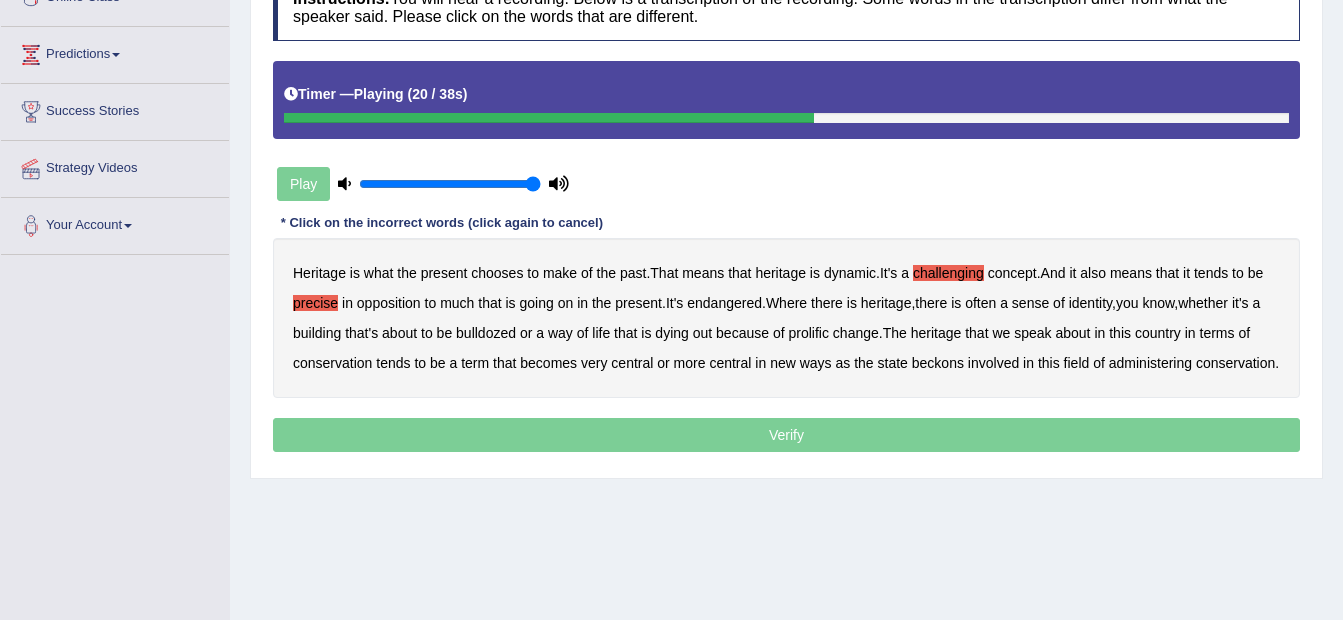 click on "identity" at bounding box center [1090, 303] 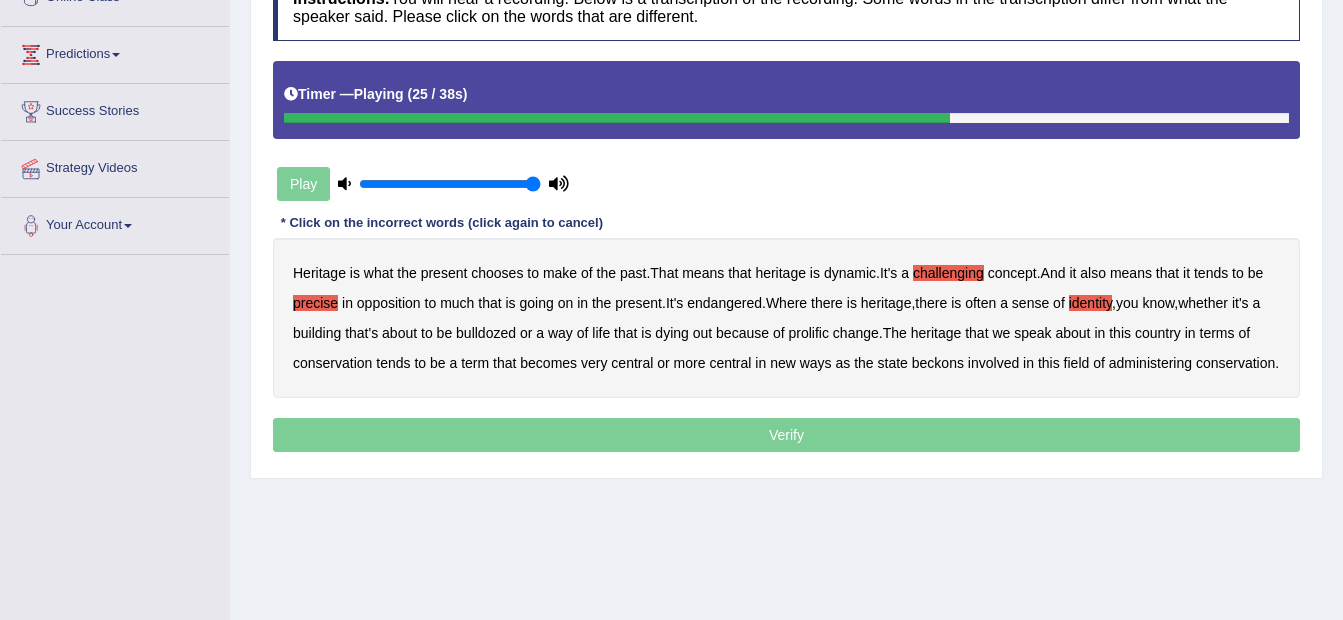 click on "prolific" at bounding box center (808, 333) 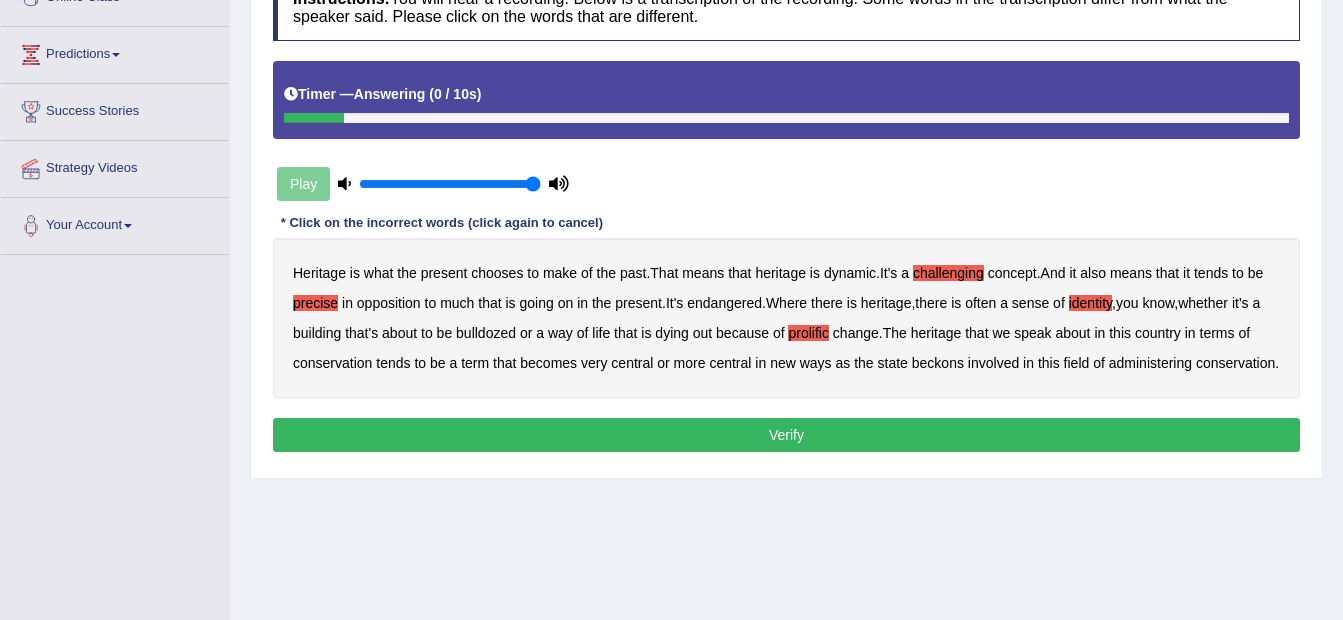 click on "Verify" at bounding box center [786, 435] 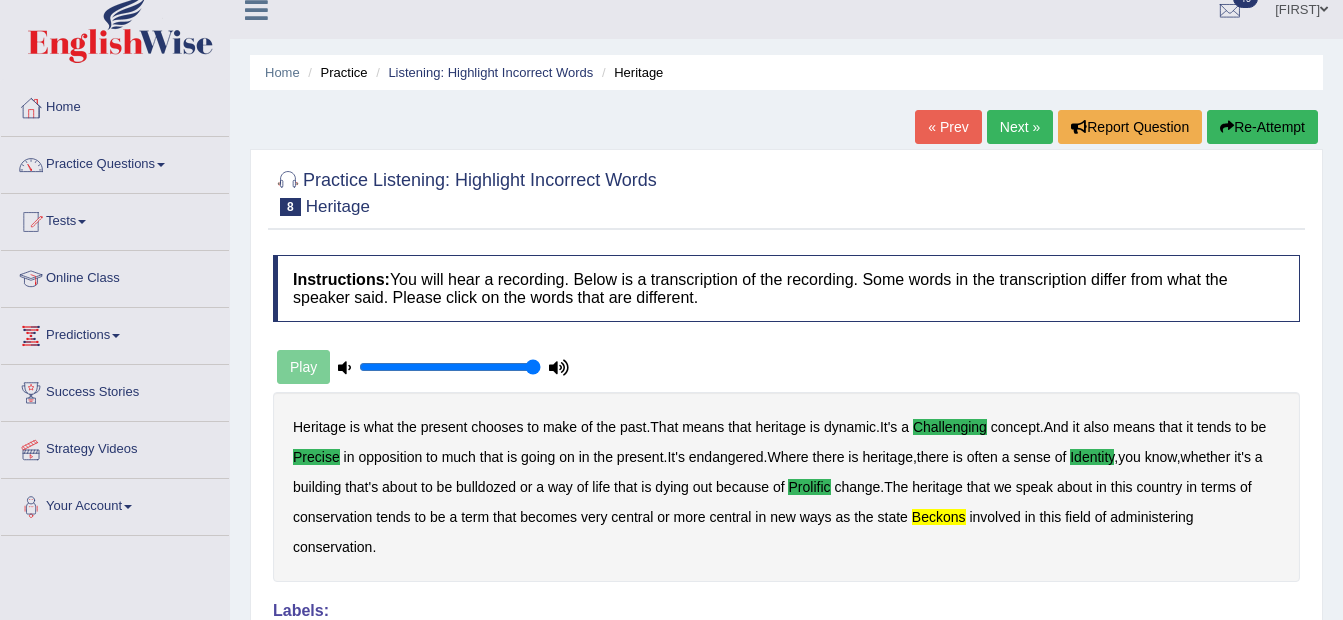 scroll, scrollTop: 0, scrollLeft: 0, axis: both 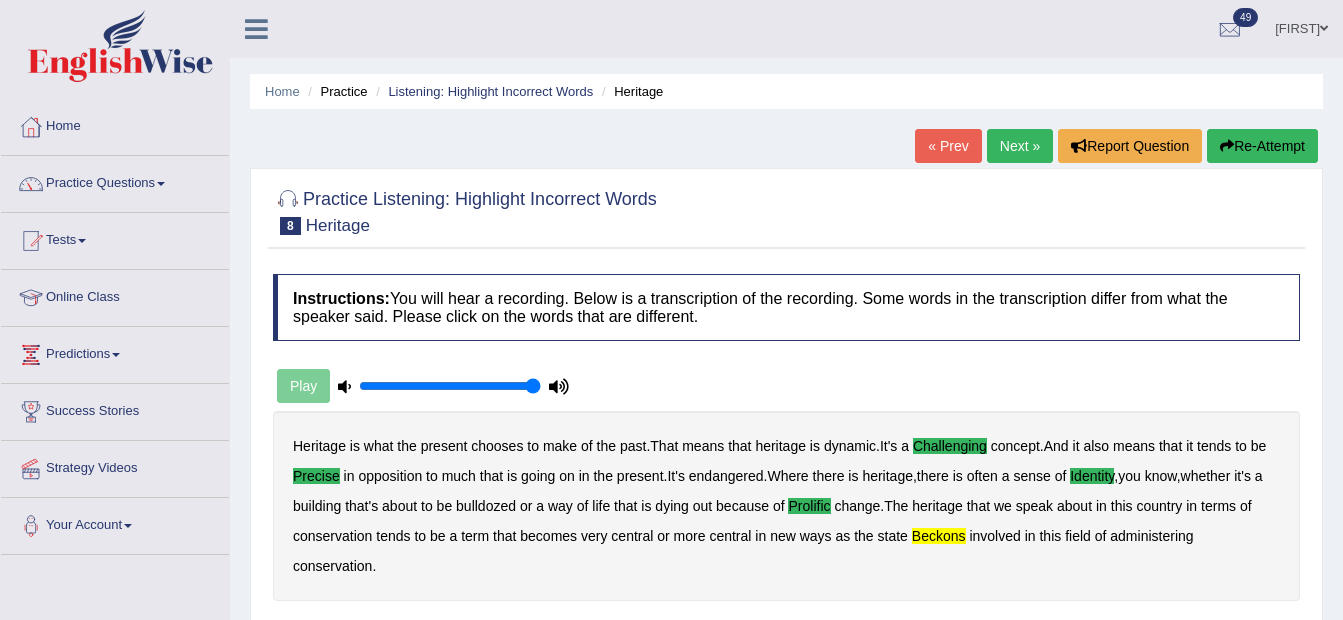 click on "Next »" at bounding box center [1020, 146] 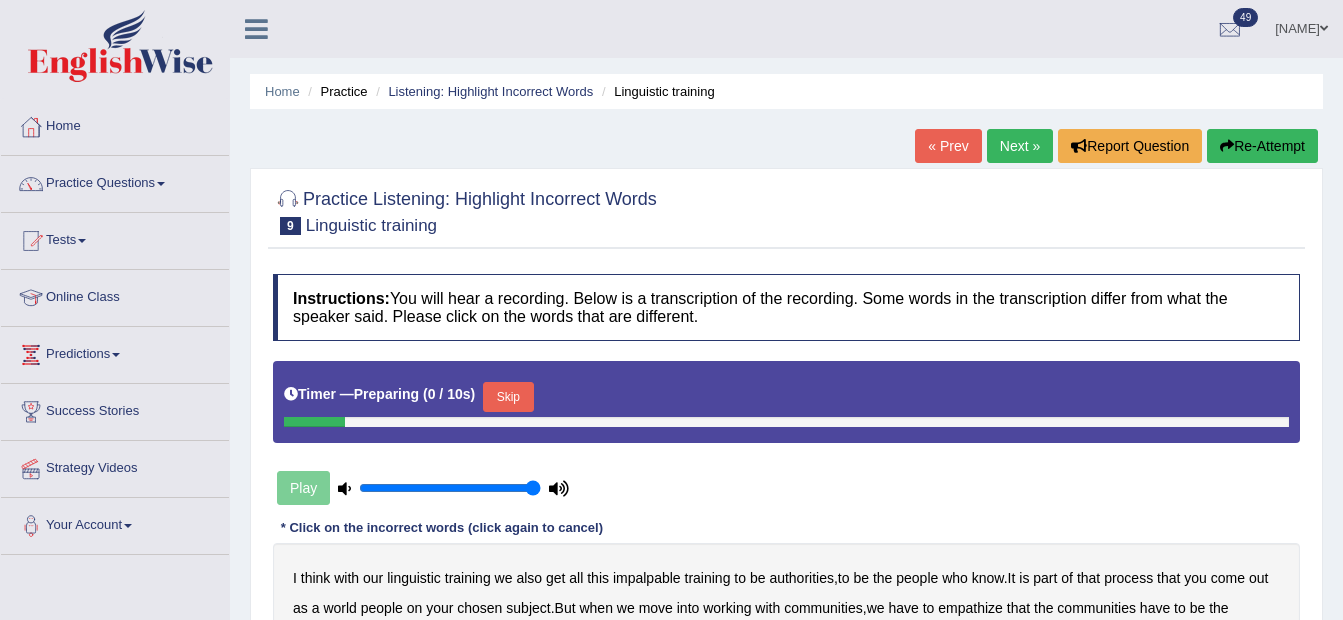 scroll, scrollTop: 400, scrollLeft: 0, axis: vertical 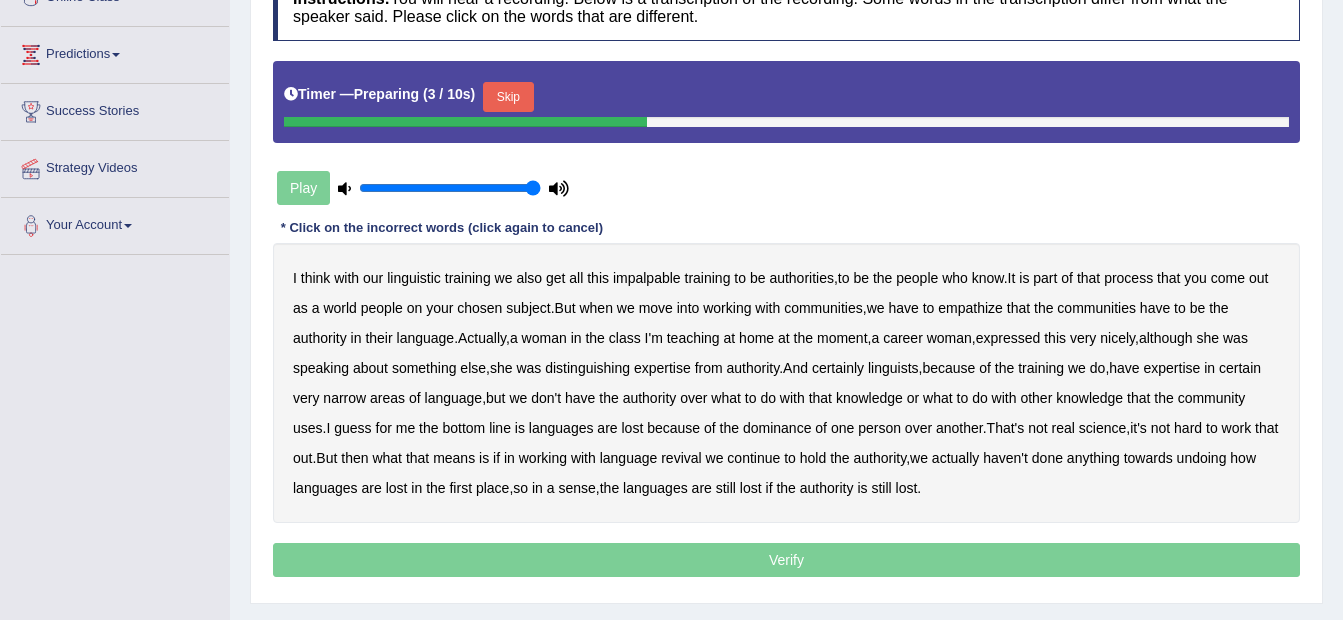 click on "Skip" at bounding box center [508, 97] 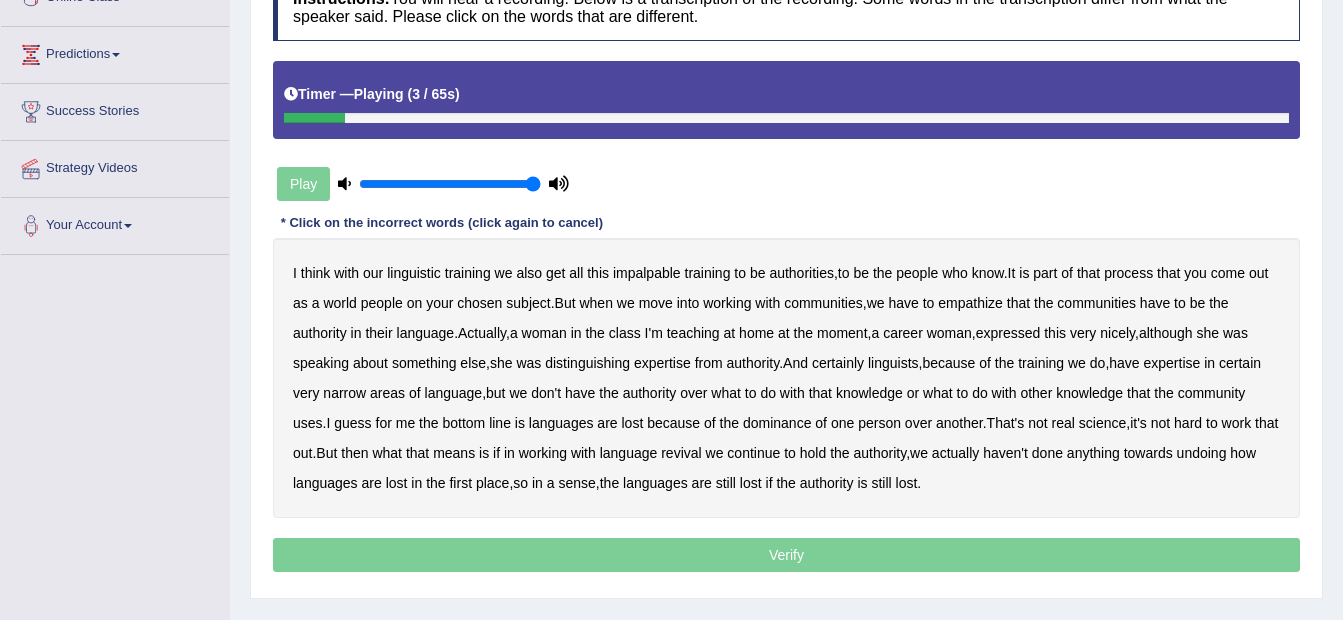 click on "impalpable" at bounding box center (647, 273) 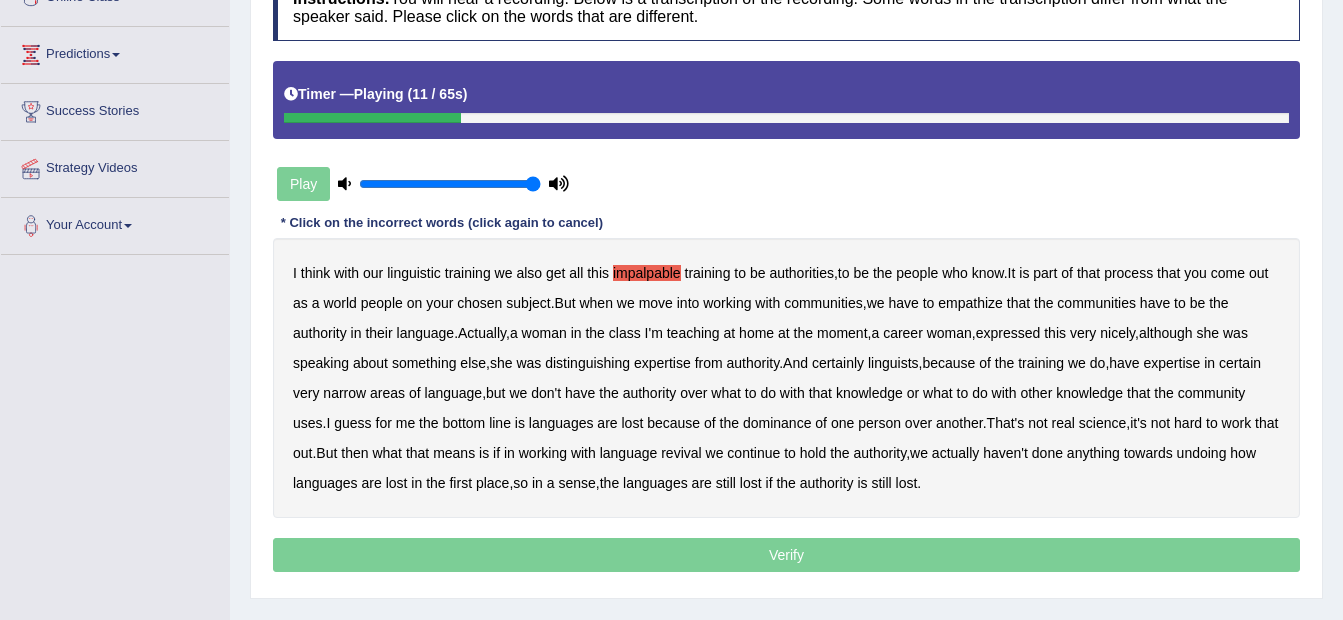 click on "people" at bounding box center [382, 303] 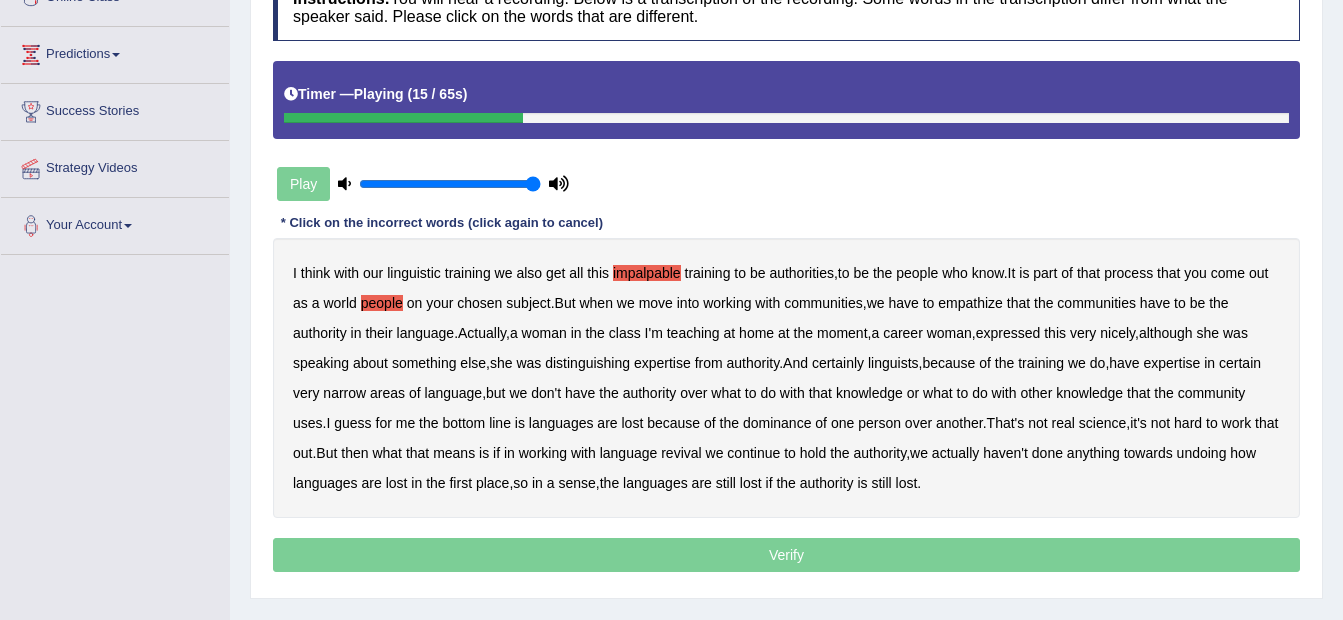 click on "empathize" at bounding box center (970, 303) 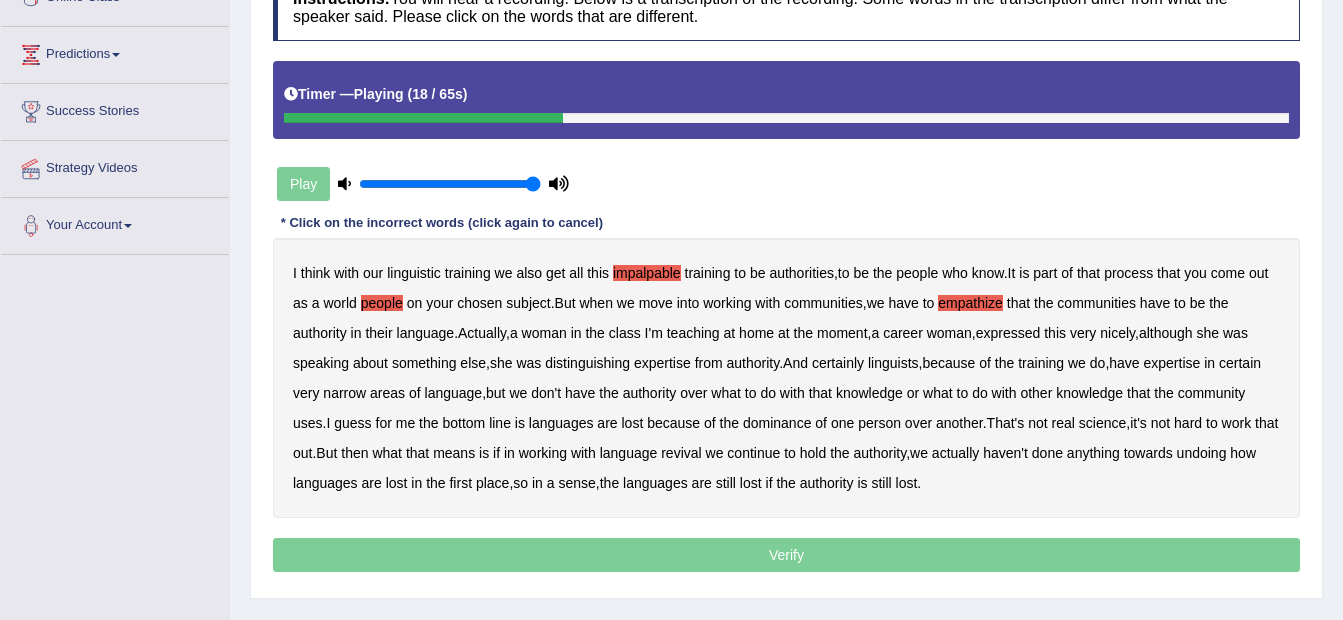 scroll, scrollTop: 400, scrollLeft: 0, axis: vertical 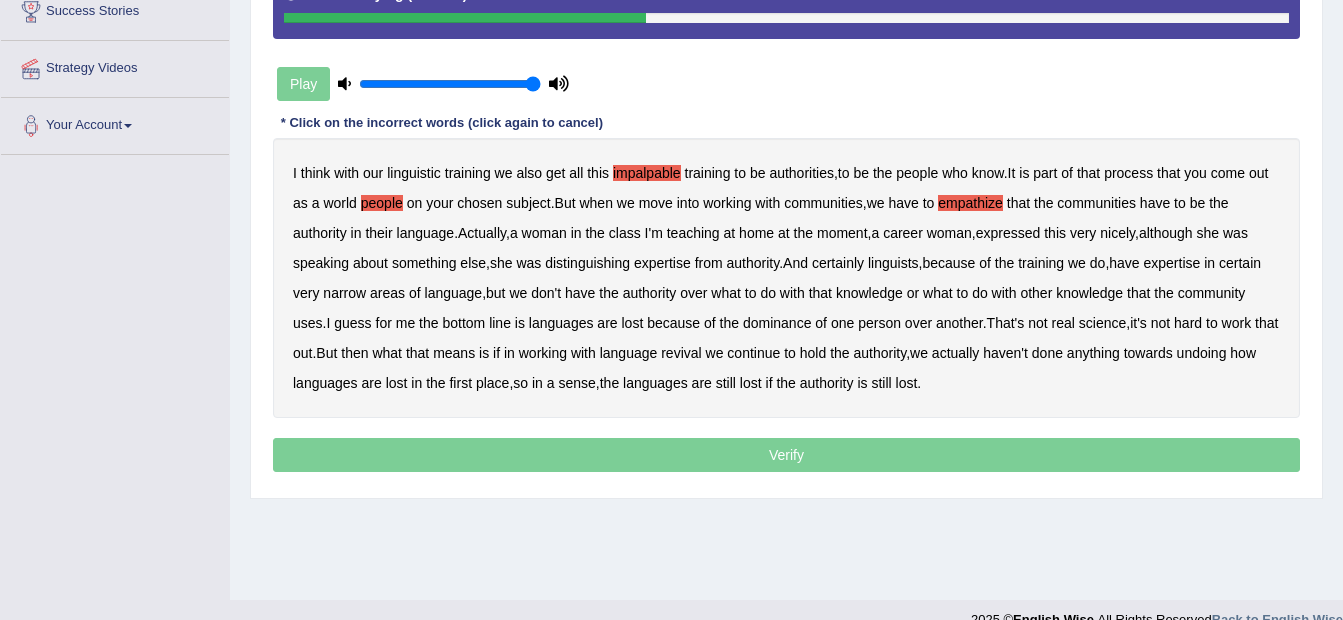 click on "home" at bounding box center (756, 233) 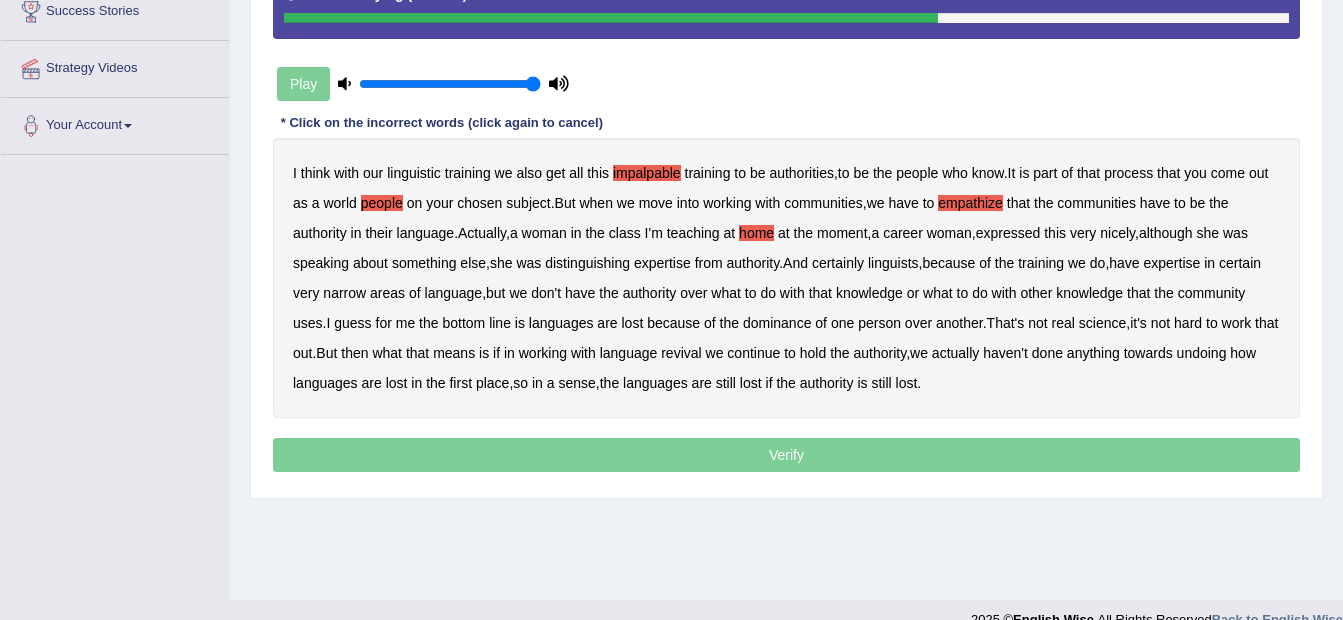 click on "I   think   with   our   linguistic   training   we   also   get   all   this   impalpable   training   to   be   authorities ,  to   be   the   people   who   know .  It   is   part   of   that   process   that   you   come   out   as   a   world   people   on   your   chosen   subject .  But   when   we   move   into   working   with   communities ,  we   have   to   empathize   that   the   communities   have   to   be   the   authority   in   their   language .  Actually ,  a   woman   in   the   class   I'm   teaching   at   home   at   the   moment ,  a   career   woman ,  expressed   this   very   nicely ,  although   she   was   speaking   about   something   else ,  she   was   distinguishing   expertise   from   authority .  And   certainly   linguists ,  because   of   the   training   we   do ,  have   expertise   in   certain   very   narrow   areas   of   language ,  but   we   don't   have   the   authority   over   what   to   do   with   that   knowledge   or   what   to   do   with   other" at bounding box center (786, 278) 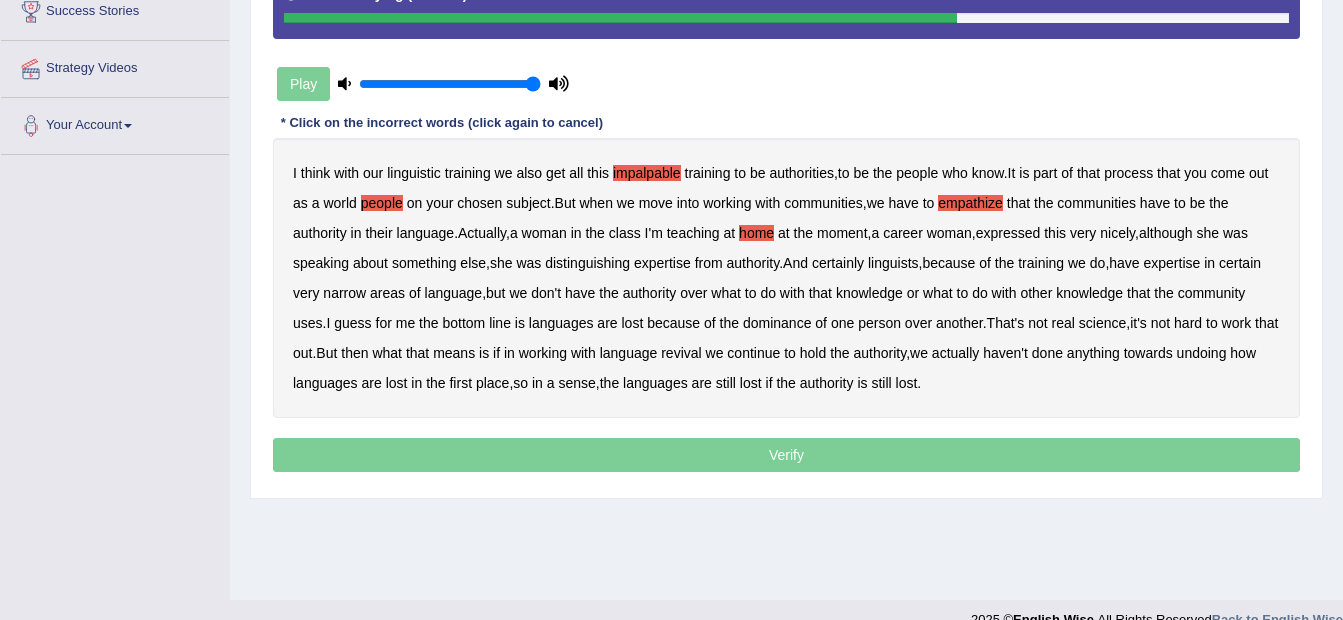 click on "uses" at bounding box center [308, 323] 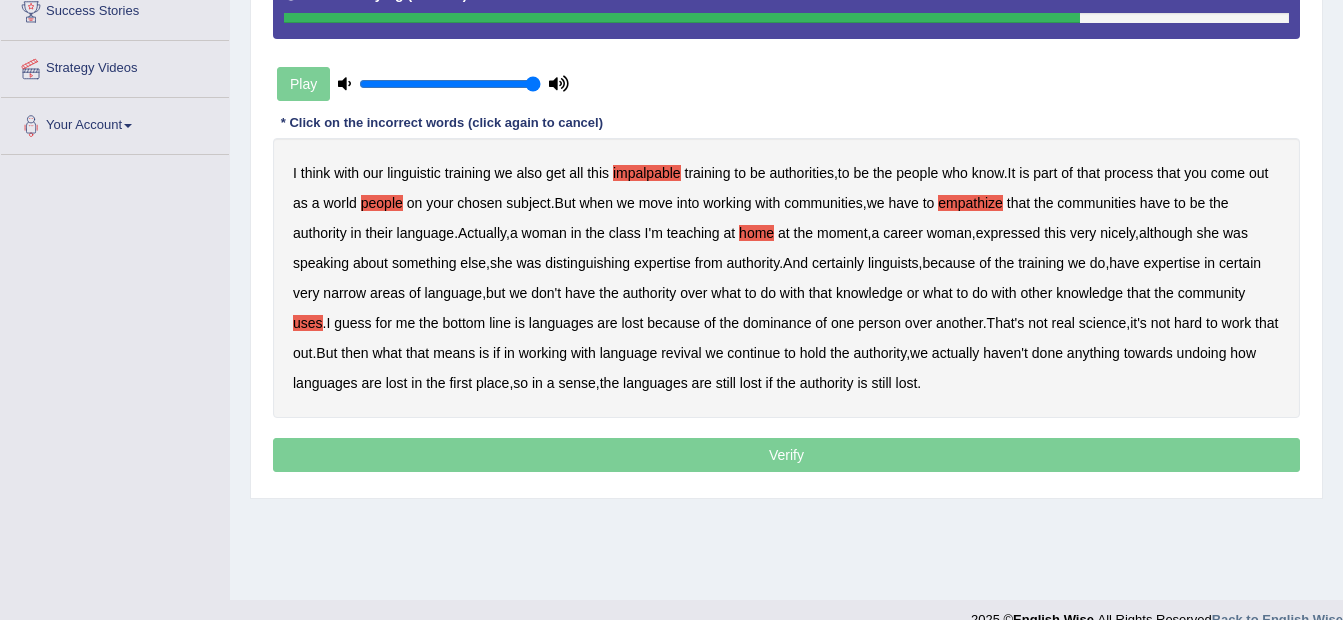 click on "science" at bounding box center (1102, 323) 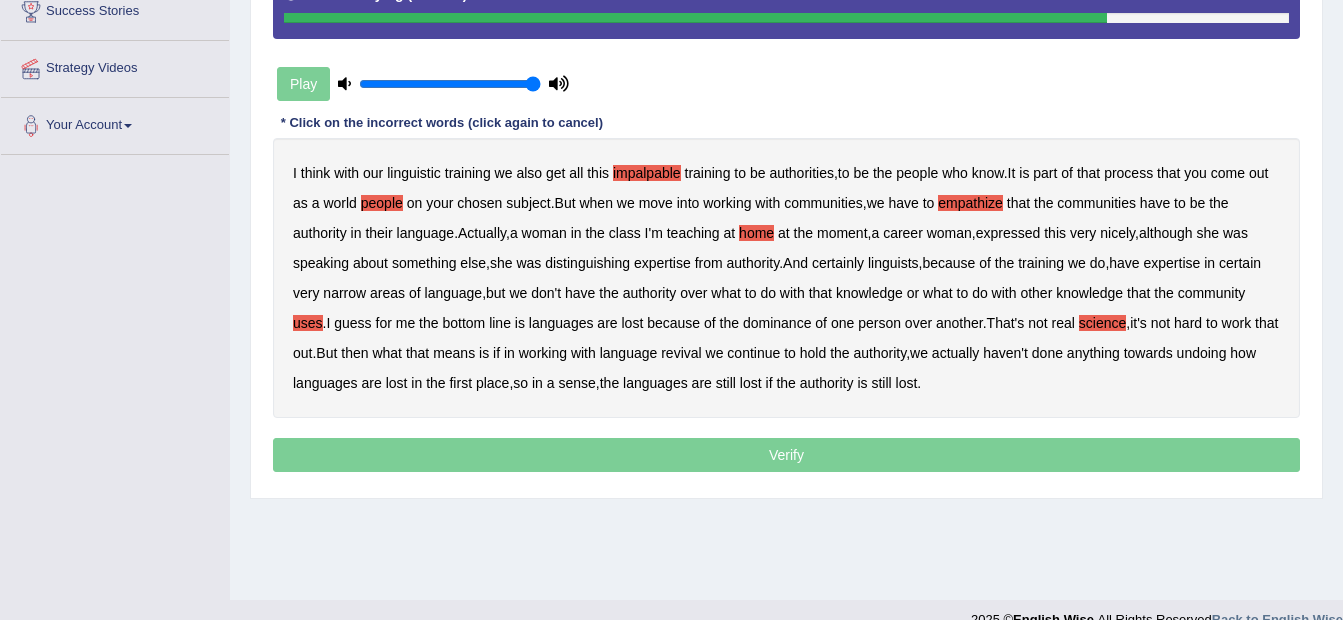 click on "I   think   with   our   linguistic   training   we   also   get   all   this   impalpable   training   to   be   authorities ,  to   be   the   people   who   know .  It   is   part   of   that   process   that   you   come   out   as   a   world   people   on   your   chosen   subject .  But   when   we   move   into   working   with   communities ,  we   have   to   empathize   that   the   communities   have   to   be   the   authority   in   their   language .  Actually ,  a   woman   in   the   class   I'm   teaching   at   home   at   the   moment ,  a   career   woman ,  expressed   this   very   nicely ,  although   she   was   speaking   about   something   else ,  she   was   distinguishing   expertise   from   authority .  And   certainly   linguists ,  because   of   the   training   we   do ,  have   expertise   in   certain   very   narrow   areas   of   language ,  but   we   don't   have   the   authority   over   what   to   do   with   that   knowledge   or   what   to   do   with   other" at bounding box center (786, 278) 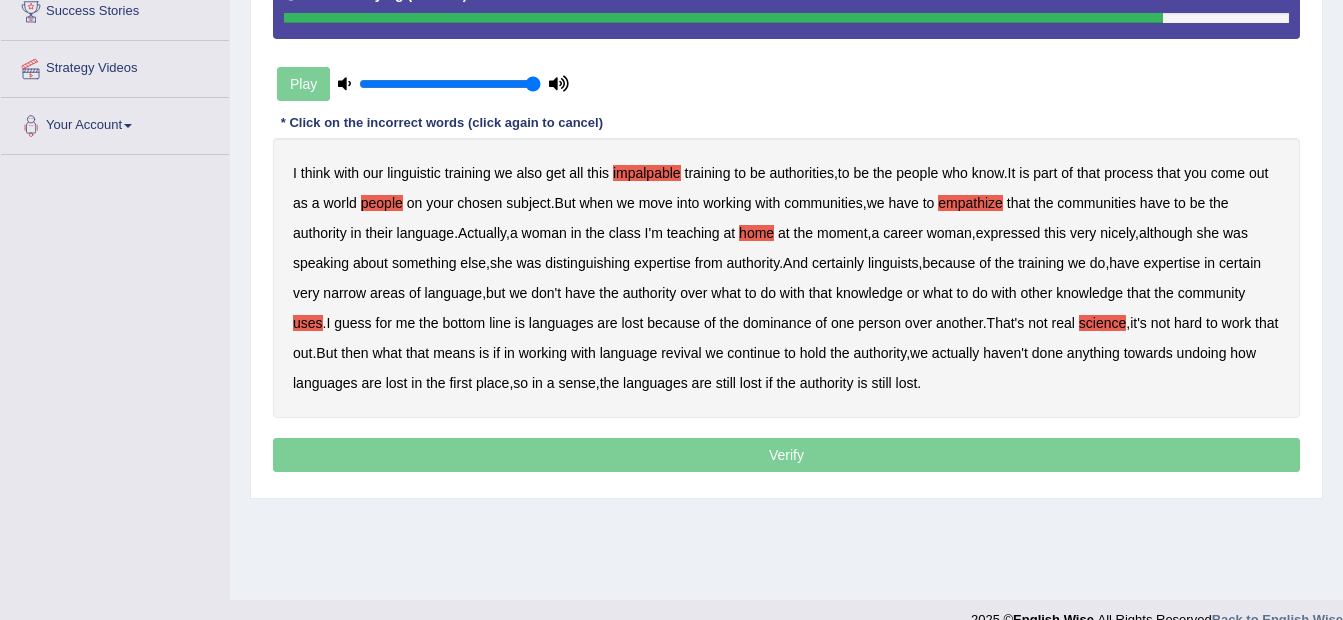 click on "real" at bounding box center [1063, 323] 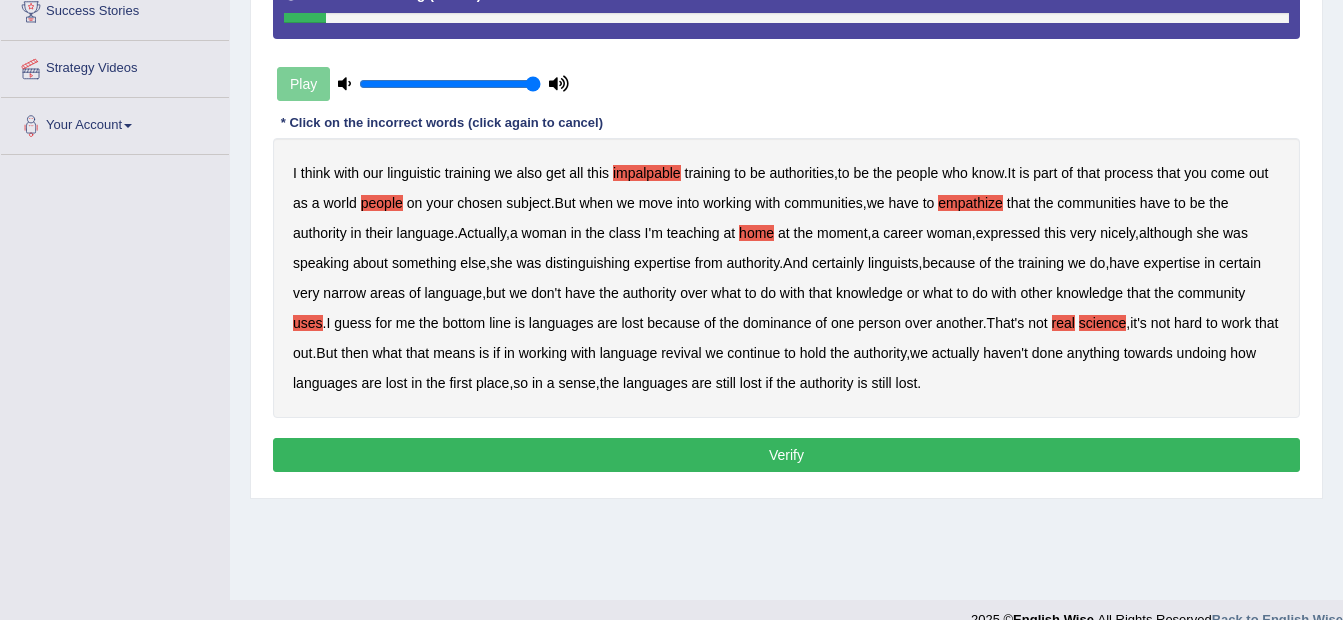 click on "Verify" at bounding box center (786, 455) 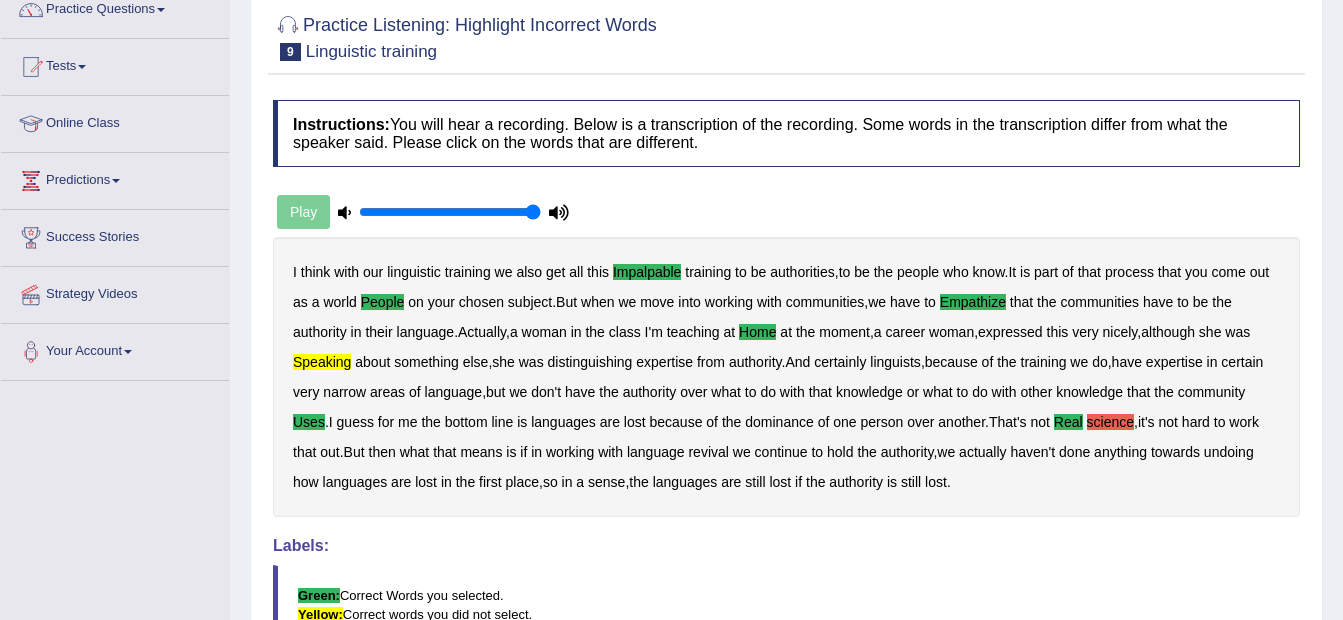 scroll, scrollTop: 0, scrollLeft: 0, axis: both 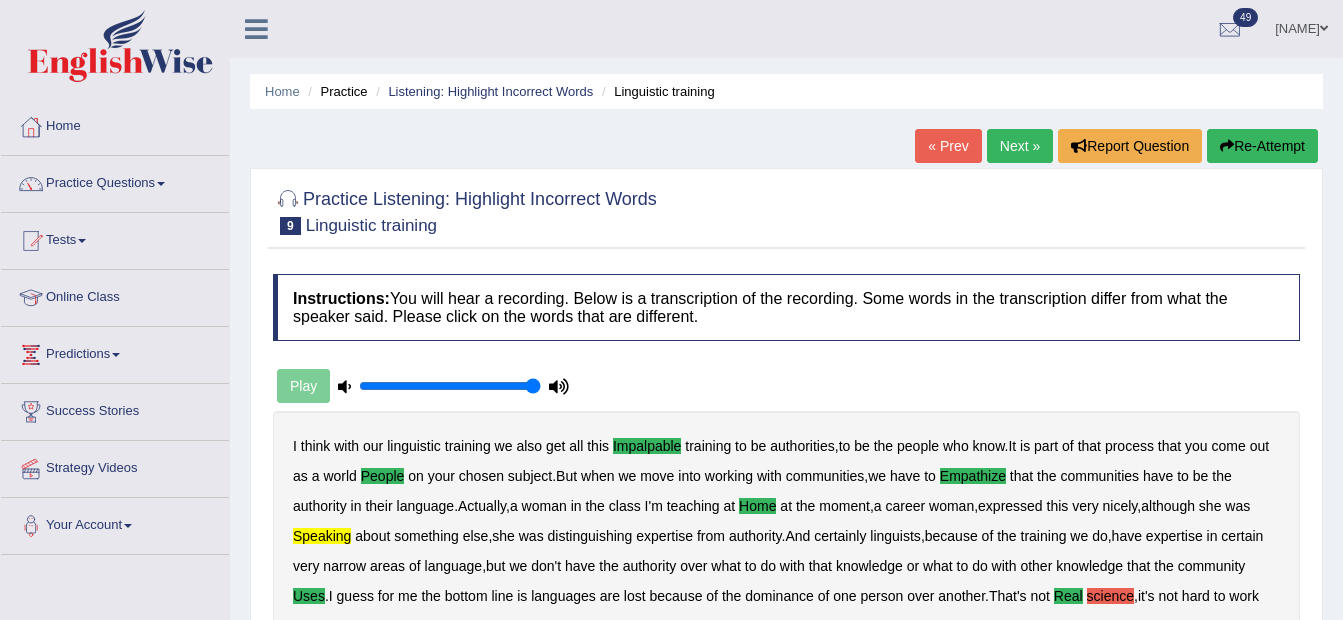 click on "Next »" at bounding box center [1020, 146] 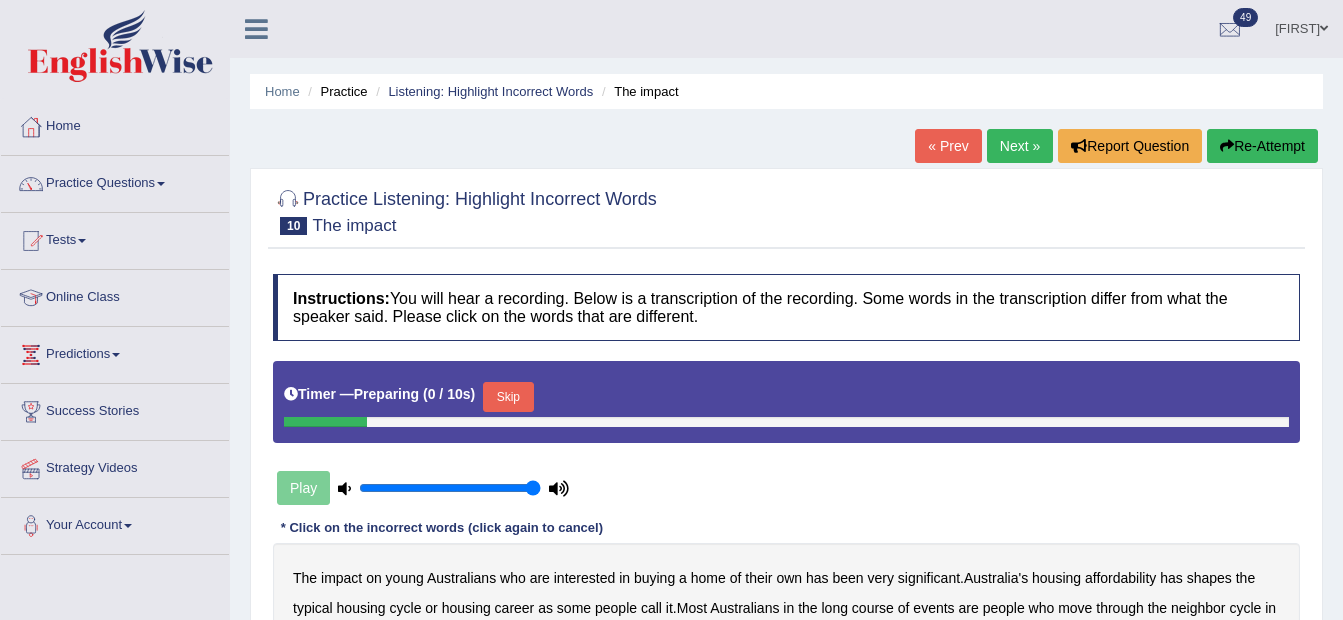 scroll, scrollTop: 0, scrollLeft: 0, axis: both 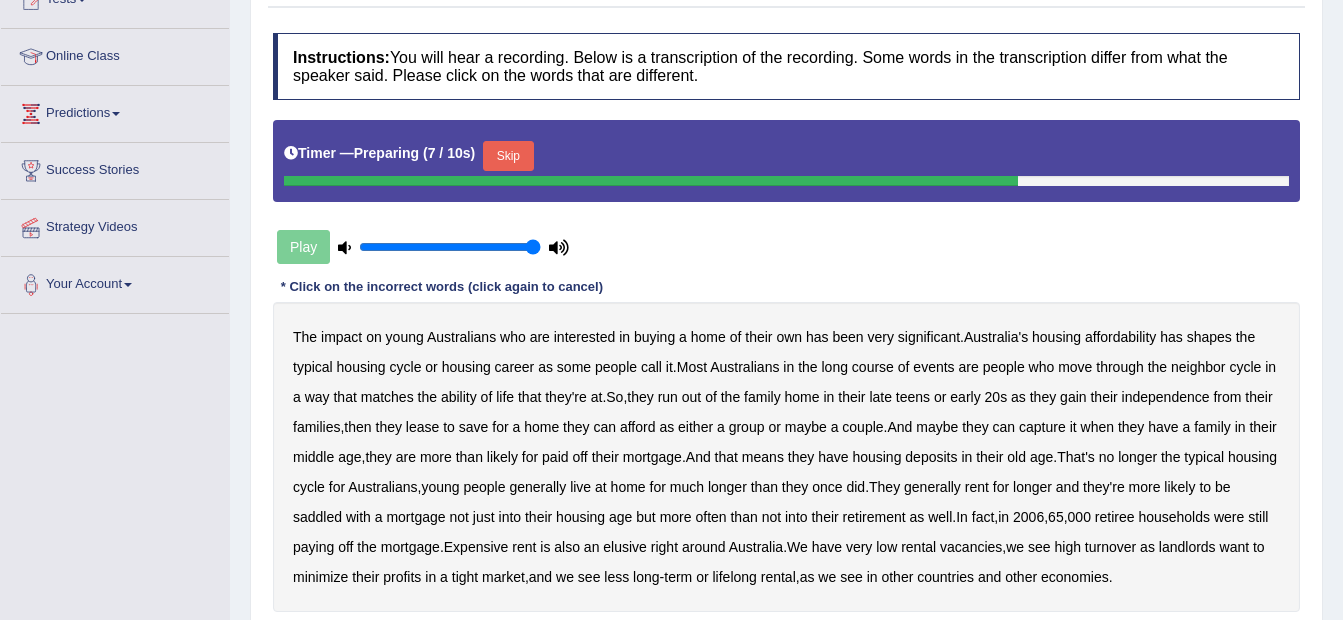 click on "Correct Answers: 9" at bounding box center (786, 352) 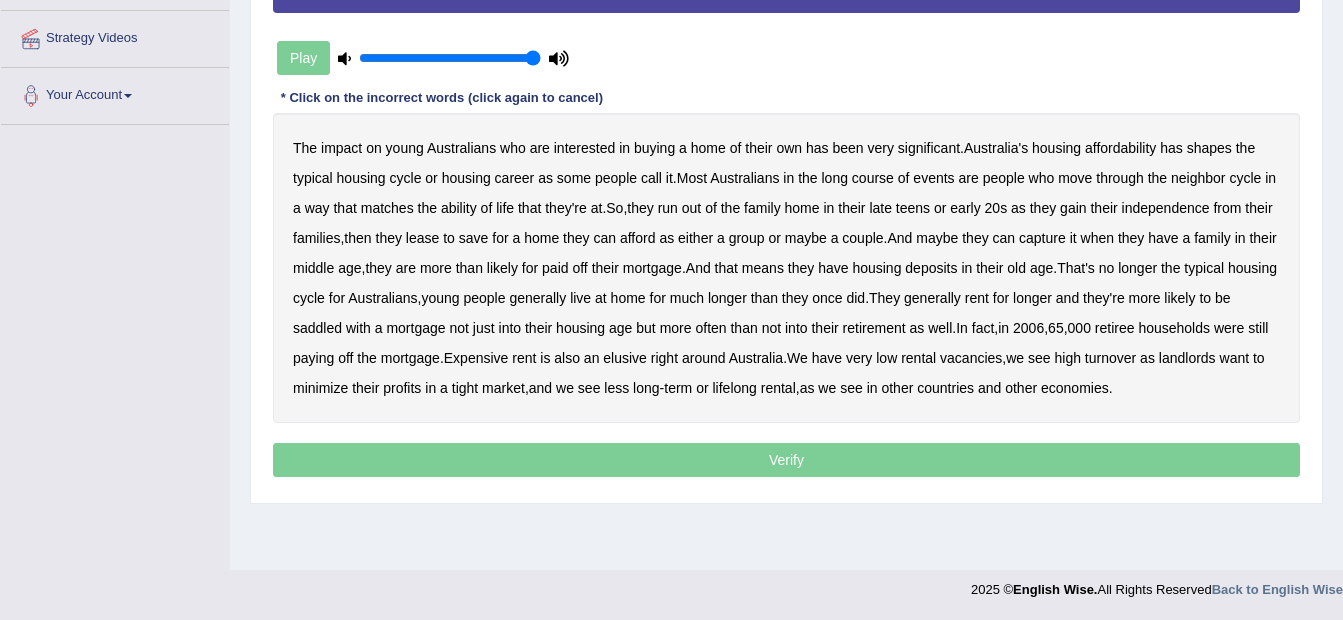 scroll, scrollTop: 426, scrollLeft: 0, axis: vertical 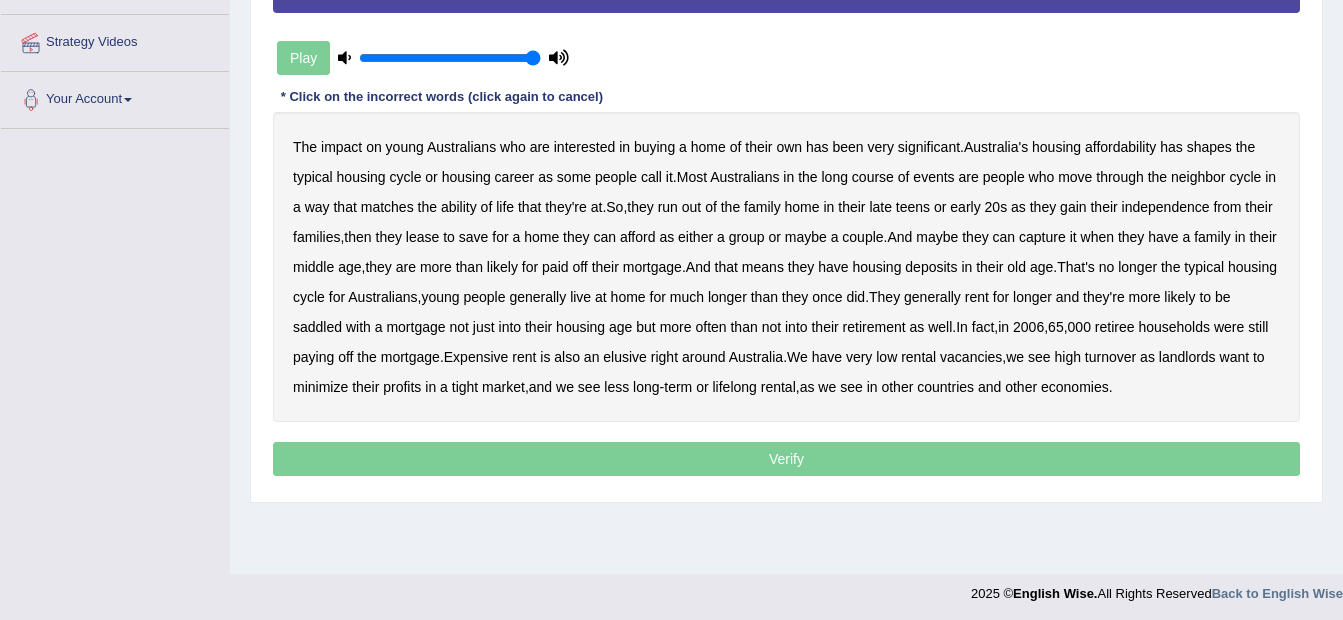 click on "has" at bounding box center [1171, 147] 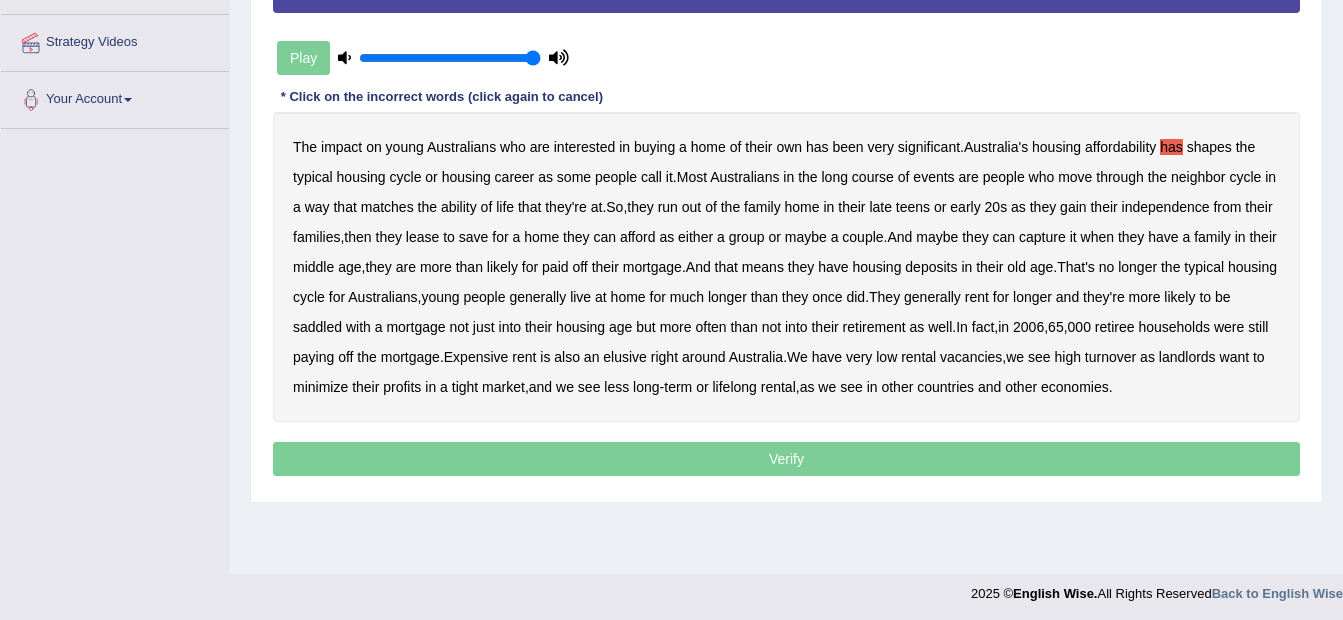 click on "long" at bounding box center [835, 177] 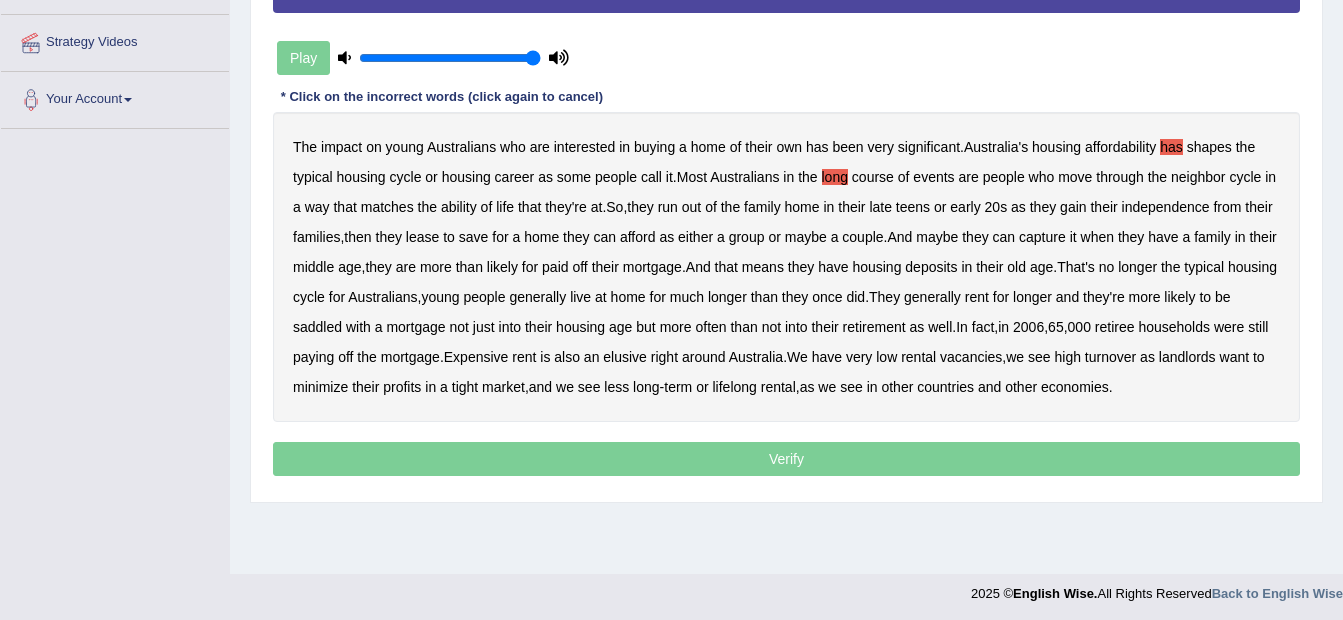 click on "neighbor" at bounding box center [1198, 177] 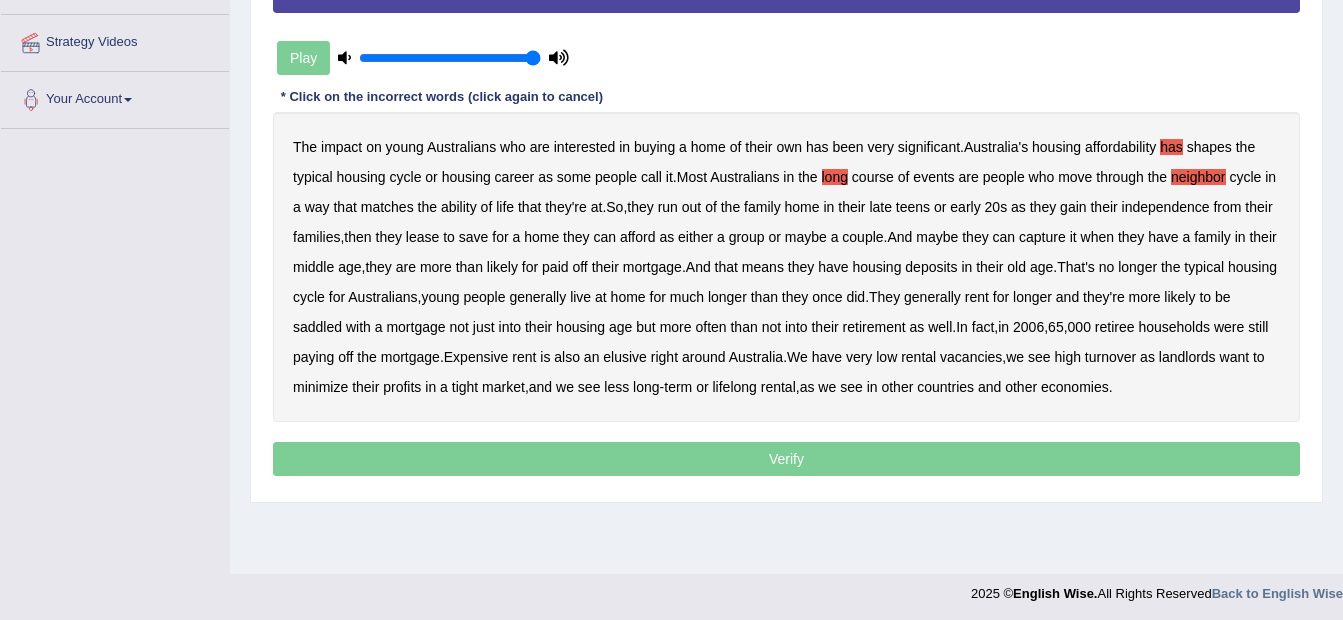 click on "lease" at bounding box center (422, 237) 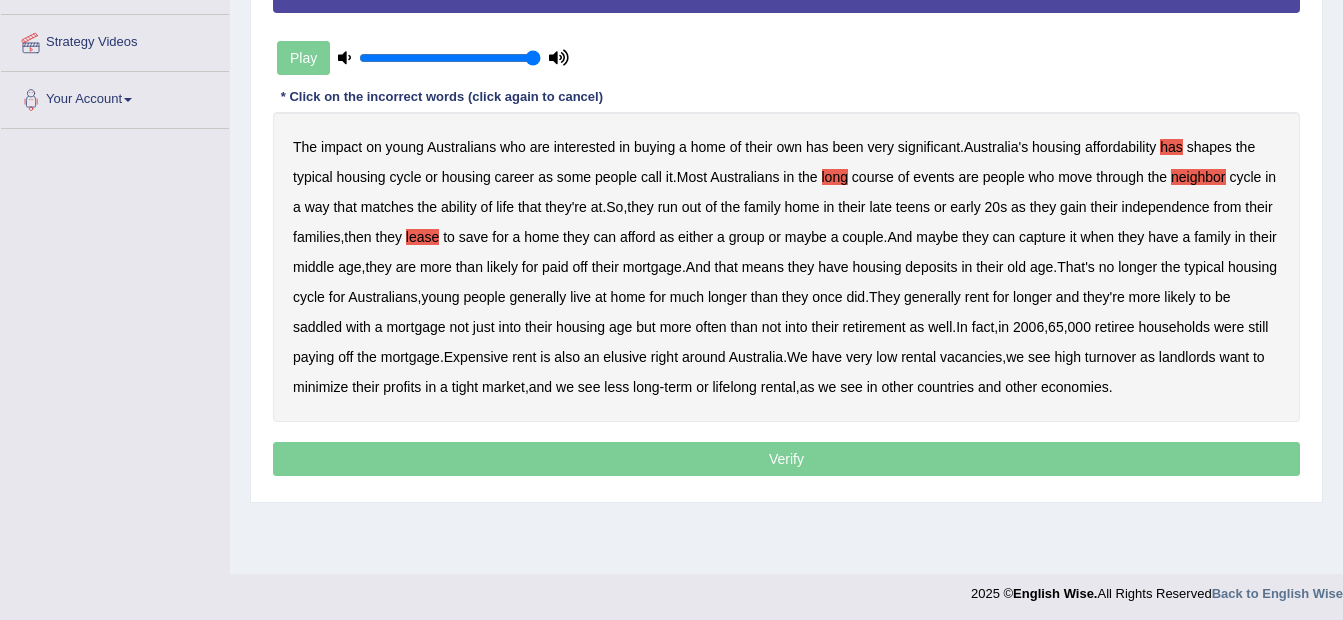 click on "capture" at bounding box center (1042, 237) 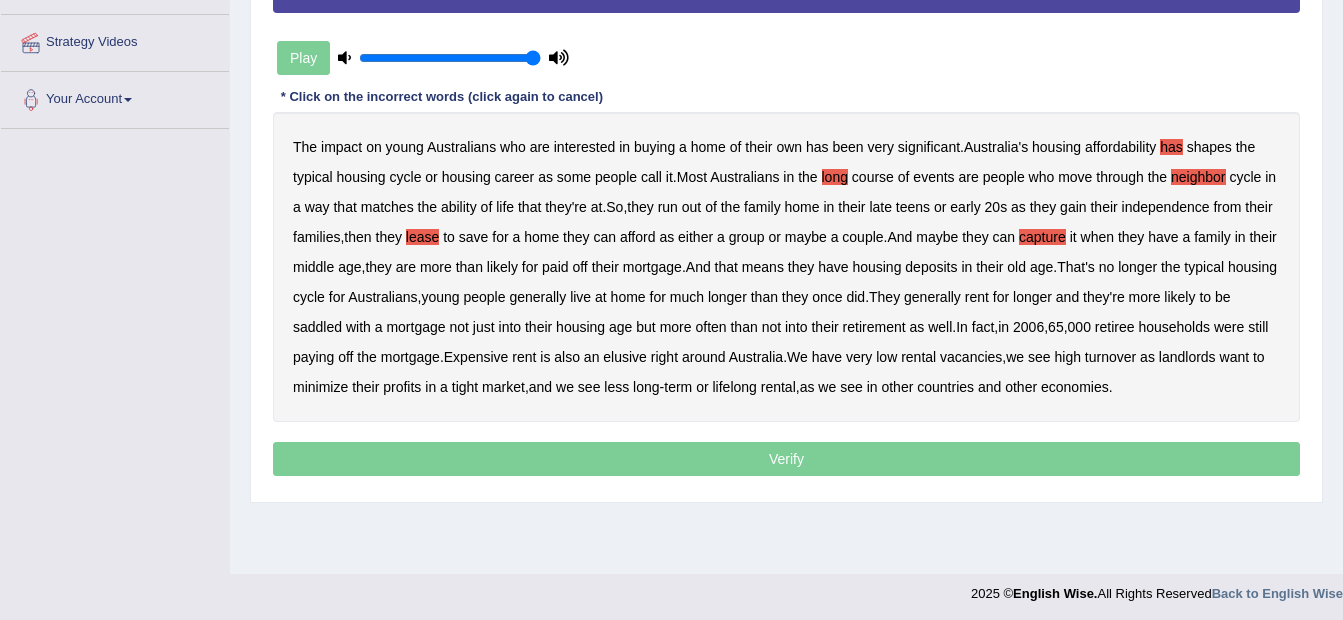 click on "deposits" at bounding box center [931, 267] 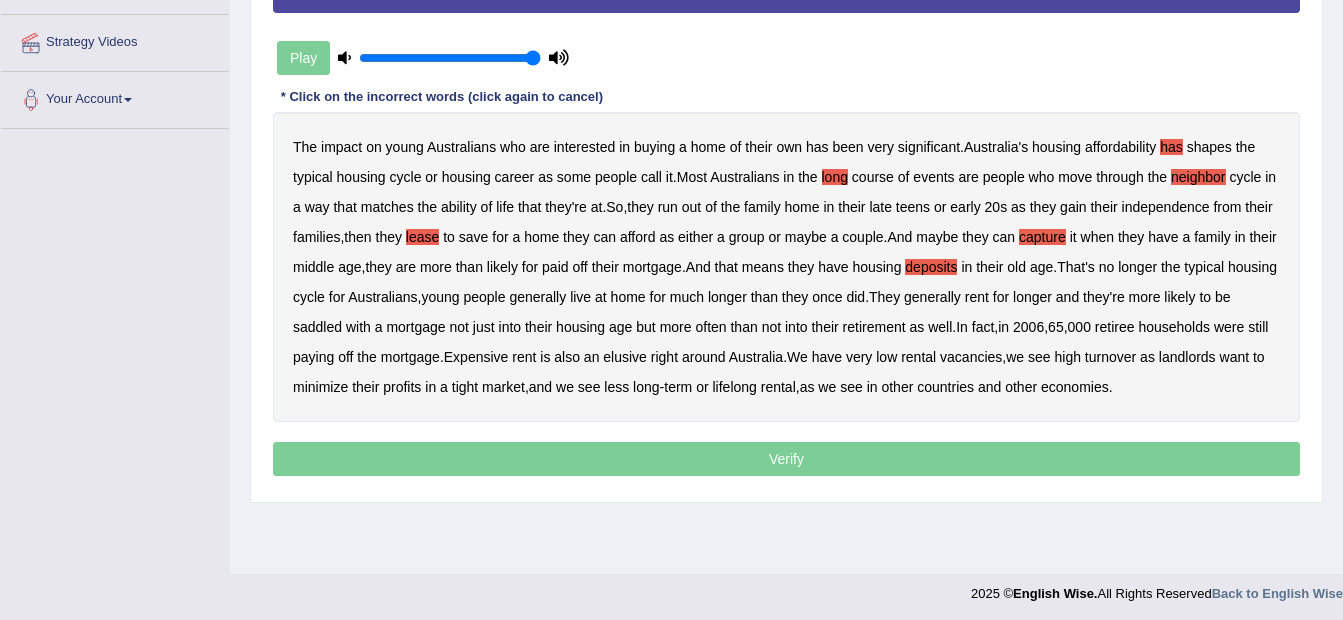 click on "housing" at bounding box center [580, 327] 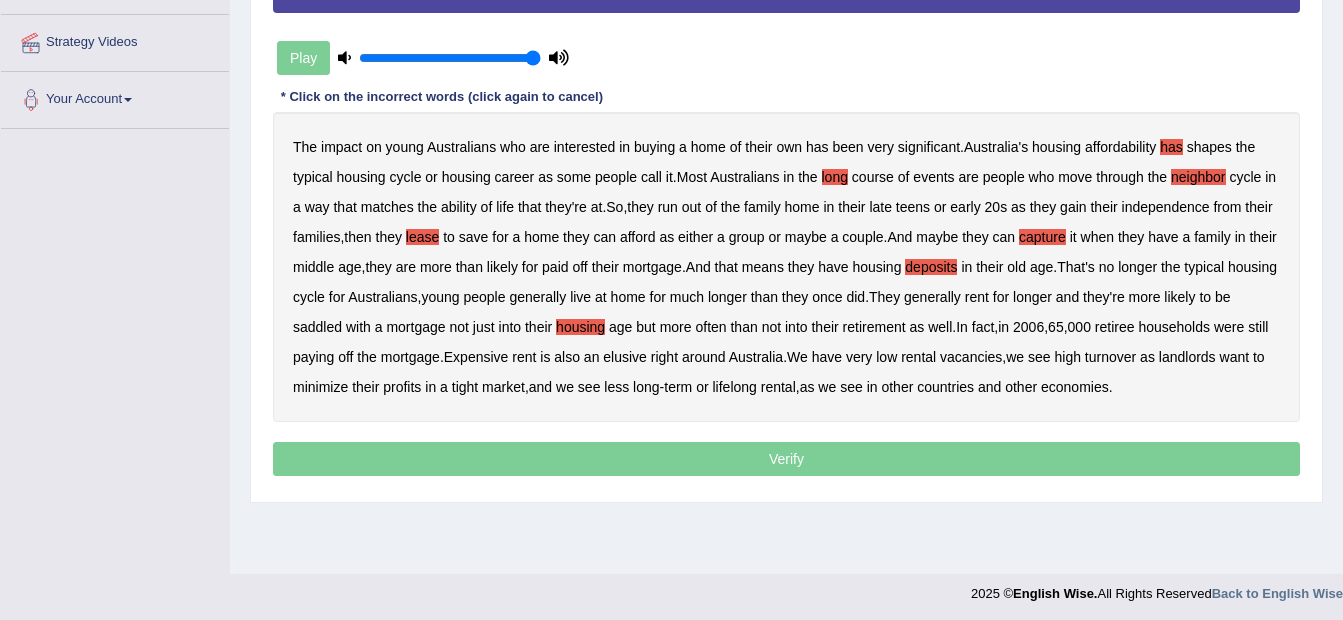 click on "Expensive" at bounding box center [476, 357] 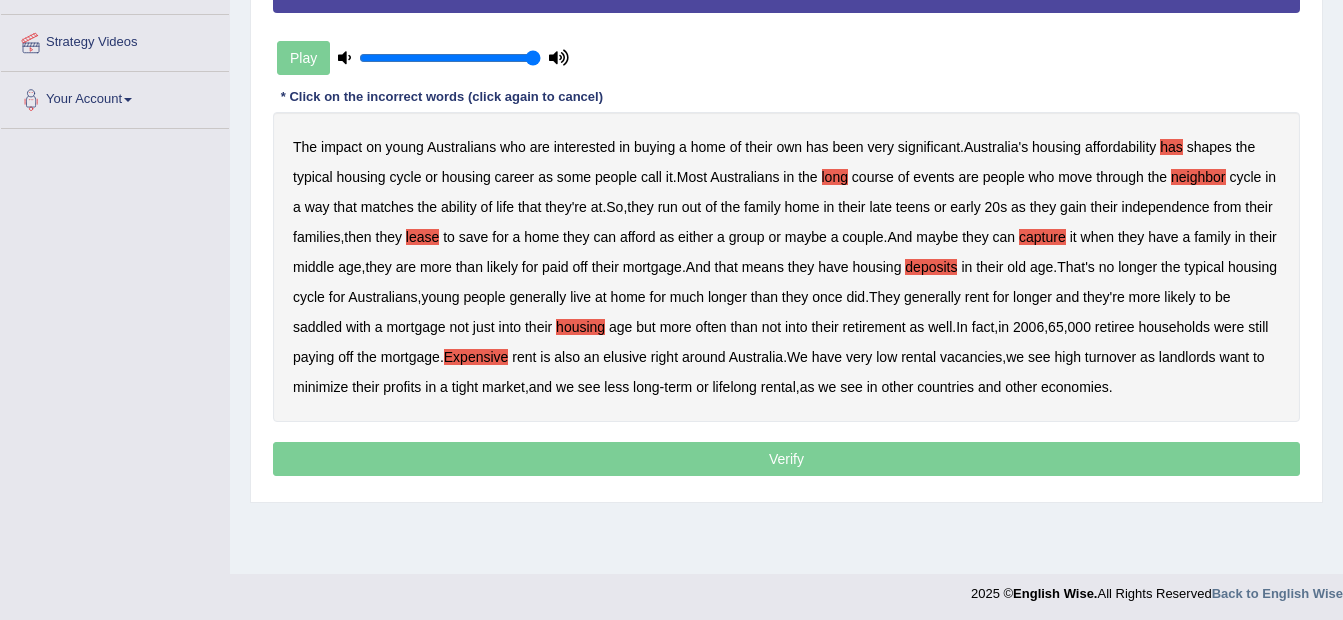 click on "minimize" at bounding box center [320, 387] 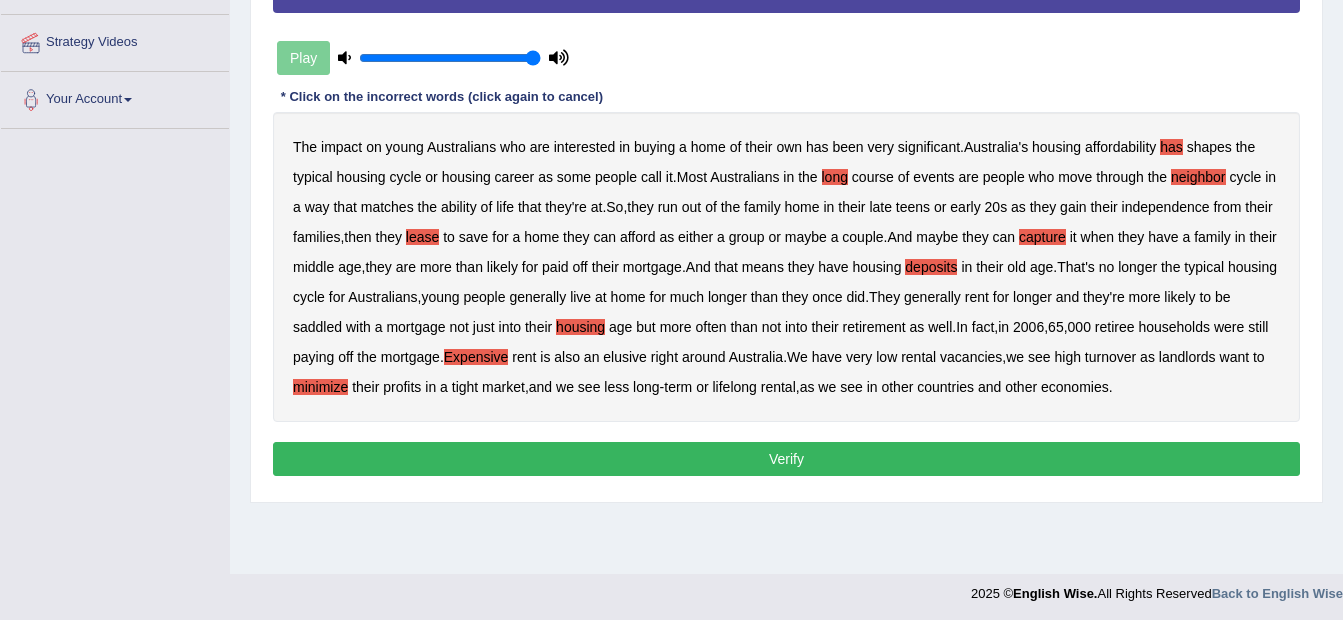 click on "Verify" at bounding box center (786, 459) 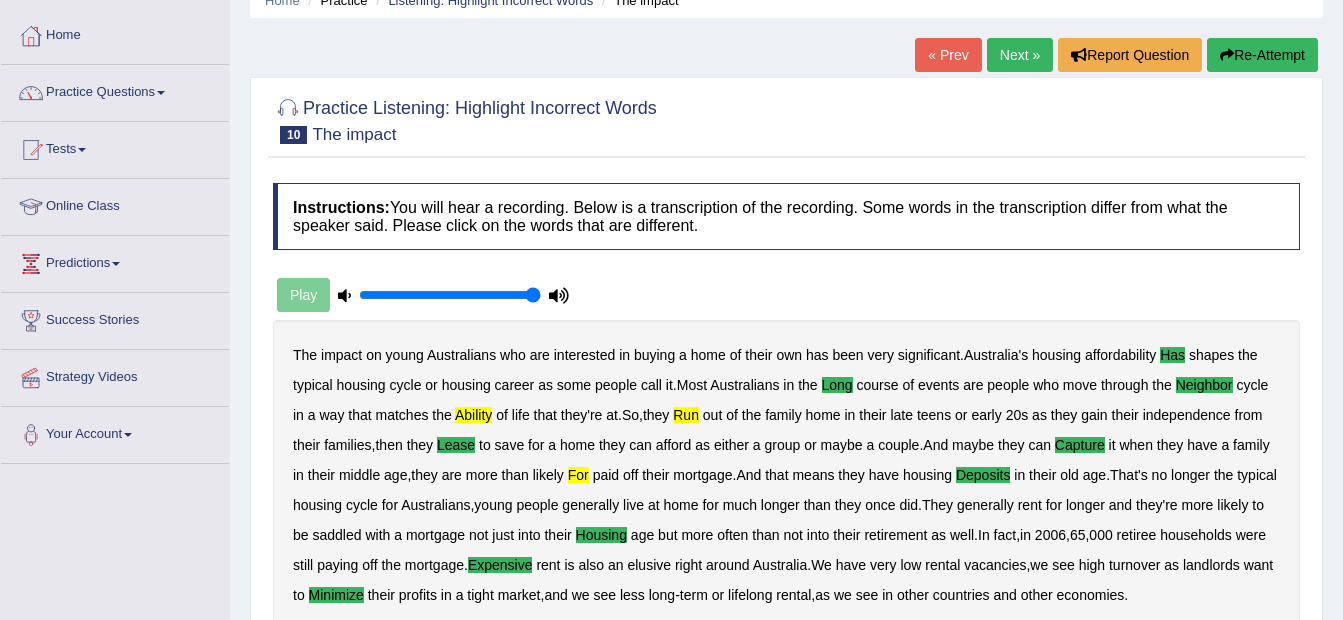 scroll, scrollTop: 83, scrollLeft: 0, axis: vertical 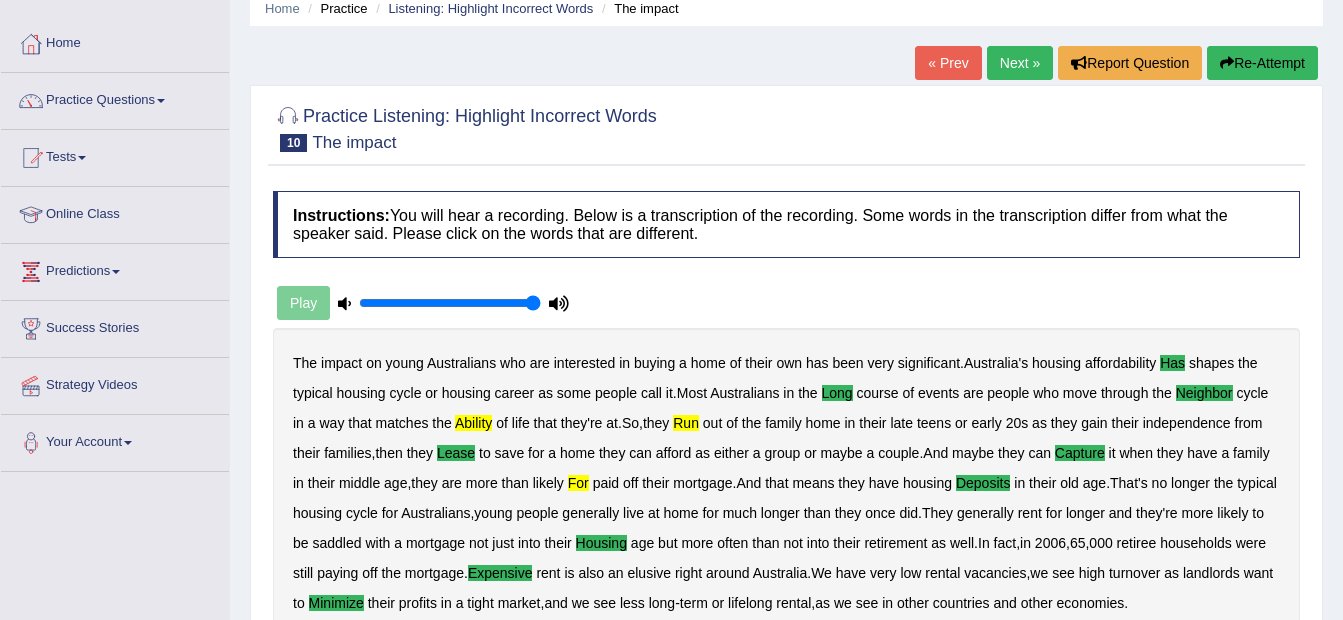 click on "Next »" at bounding box center [1020, 63] 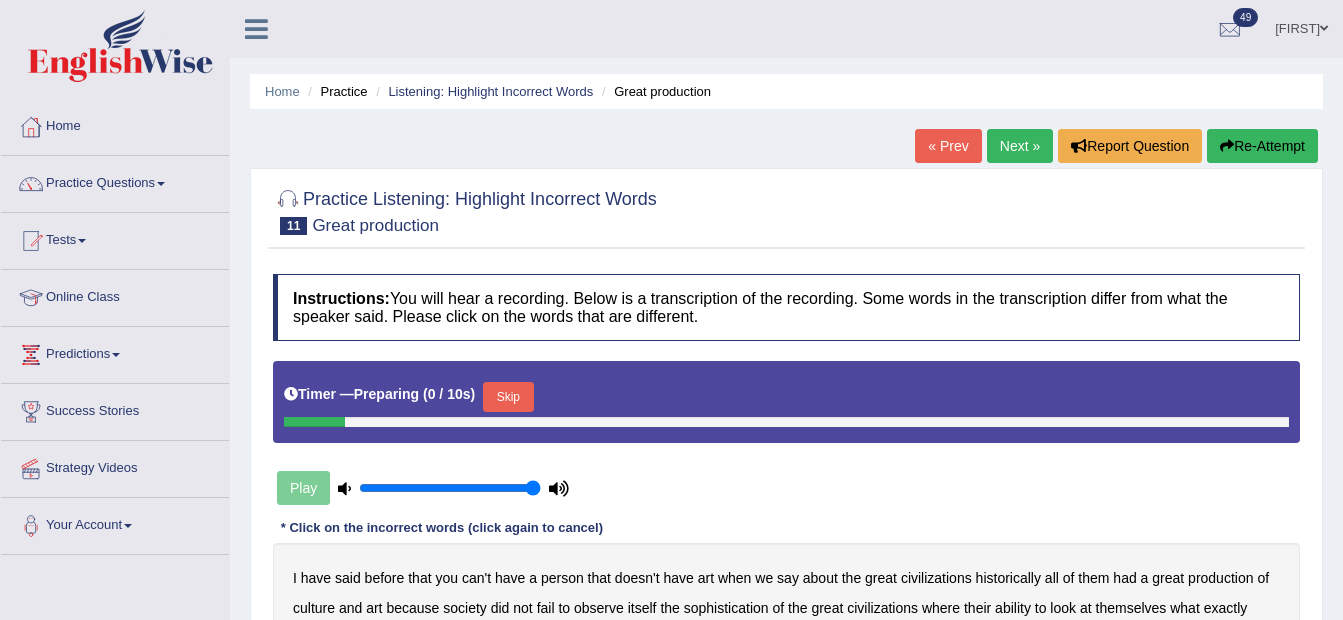 scroll, scrollTop: 348, scrollLeft: 0, axis: vertical 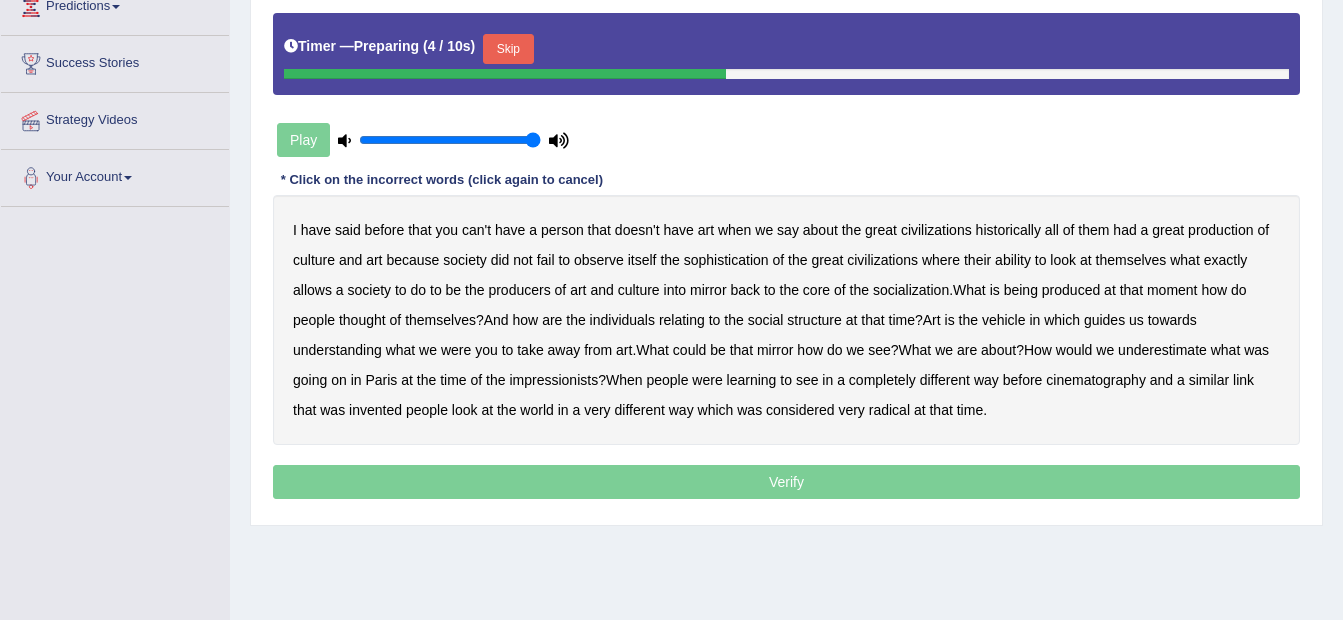 click on "Skip" at bounding box center [508, 49] 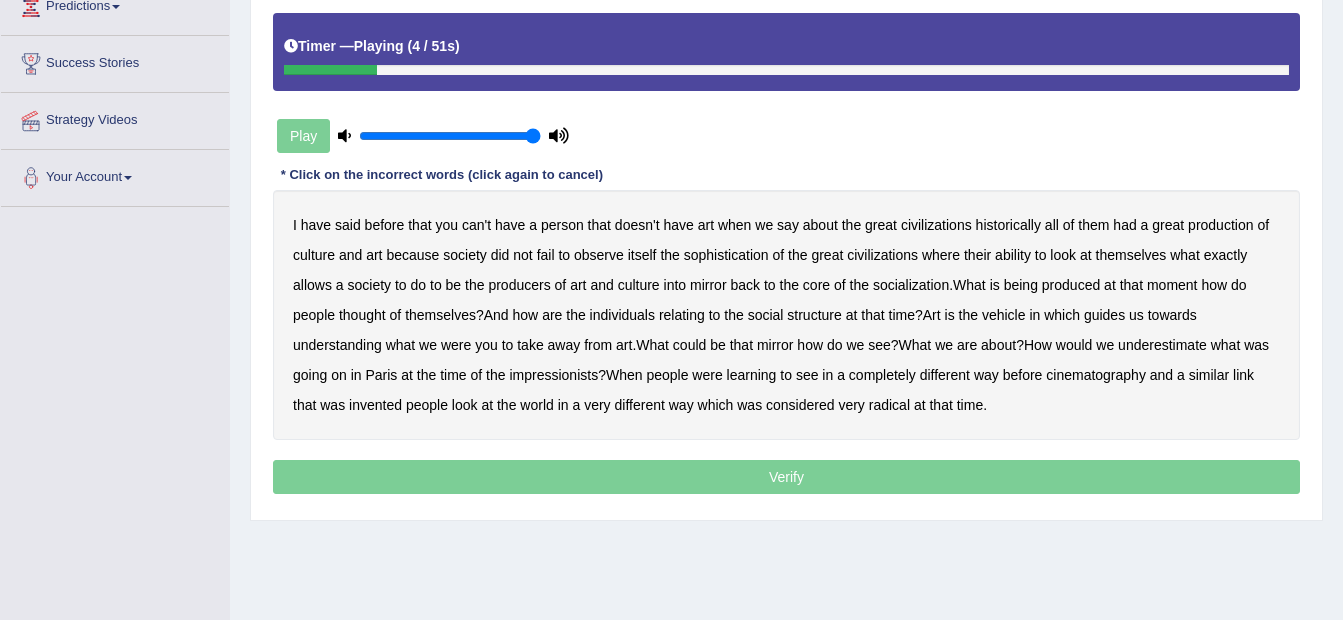 click on "person" at bounding box center [562, 225] 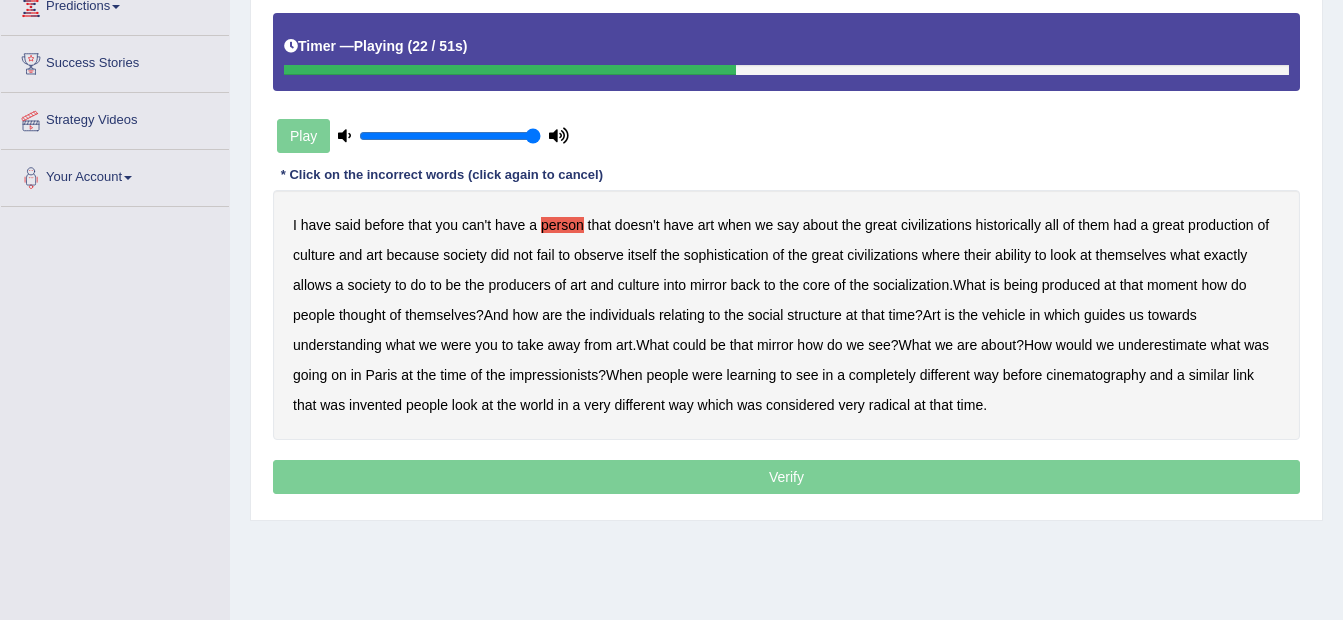click on "socialization" at bounding box center [911, 285] 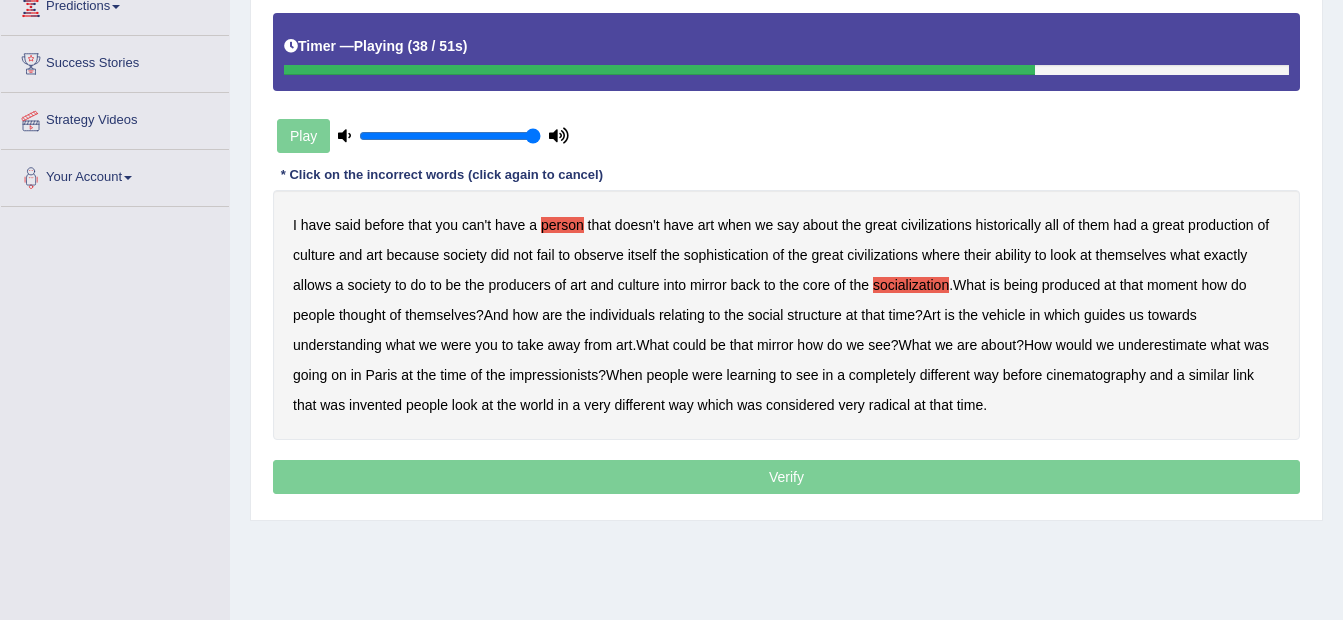 click on "underestimate" at bounding box center [1162, 345] 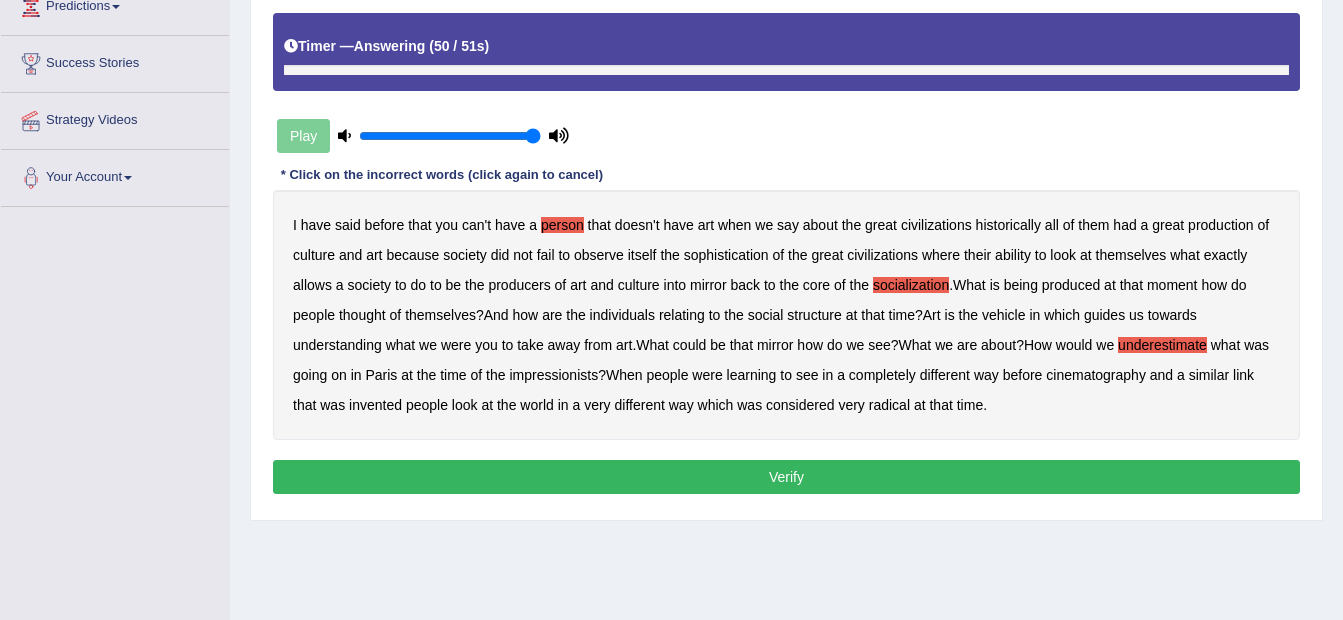 click on "Verify" at bounding box center (786, 477) 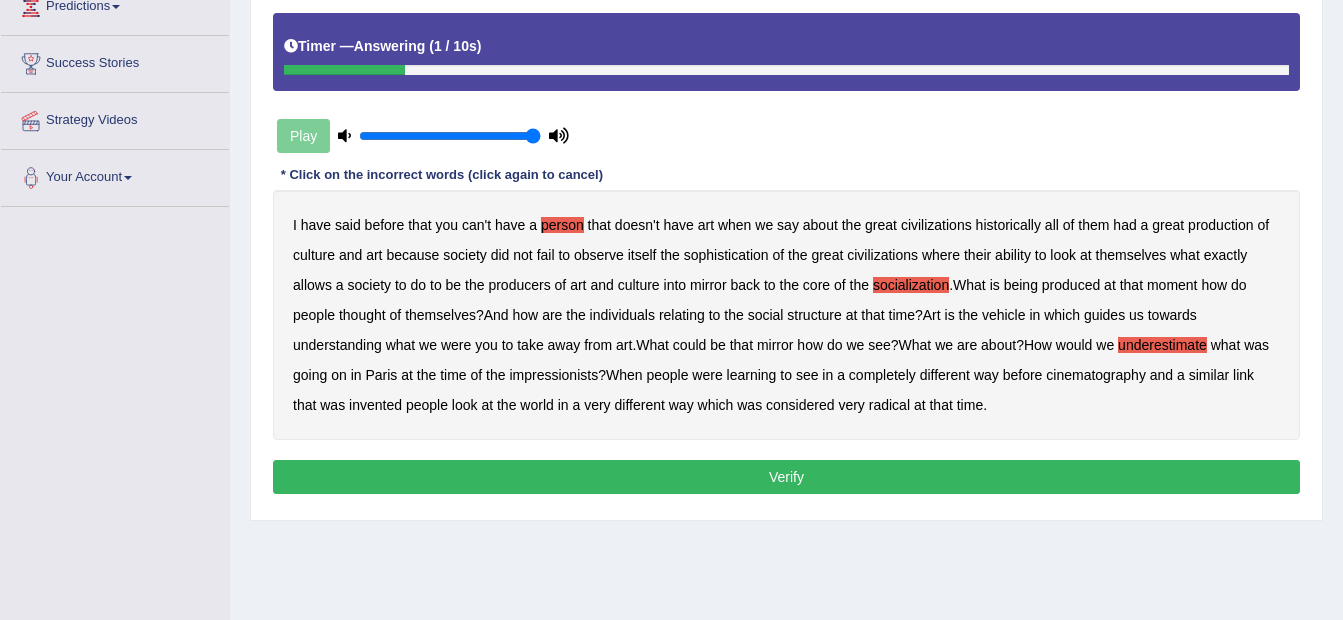 click on "Verify" at bounding box center [786, 477] 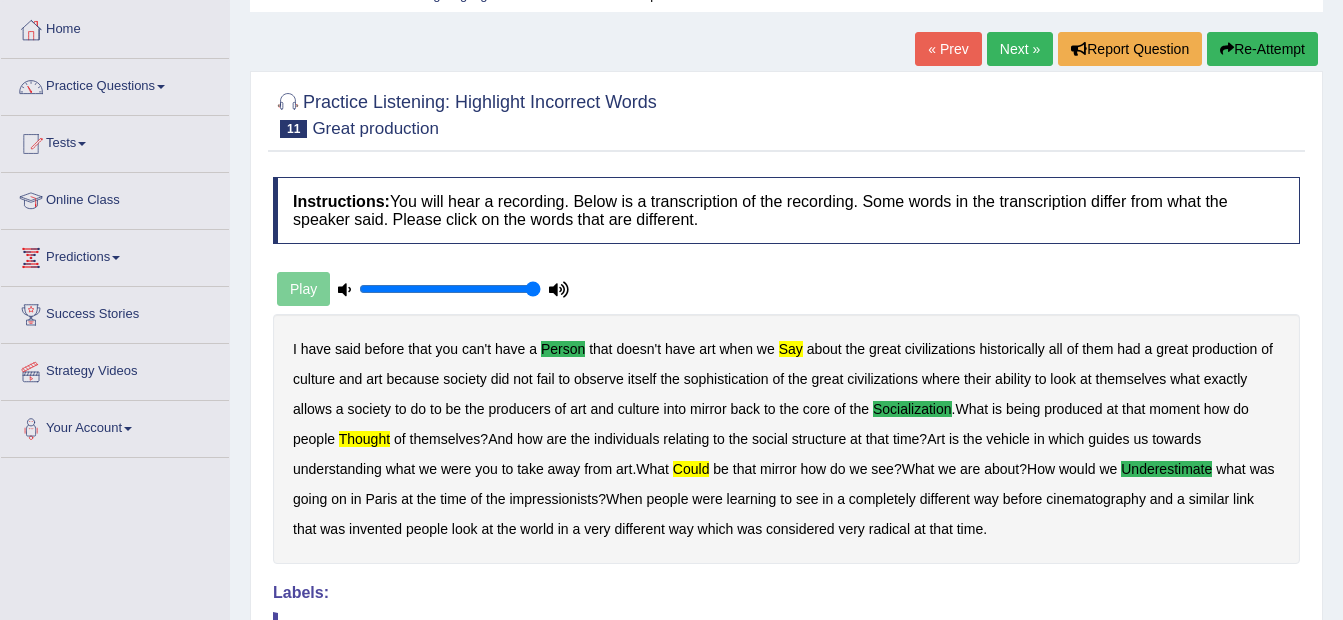 scroll, scrollTop: 48, scrollLeft: 0, axis: vertical 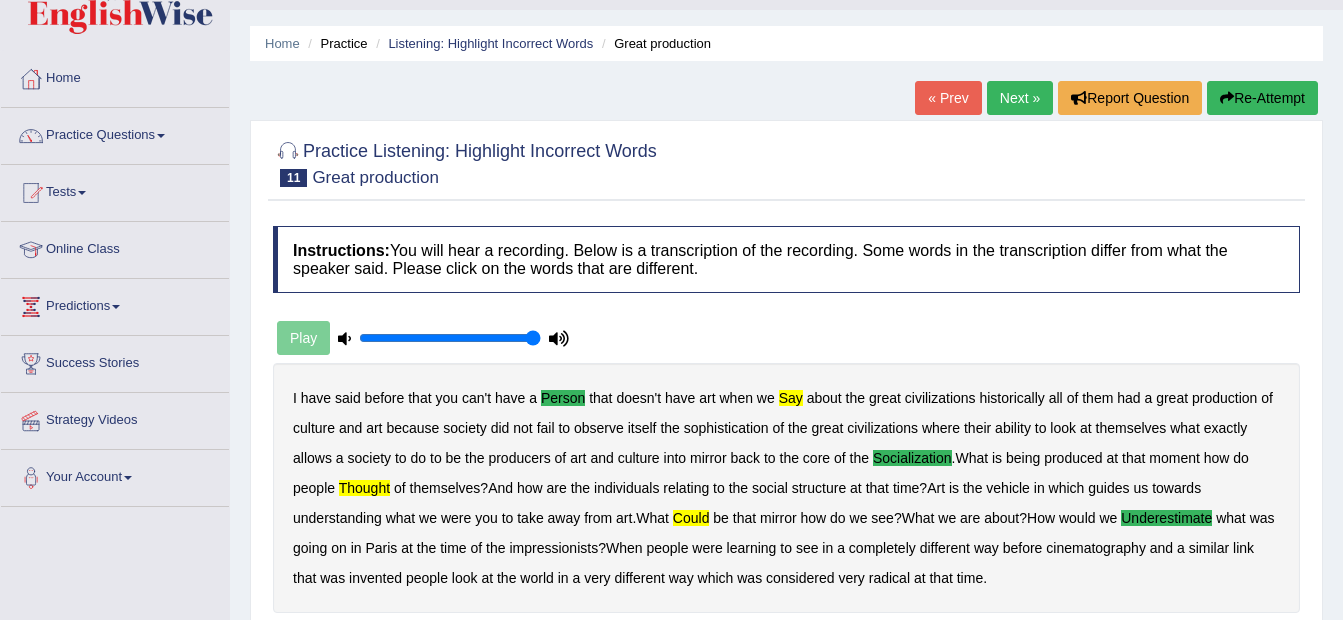 click on "Next »" at bounding box center [1020, 98] 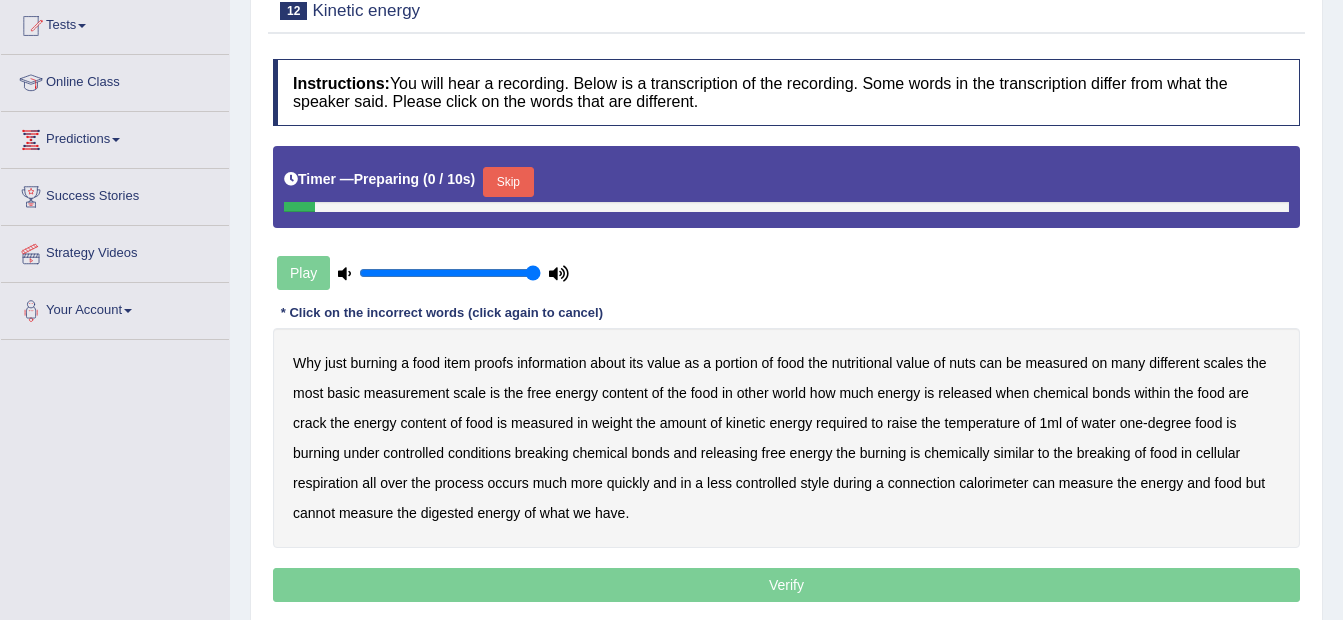 scroll, scrollTop: 215, scrollLeft: 0, axis: vertical 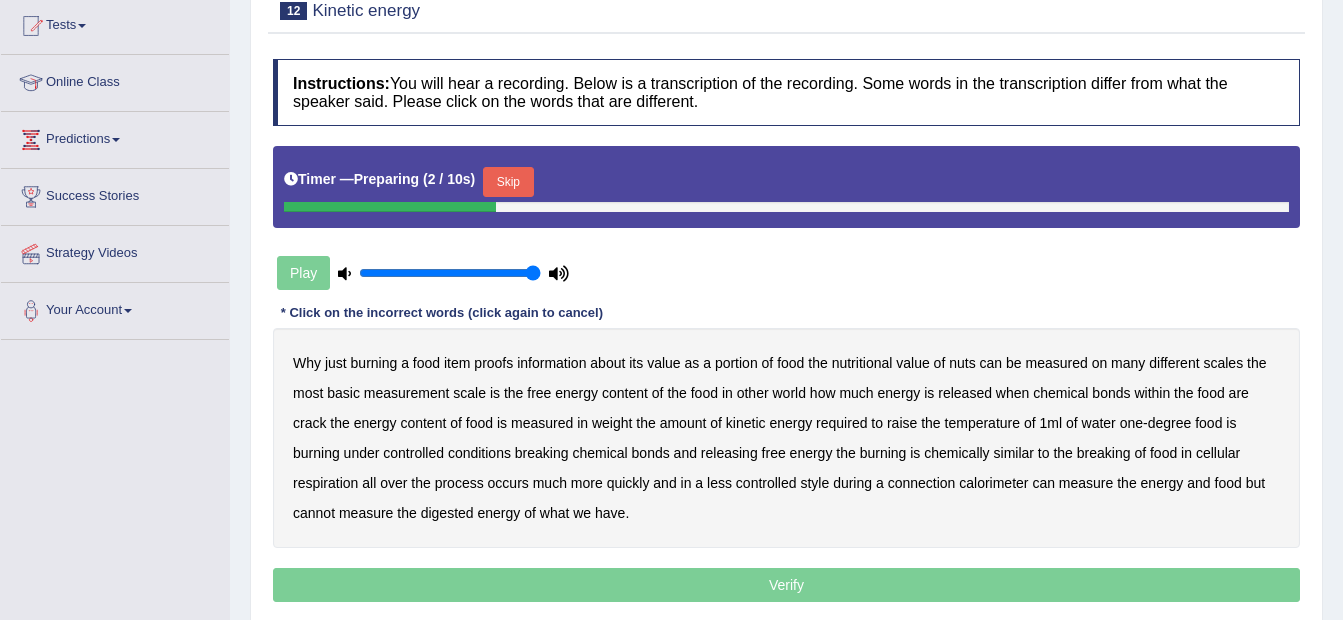 click on "Skip" at bounding box center [508, 182] 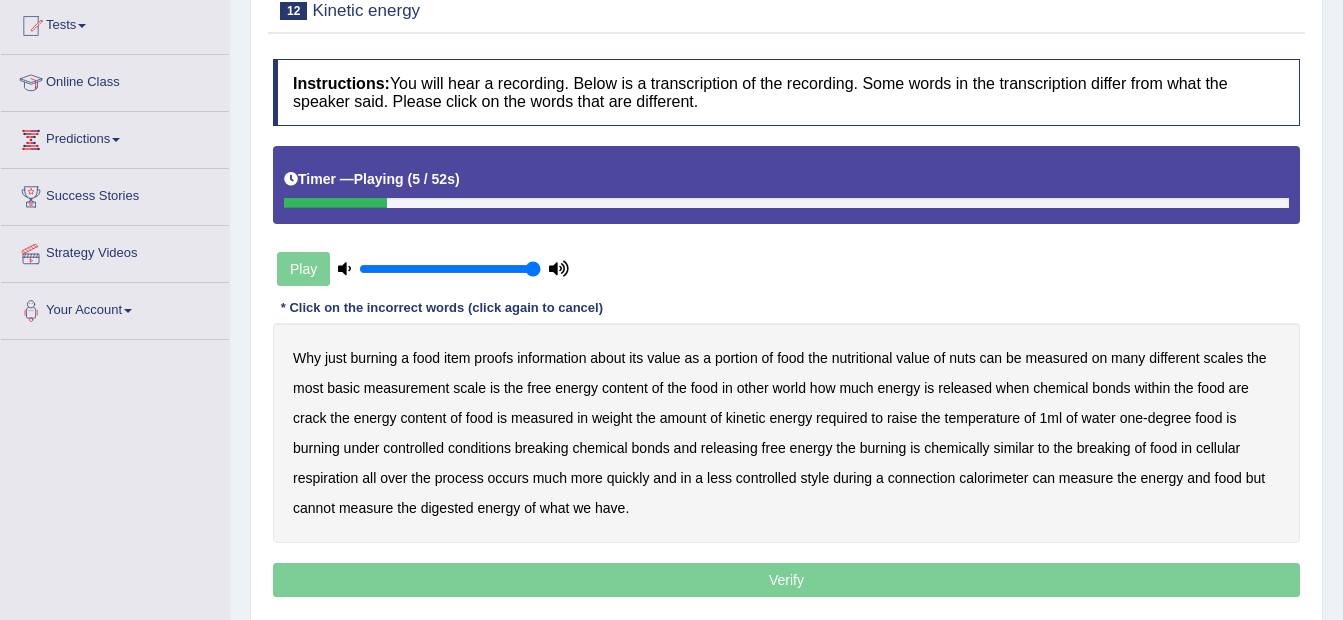 click on "proofs" at bounding box center [493, 358] 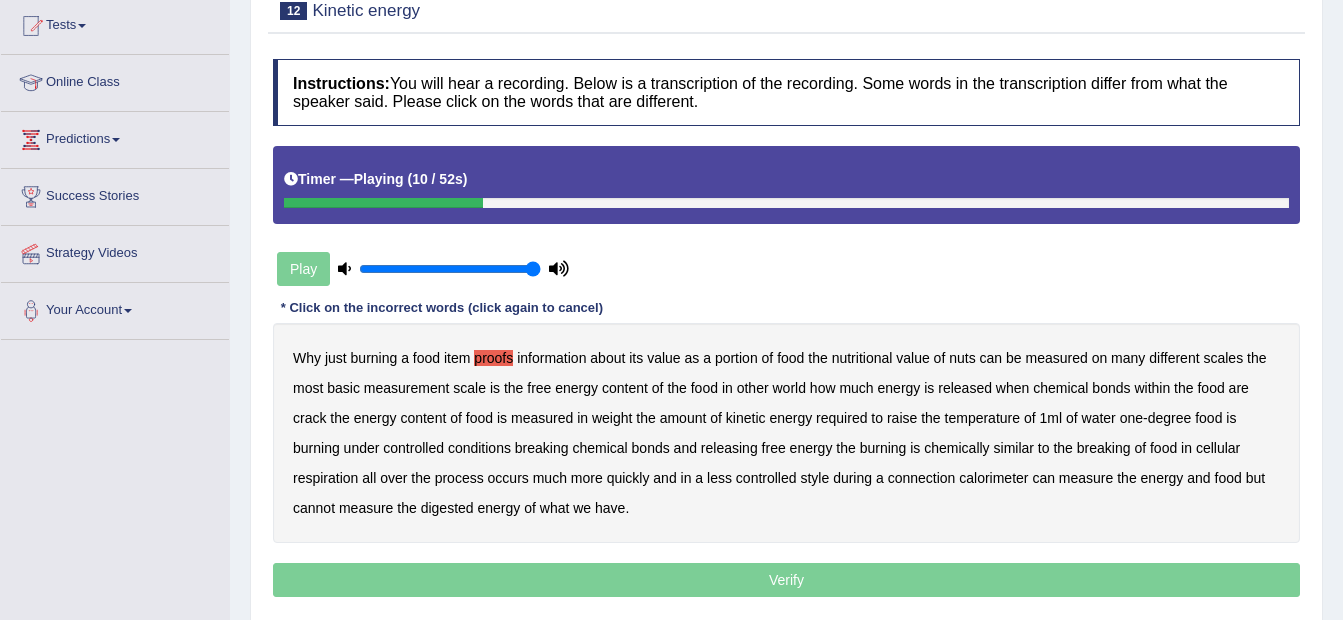 click on "Why   just   burning   a   food   item   proofs   information   about   its   value   as   a   portion   of   food   the   nutritional   value   of   nuts   can   be   measured   on   many   different   scales   the   most   basic   measurement   scale   is   the   free   energy   content   of   the   food   in   other   world   how   much   energy   is   released   when   chemical   bonds   within   the   food   are   crack   the   energy   content   of   food   is   measured   in   weight   the   amount   of   kinetic   energy   required   to   raise   the   temperature   of   1ml   of   water   one - degree   food   is   burning   under   controlled   conditions   breaking   chemical   bonds   and   releasing   free   energy   the   burning   is   chemically   similar   to   the   breaking   of   food   in   cellular   respiration   all   over   the   process   occurs   much   more   quickly   and   in   a   less   controlled   style   during   a   connection   calorimeter   can   measure   the   energy" at bounding box center (786, 433) 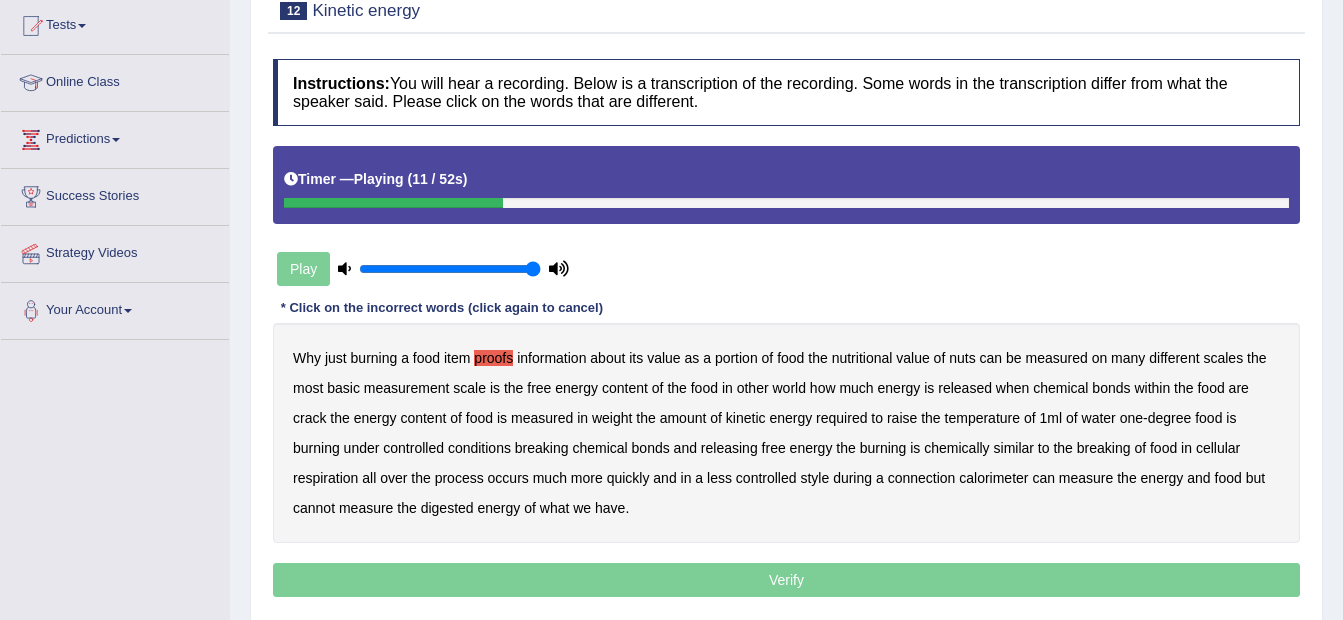 click on "nuts" at bounding box center [962, 358] 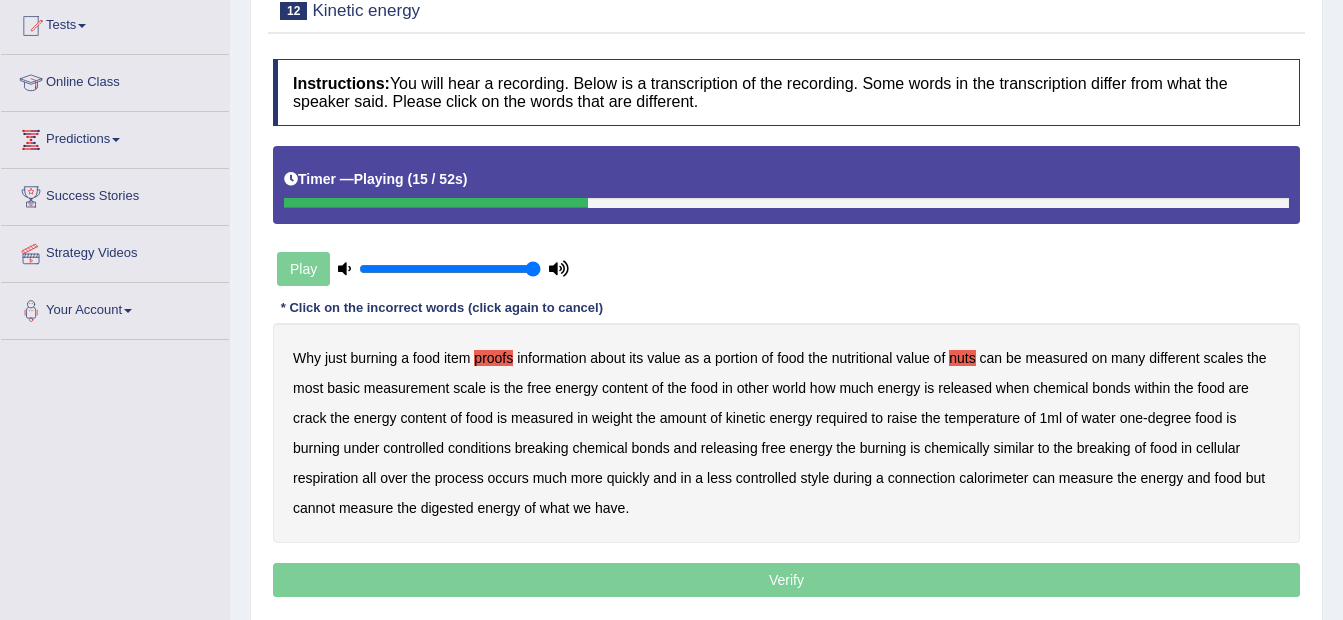 click on "measurement" at bounding box center (407, 388) 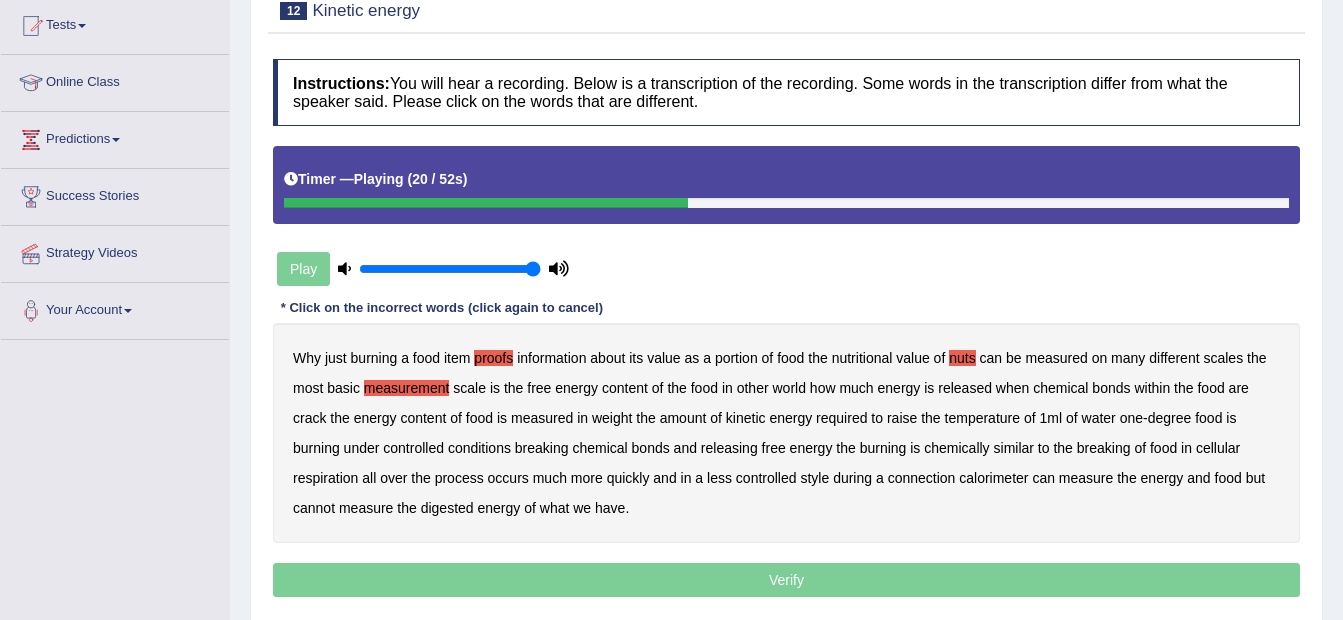 click on "crack" at bounding box center [309, 418] 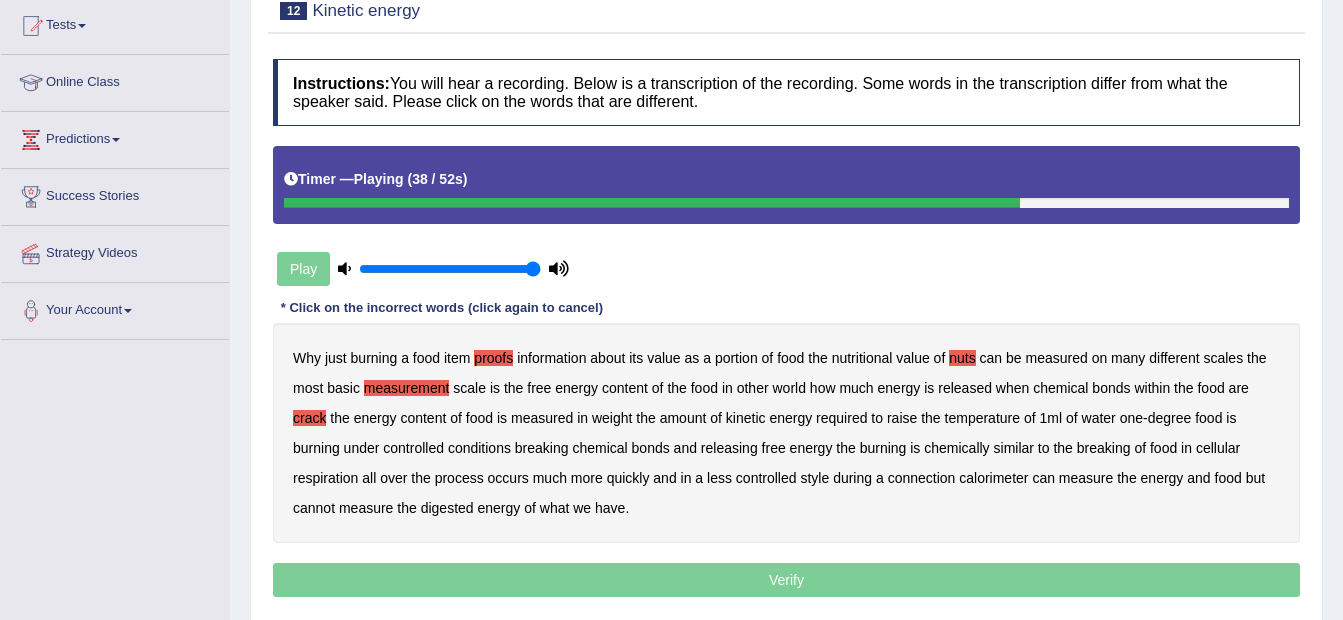 click on "breaking" at bounding box center (1104, 448) 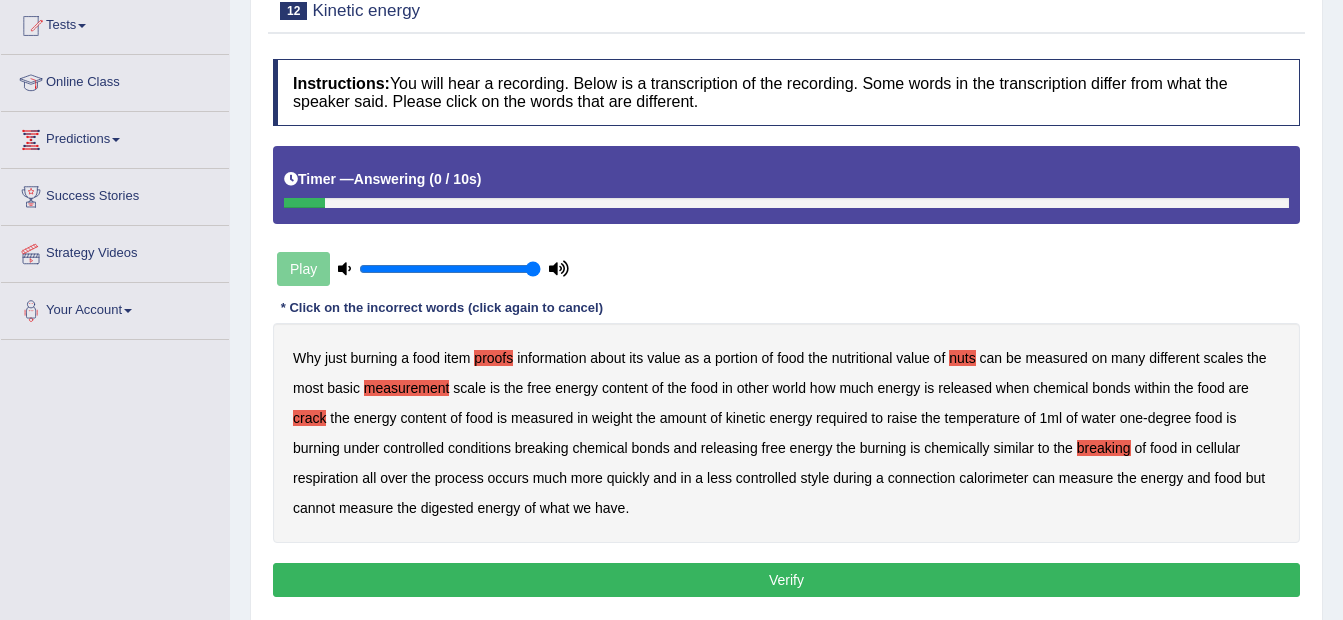 click on "Verify" at bounding box center [786, 580] 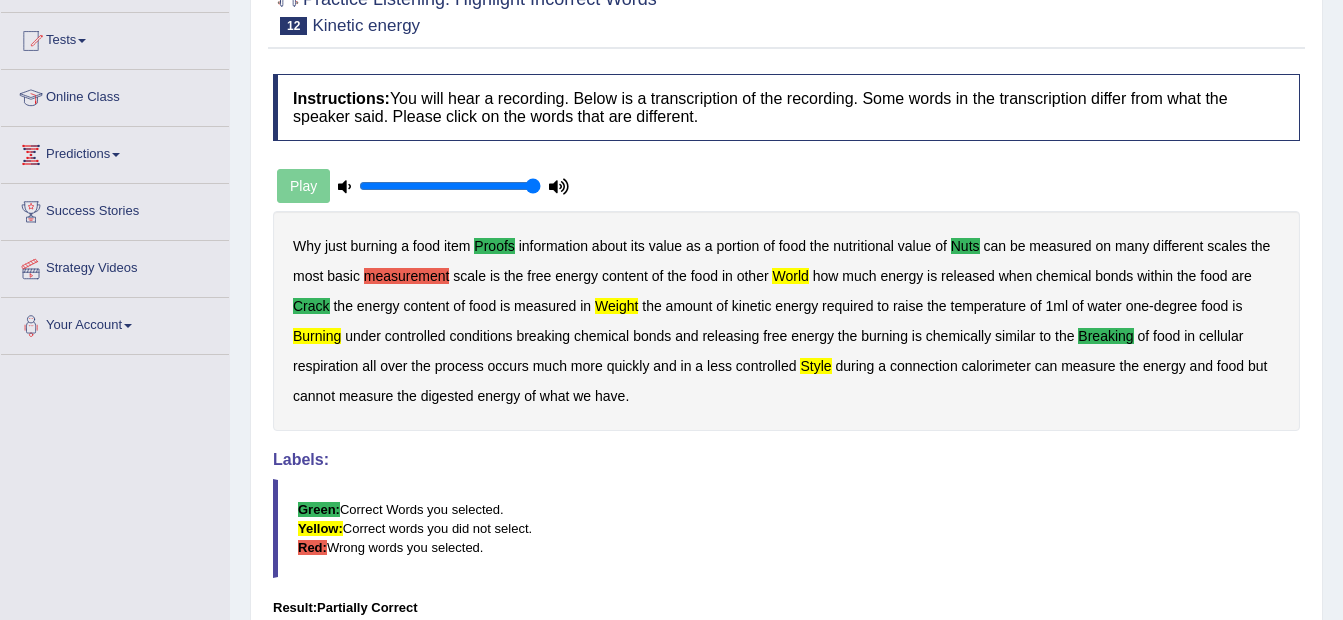 scroll, scrollTop: 115, scrollLeft: 0, axis: vertical 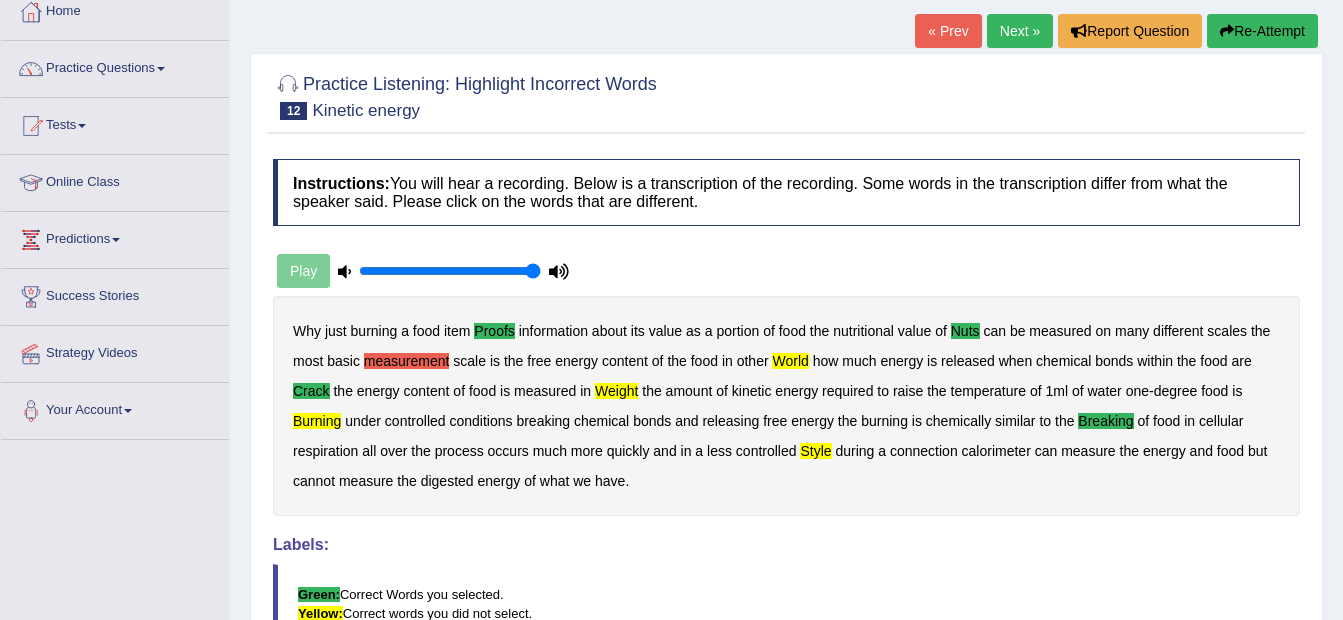 click on "Re-Attempt" at bounding box center (1262, 31) 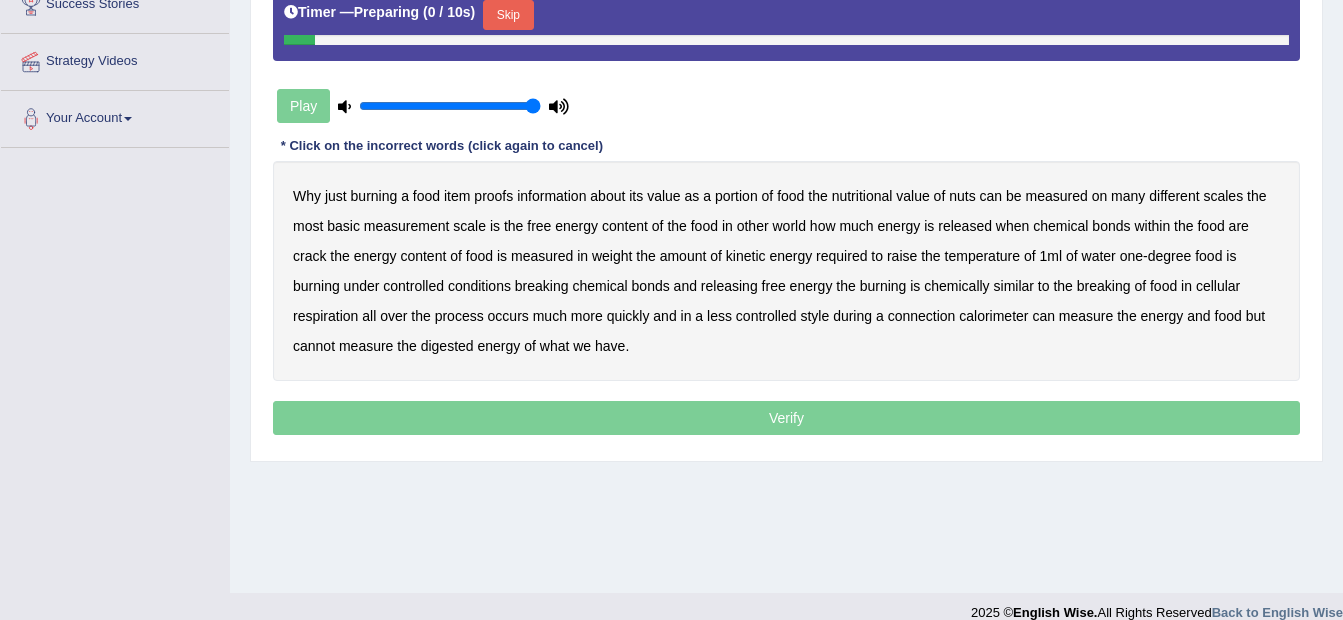 scroll, scrollTop: 415, scrollLeft: 0, axis: vertical 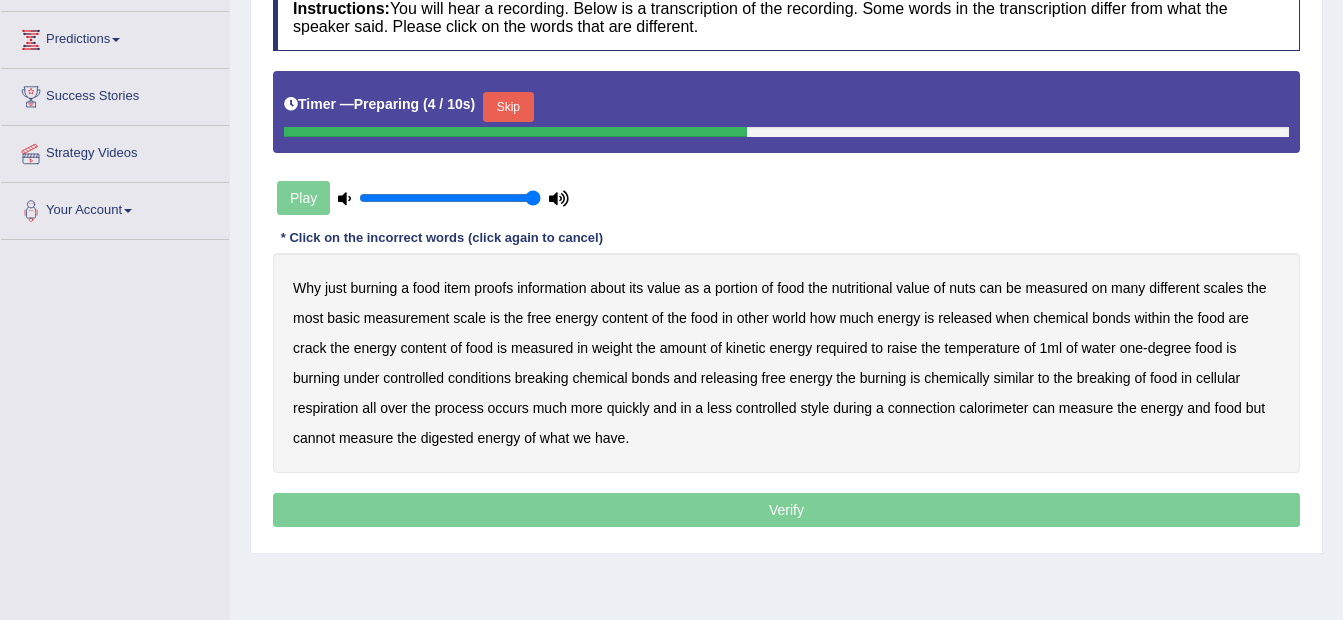 click on "Skip" at bounding box center [508, 107] 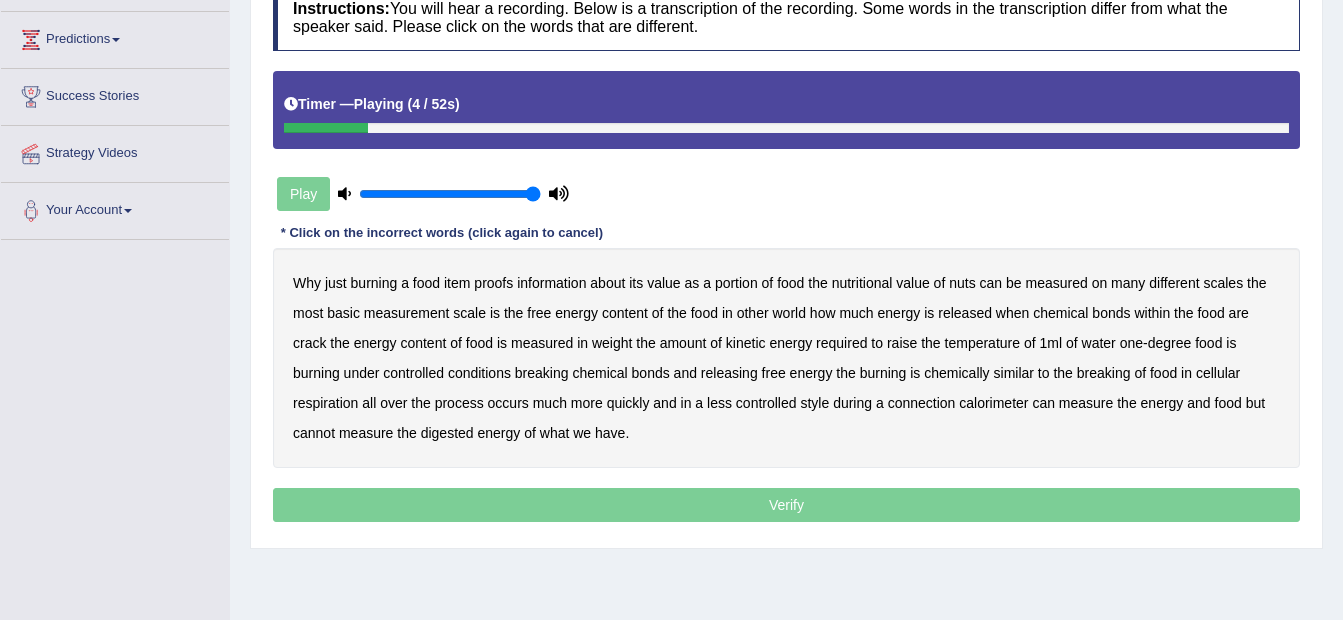 click on "proofs" at bounding box center [493, 283] 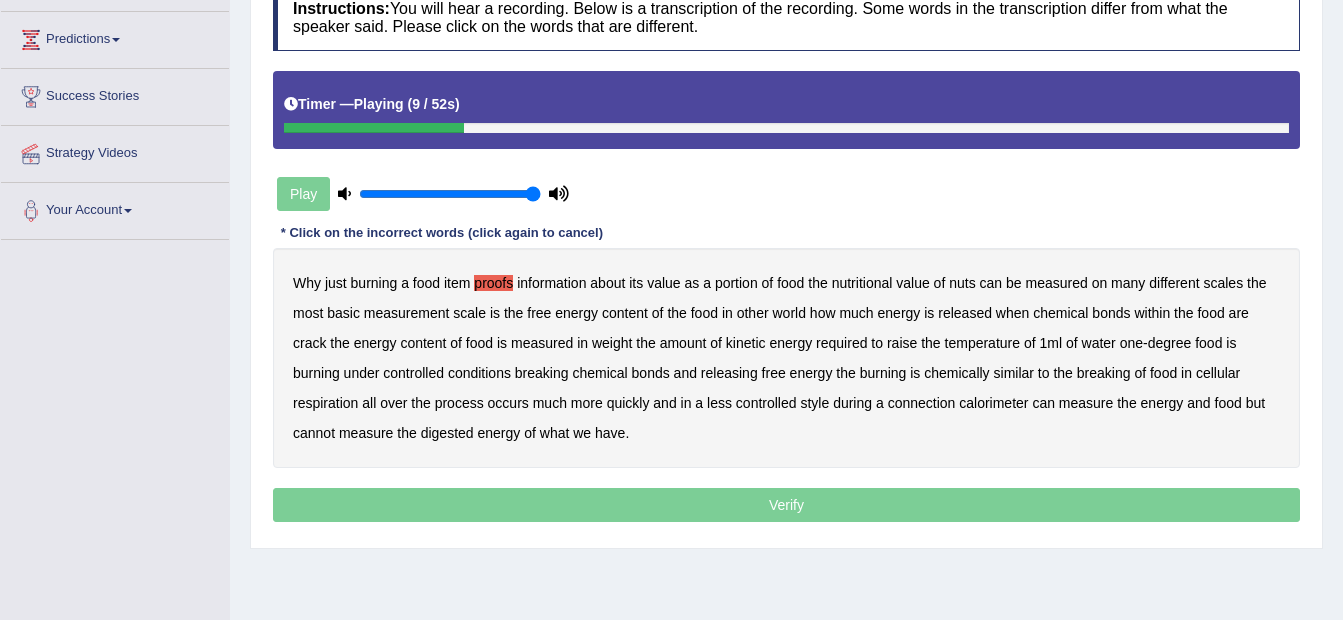 click on "nuts" at bounding box center (962, 283) 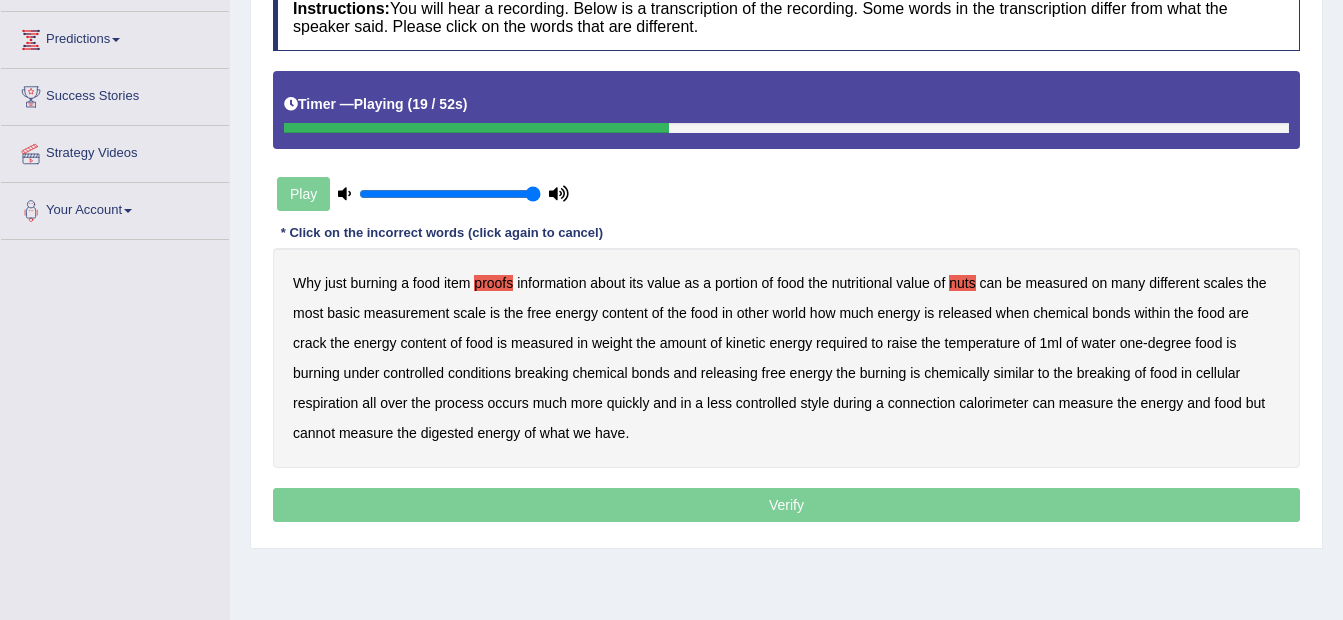 click on "crack" at bounding box center (309, 343) 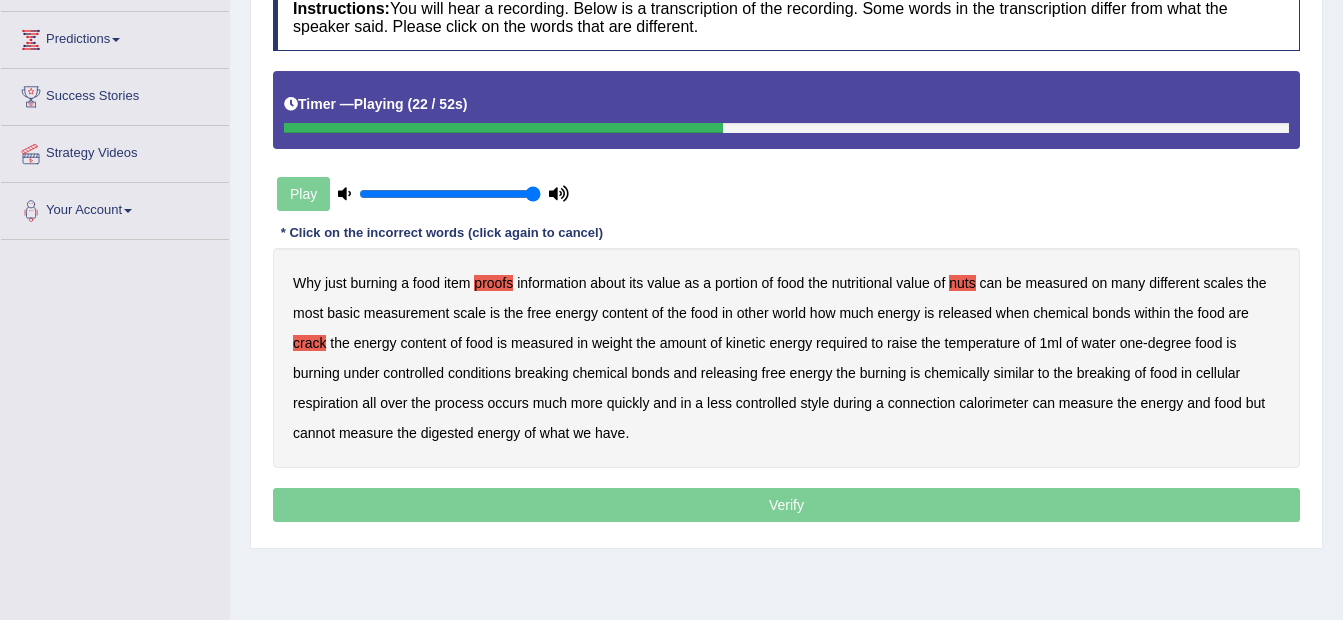click on "weight" at bounding box center (612, 343) 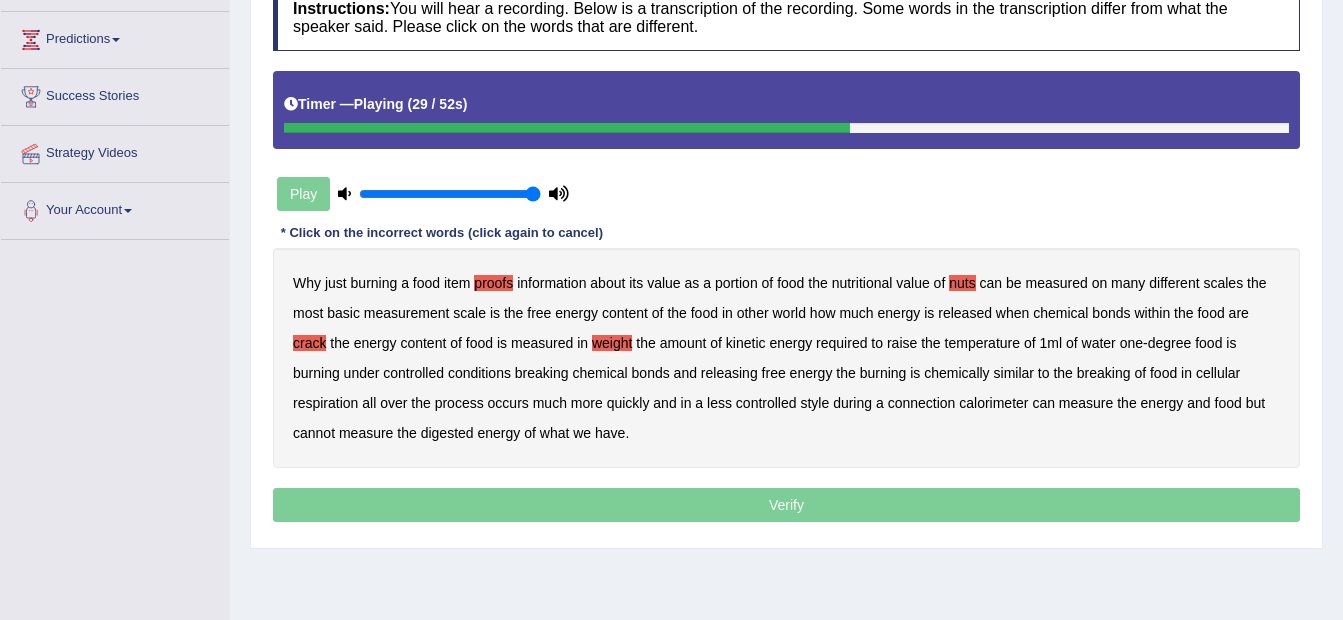 click on "burning" at bounding box center [316, 373] 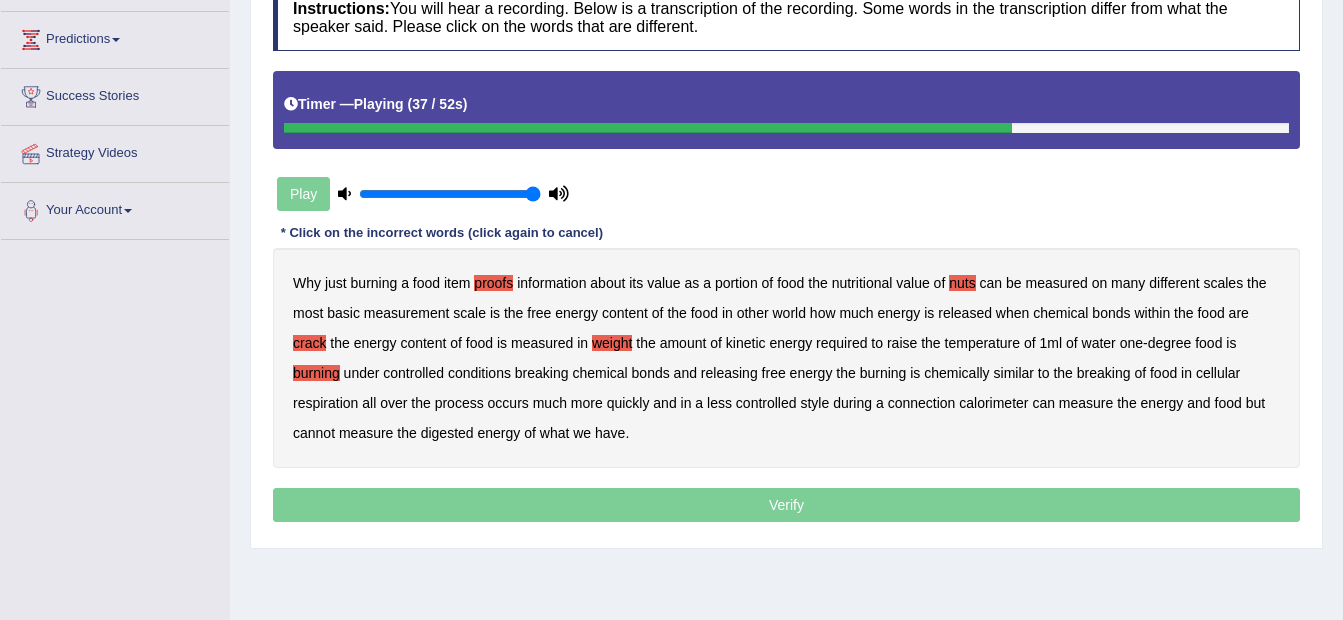 click on "breaking" at bounding box center (1104, 373) 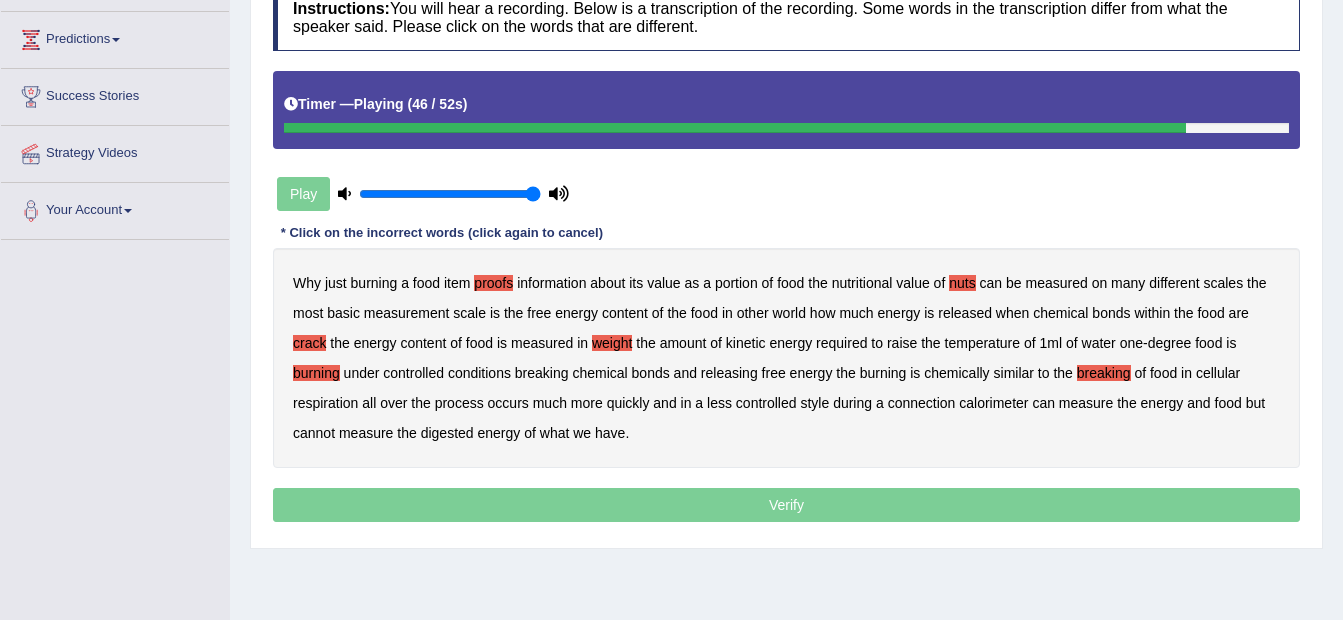 click on "Why   just   burning   a   food   item   proofs   information   about   its   value   as   a   portion   of   food   the   nutritional   value   of   nuts   can   be   measured   on   many   different   scales   the   most   basic   measurement   scale   is   the   free   energy   content   of   the   food   in   other   world   how   much   energy   is   released   when   chemical   bonds   within   the   food   are   crack   the   energy   content   of   food   is   measured   in   weight   the   amount   of   kinetic   energy   required   to   raise   the   temperature   of   1ml   of   water   one - degree   food   is   burning   under   controlled   conditions   breaking   chemical   bonds   and   releasing   free   energy   the   burning   is   chemically   similar   to   the   breaking   of   food   in   cellular   respiration   all   over   the   process   occurs   much   more   quickly   and   in   a   less   controlled   style   during   a   connection   calorimeter   can   measure   the   energy" at bounding box center (786, 358) 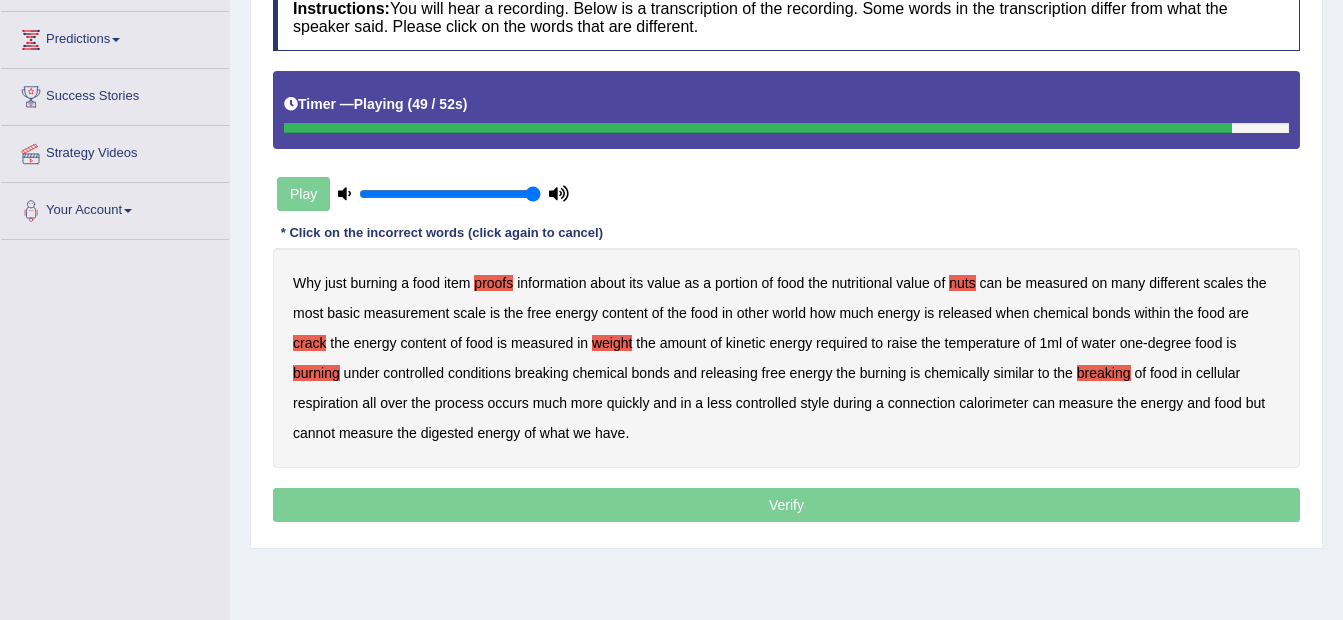 click on "style" at bounding box center [814, 403] 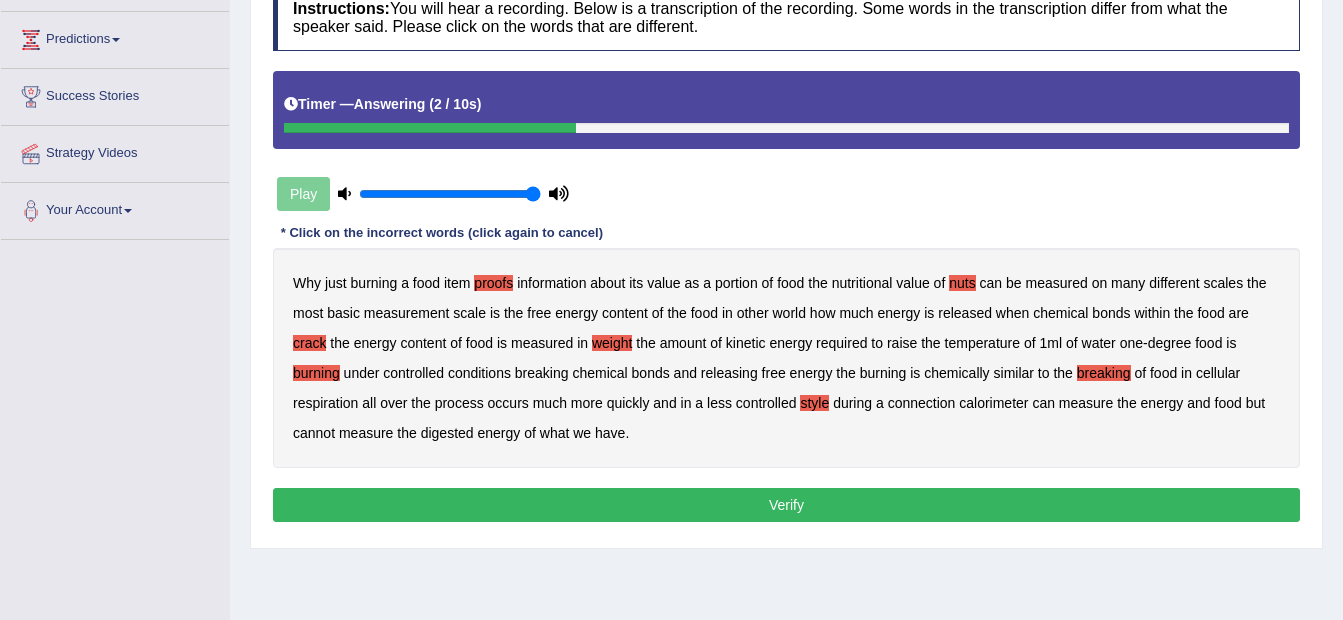 click on "Verify" at bounding box center [786, 505] 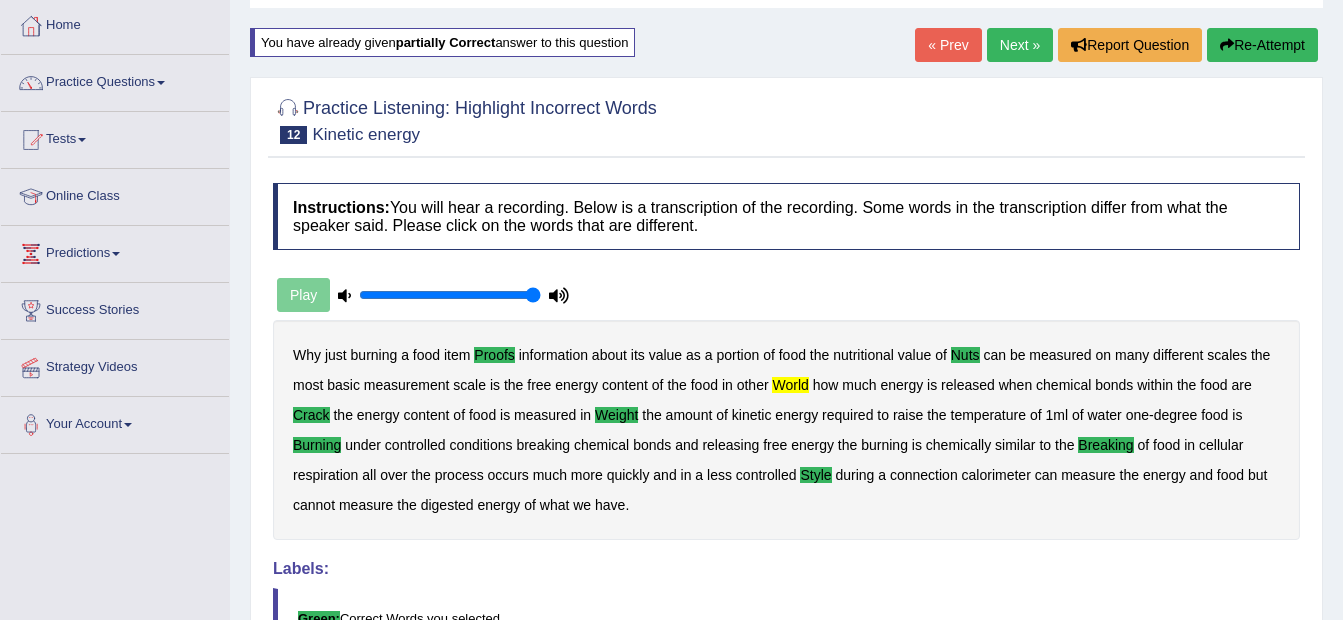 scroll, scrollTop: 15, scrollLeft: 0, axis: vertical 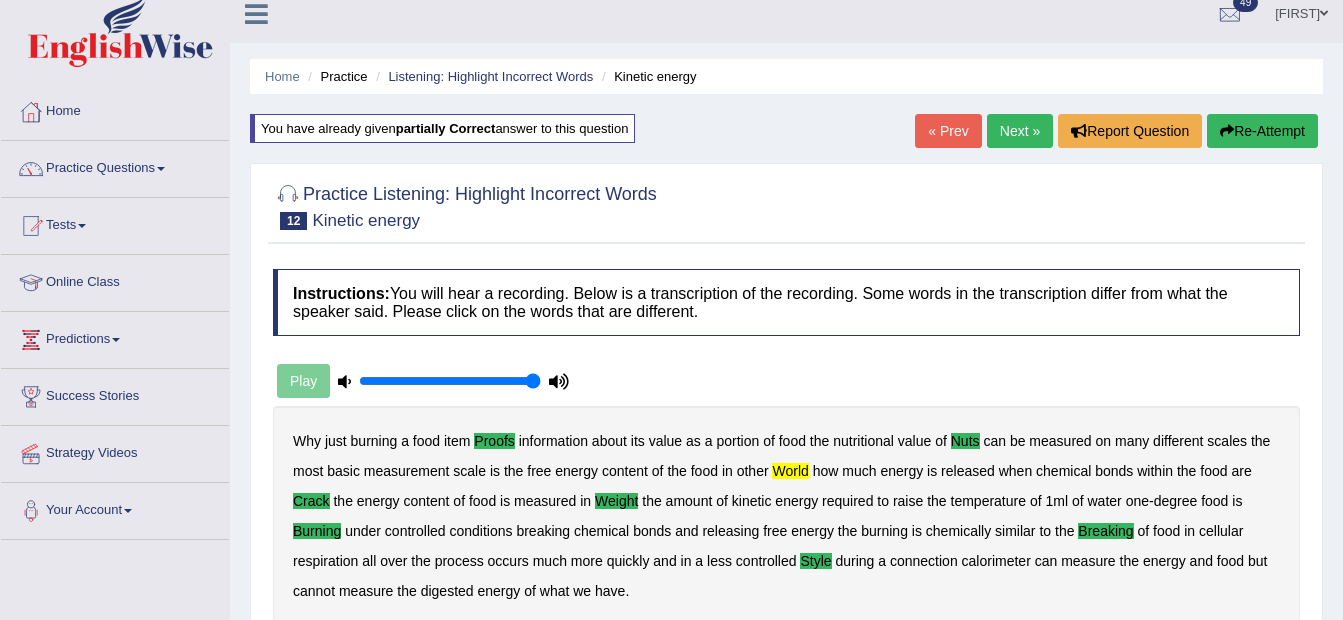 click on "Next »" at bounding box center [1020, 131] 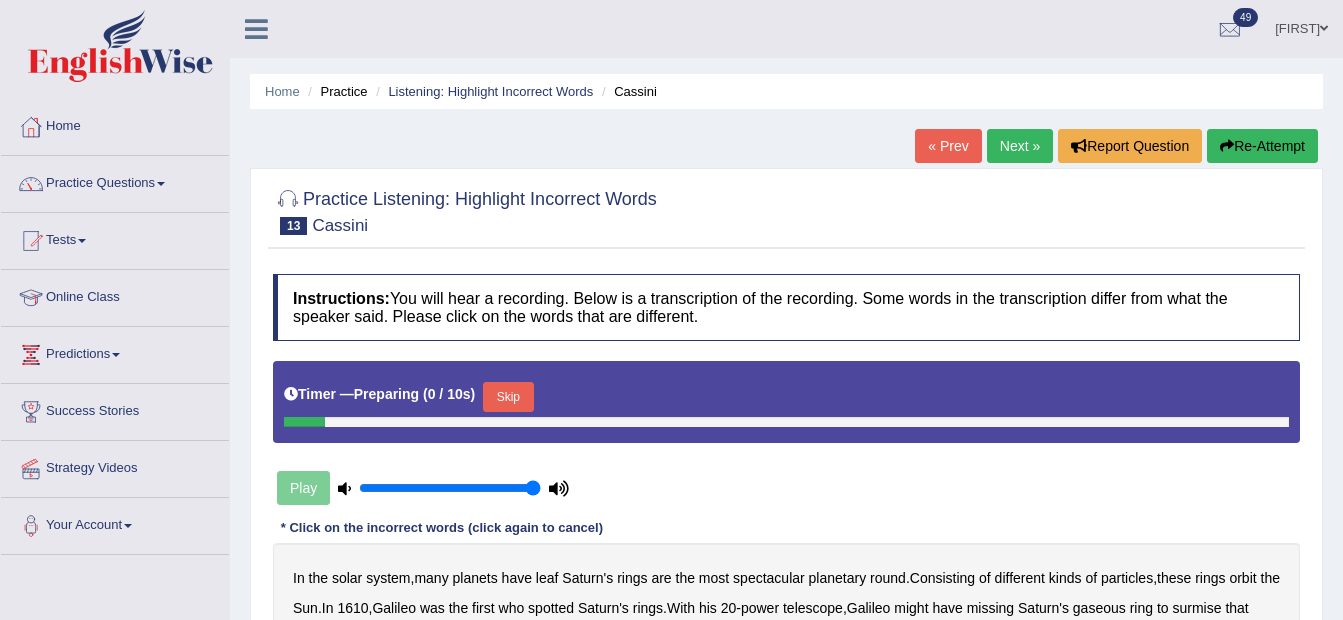 scroll, scrollTop: 0, scrollLeft: 0, axis: both 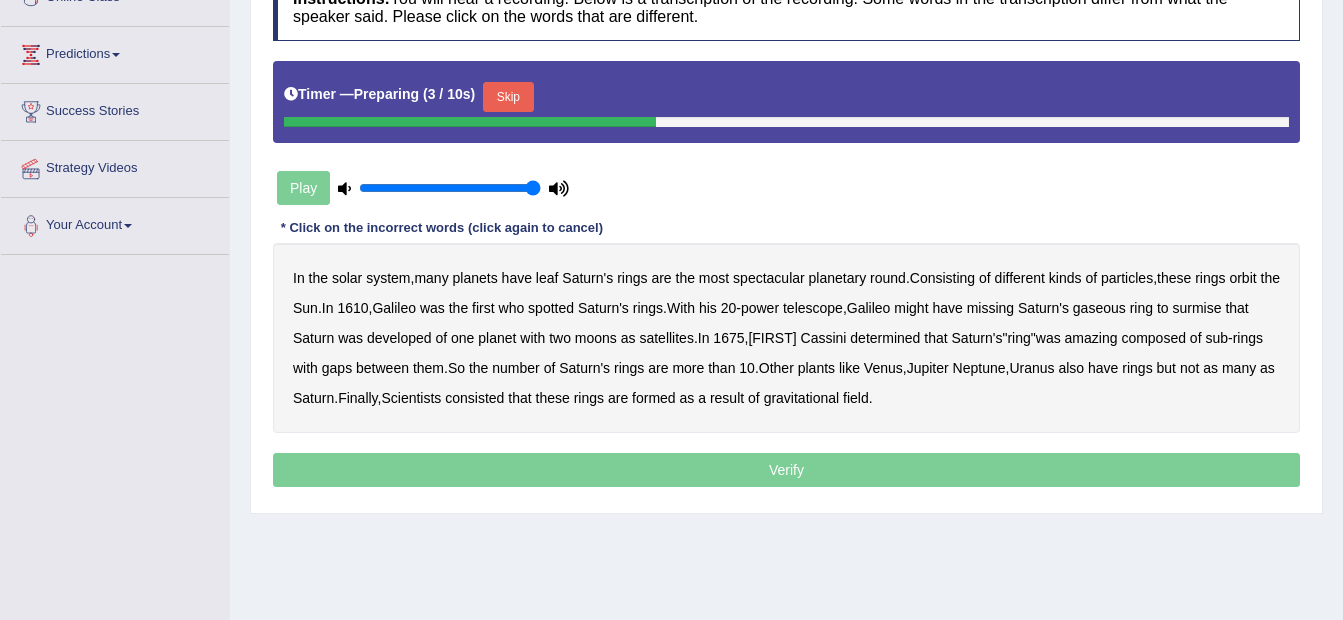 click on "Skip" at bounding box center (508, 97) 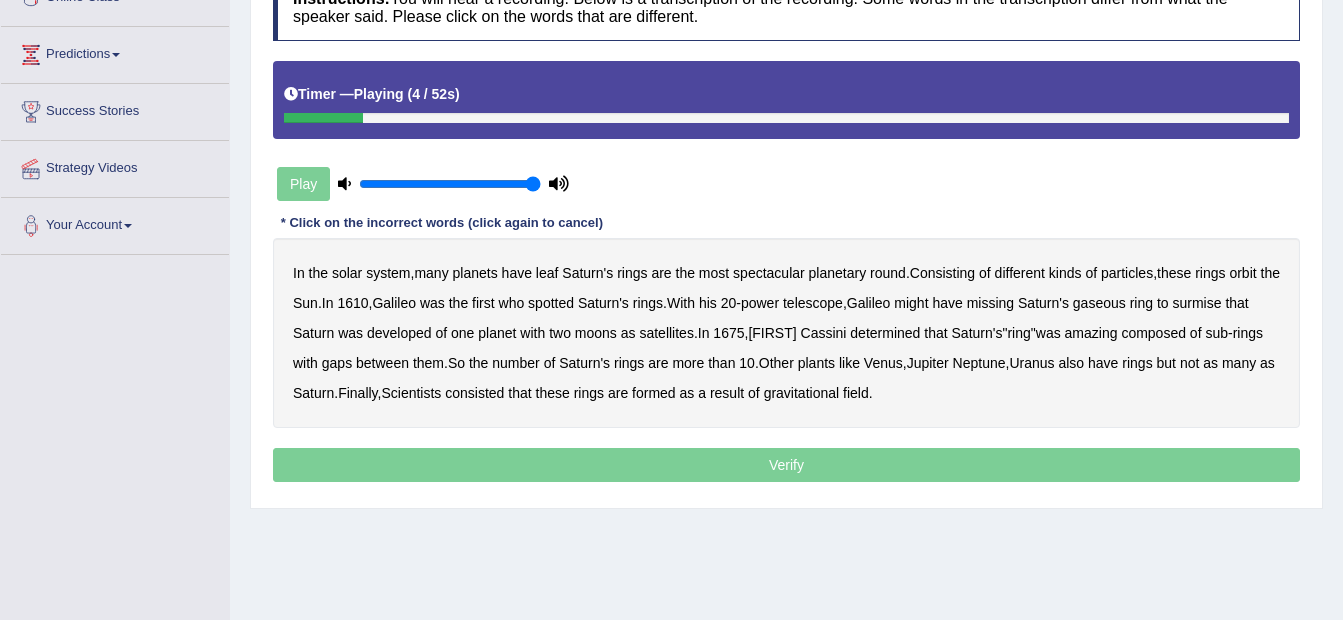 click on "leaf" at bounding box center (547, 273) 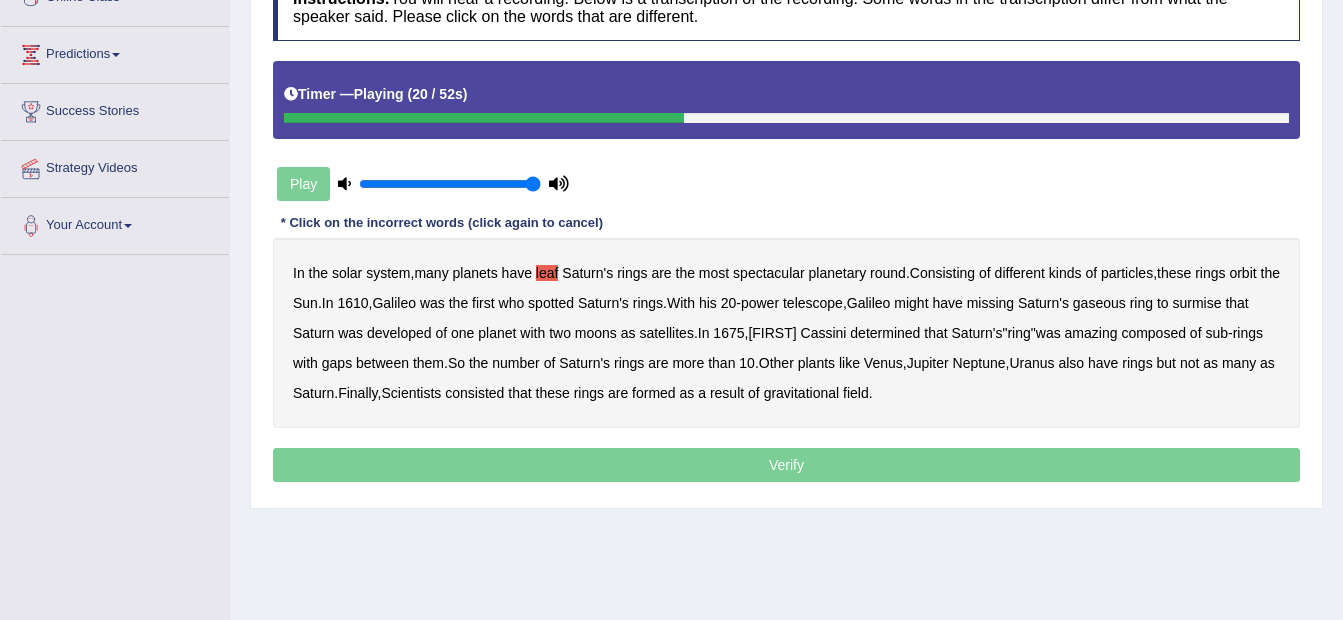 click on "missing" at bounding box center [990, 303] 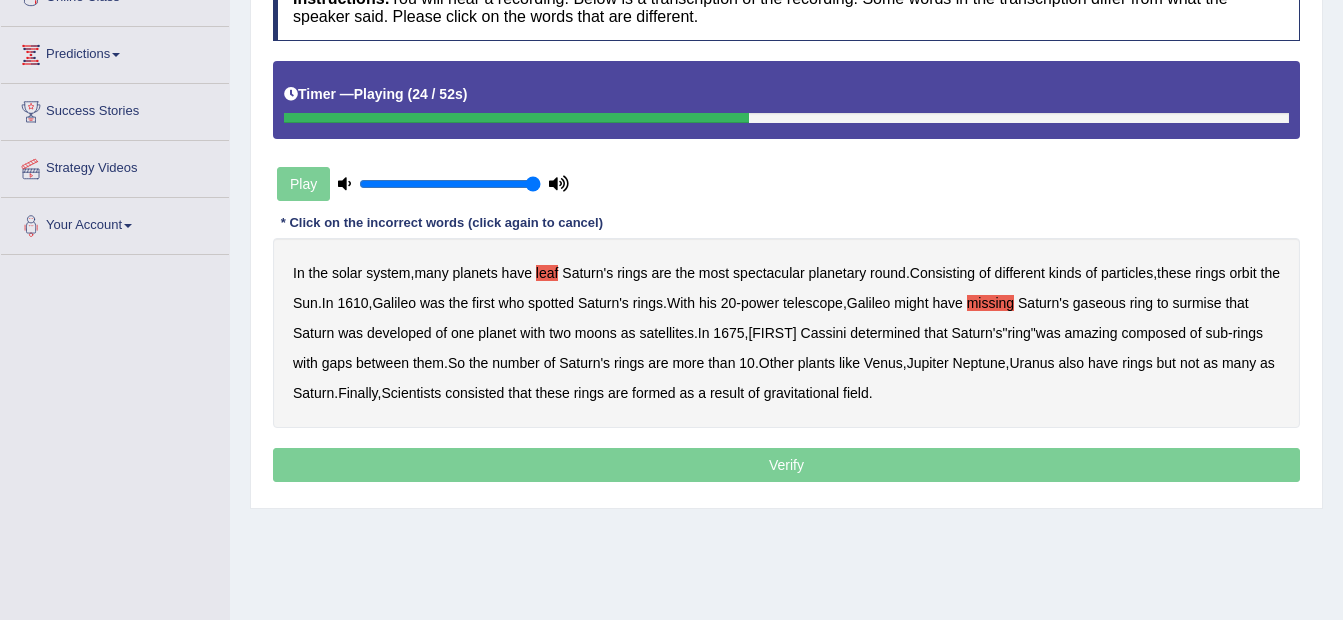 click on "developed" at bounding box center (399, 333) 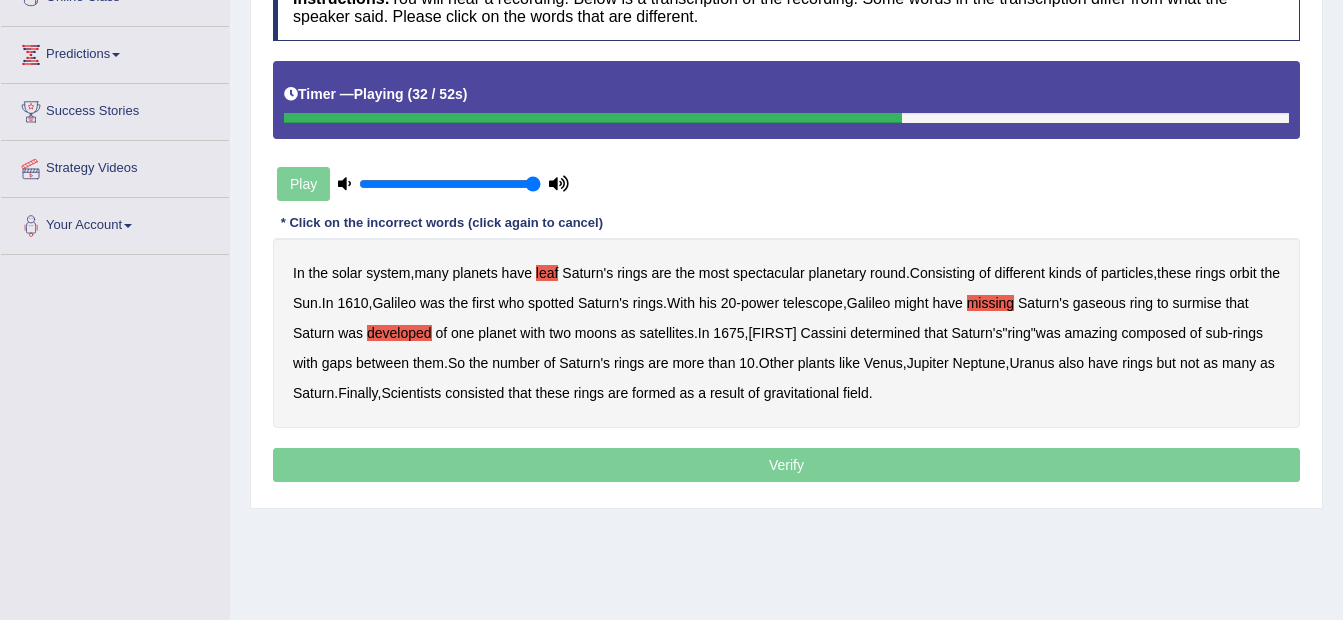 click on "amazing" at bounding box center (1091, 333) 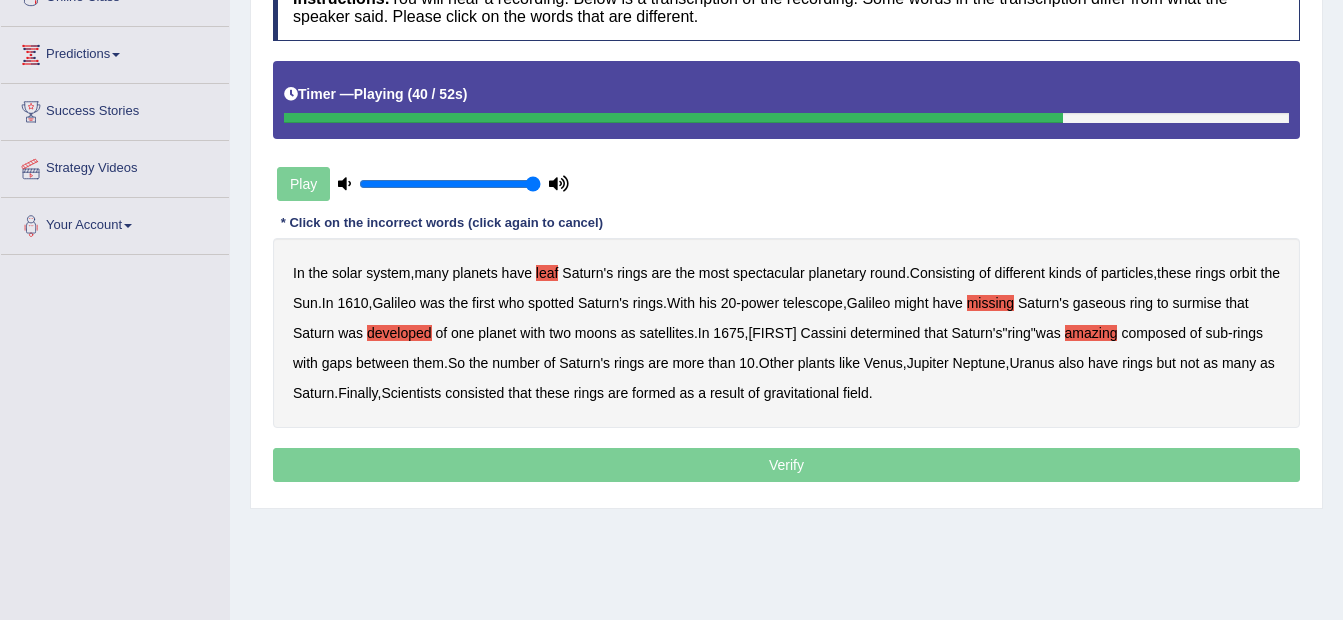 click on "plants" at bounding box center [816, 363] 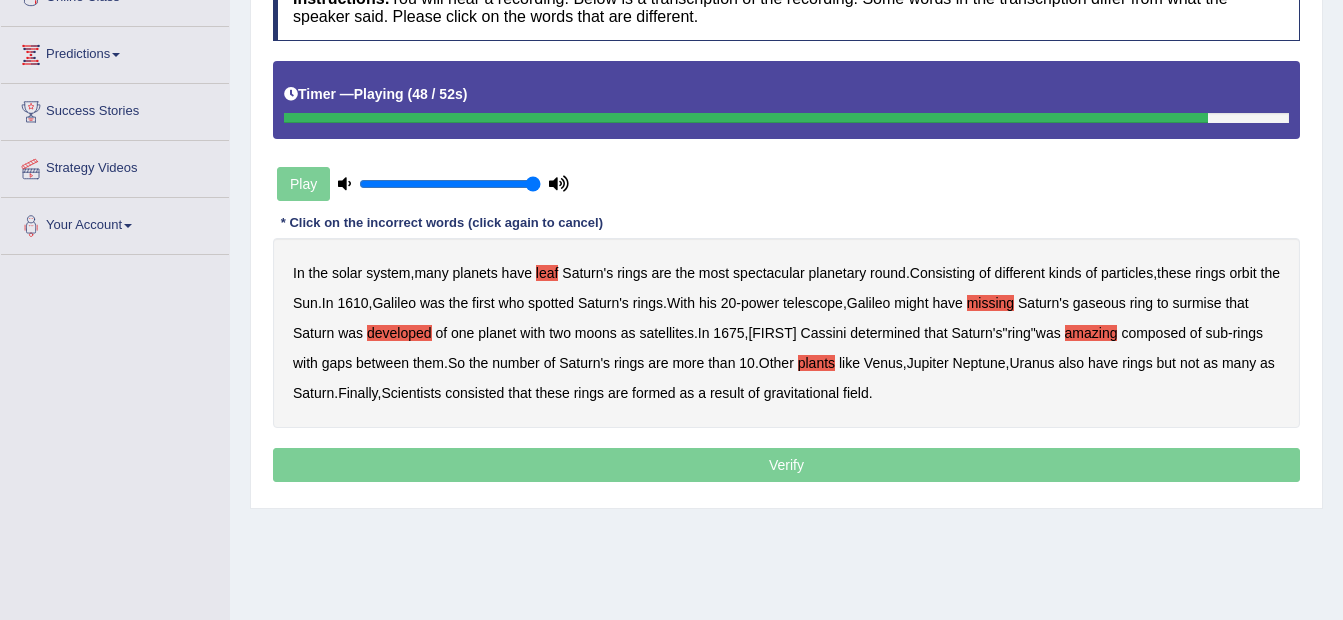 click on "consisted" at bounding box center [474, 393] 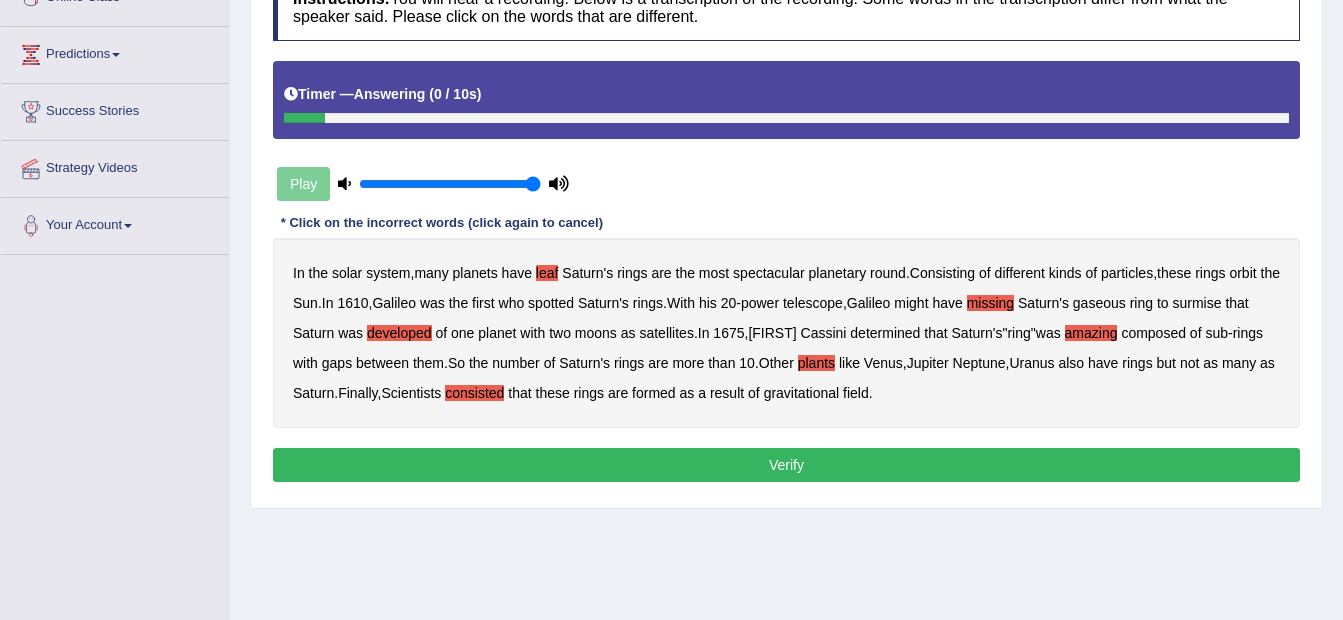 click on "Verify" at bounding box center [786, 465] 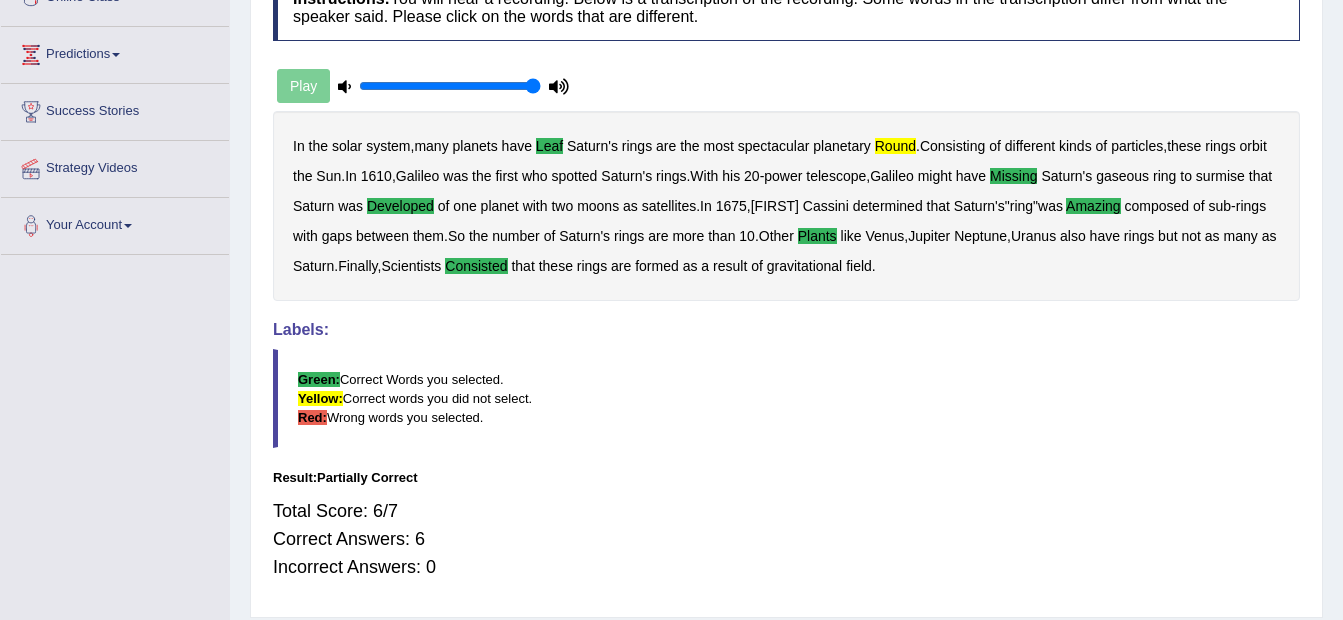 scroll, scrollTop: 0, scrollLeft: 0, axis: both 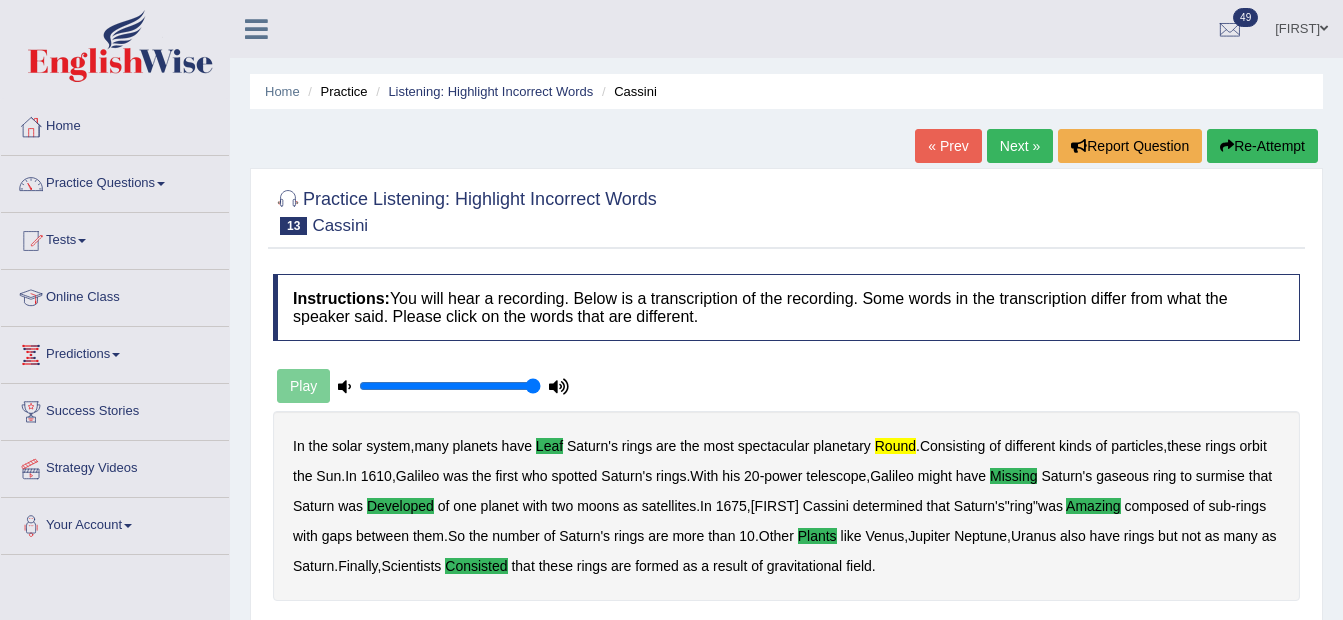 click on "Toggle navigation
Home
Practice Questions   Speaking Practice Read Aloud
Repeat Sentence
Describe Image
Re-tell Lecture
Answer Short Question
Summarize Group Discussion
Respond To A Situation
Writing Practice  Summarize Written Text
Write Essay
Reading Practice  Reading & Writing: Fill In The Blanks
Choose Multiple Answers
Re-order Paragraphs
Fill In The Blanks
Choose Single Answer
Listening Practice  Summarize Spoken Text
Highlight Incorrect Words
Highlight Correct Summary
Select Missing Word
Choose Single Answer
Choose Multiple Answers
Fill In The Blanks
Write From Dictation
Pronunciation
Tests
Take Mock Test" at bounding box center (671, 310) 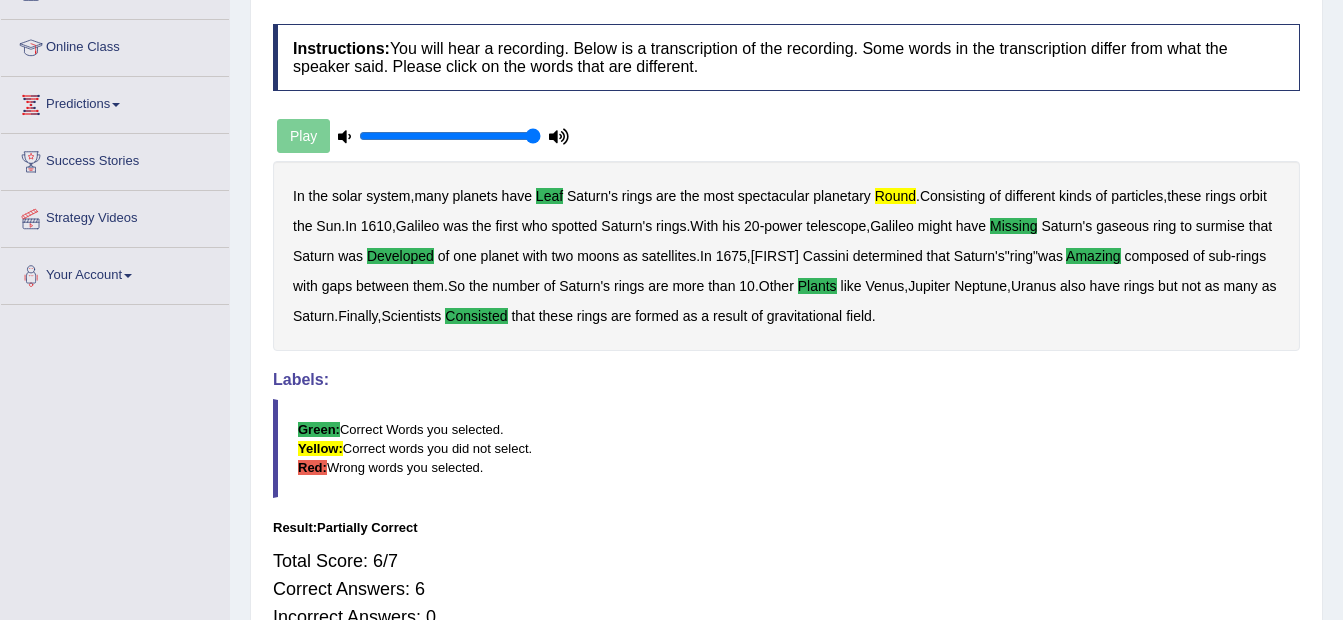 scroll, scrollTop: 300, scrollLeft: 0, axis: vertical 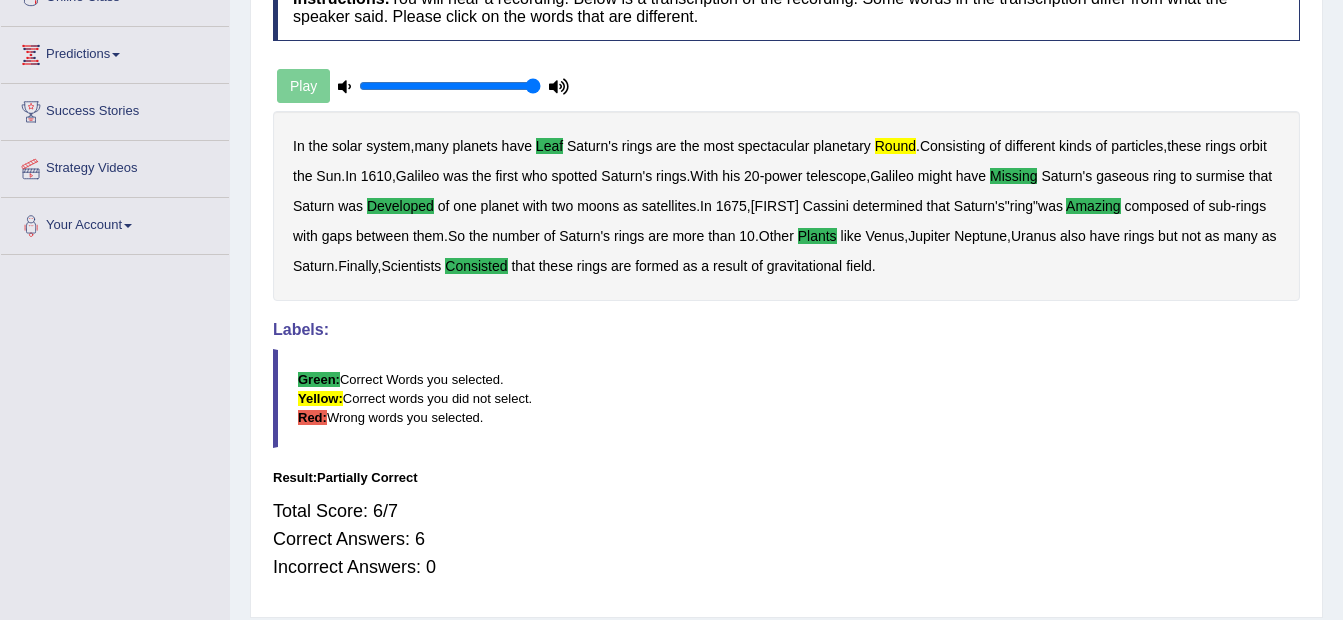 click on "Instructions: You will hear a recording. Below is a transcription of the recording. Some words in the transcription differ from what the speaker said. Please click on the words that are different.
Timer — Answering ( 0 / 10s ) Play Transcript: In the solar system, many planets have leaf Saturn's rings are the most spectacular planetary round. Consisting of different kinds of particles, these rings orbit the Sun. In [YEAR], [NAME] was the first who spotted Saturn's rings. With his [NUMBER]-power telescope, [NAME] might have missing Saturn's gaseous ring to surmise that Saturn was developed of one planet with two moons as satellites. In [YEAR], [NAME] determined that Saturn's "ring" was amazing composed of sub-rings with gaps between them. So the number of Saturn's rings are more than 10. Other plants like Venus, Jupiter Neptune, Uranus also have rings but not as many as Saturn. Finally, Scientists consisted that these rings are formed as a result of gravitational field. In the solar" at bounding box center [786, 285] 